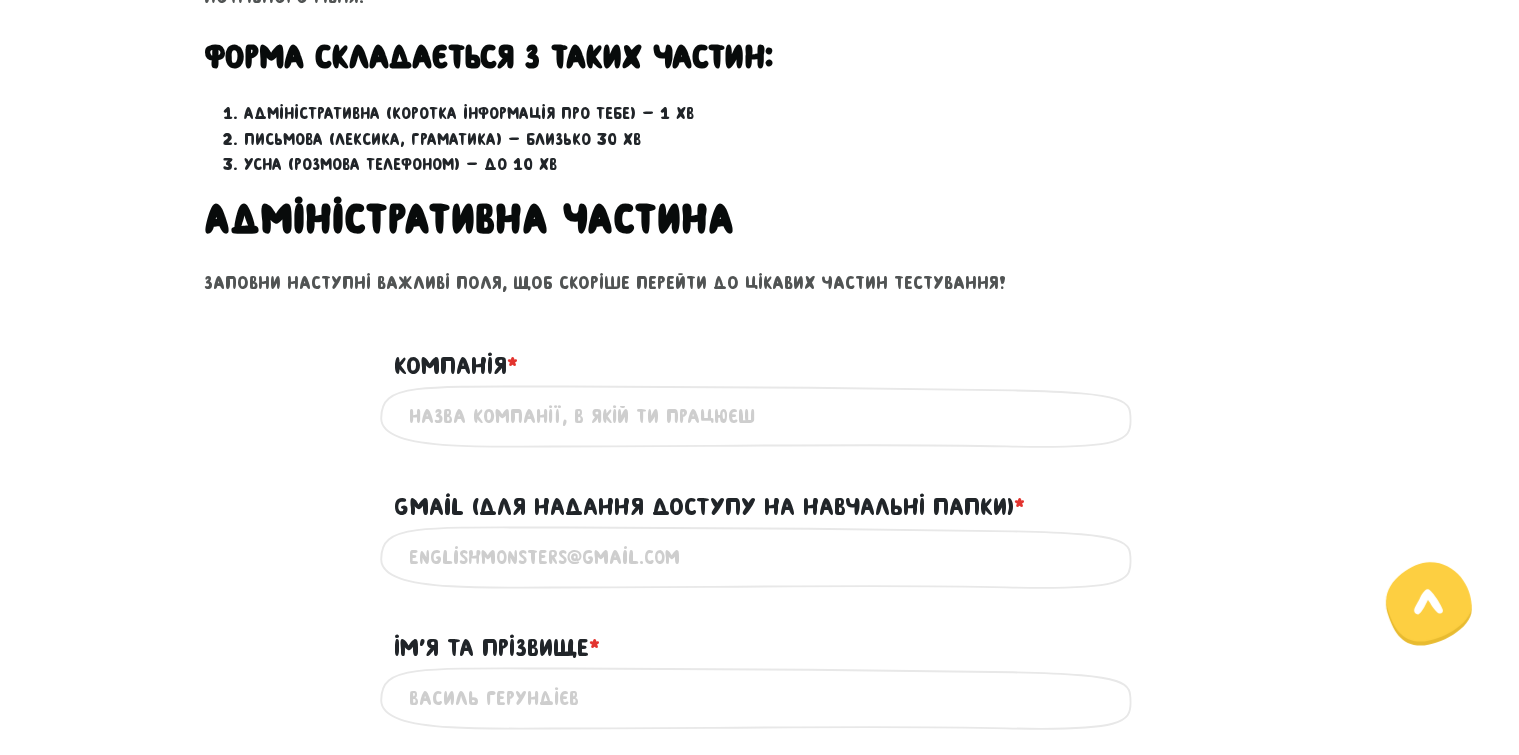 scroll, scrollTop: 800, scrollLeft: 0, axis: vertical 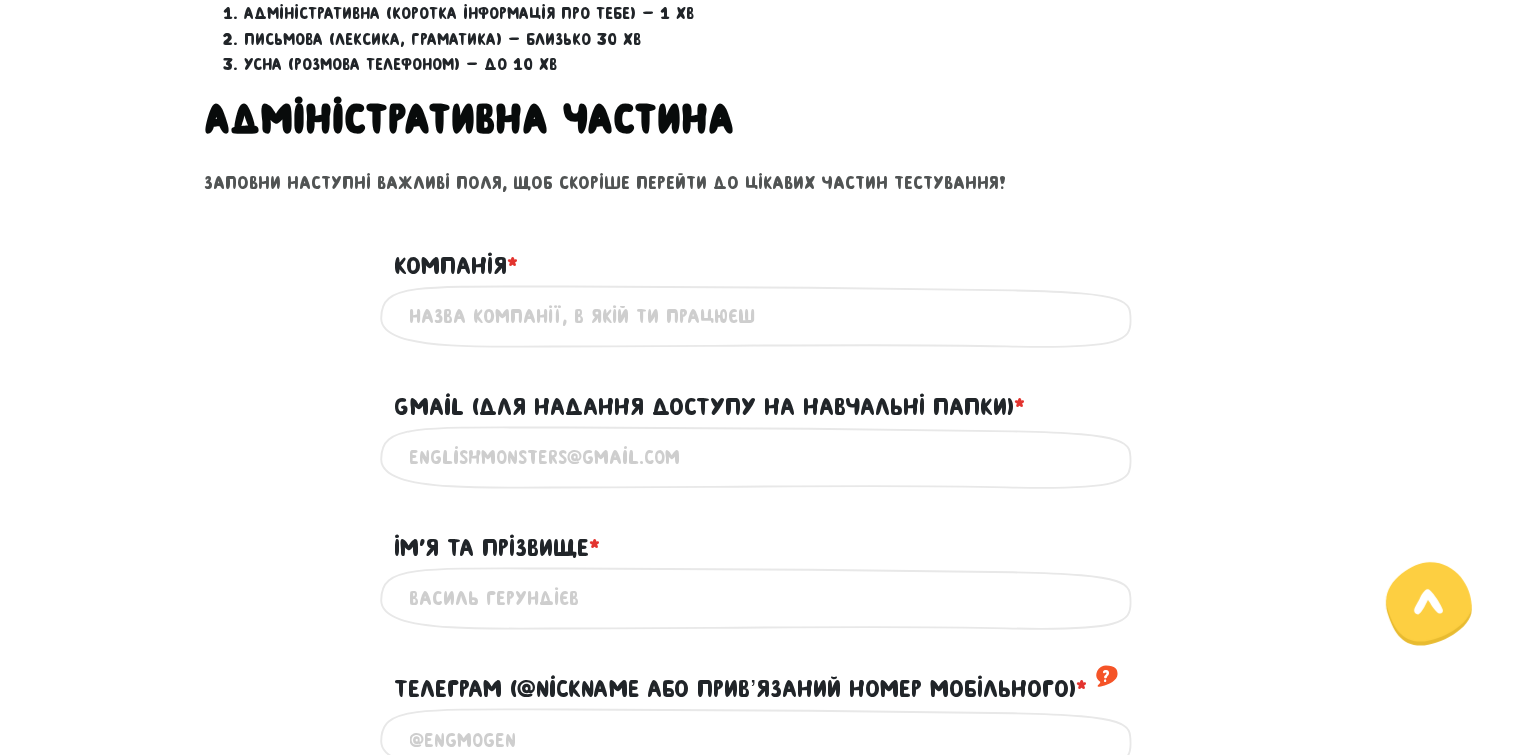 click on "Компанія *
?" at bounding box center (760, 316) 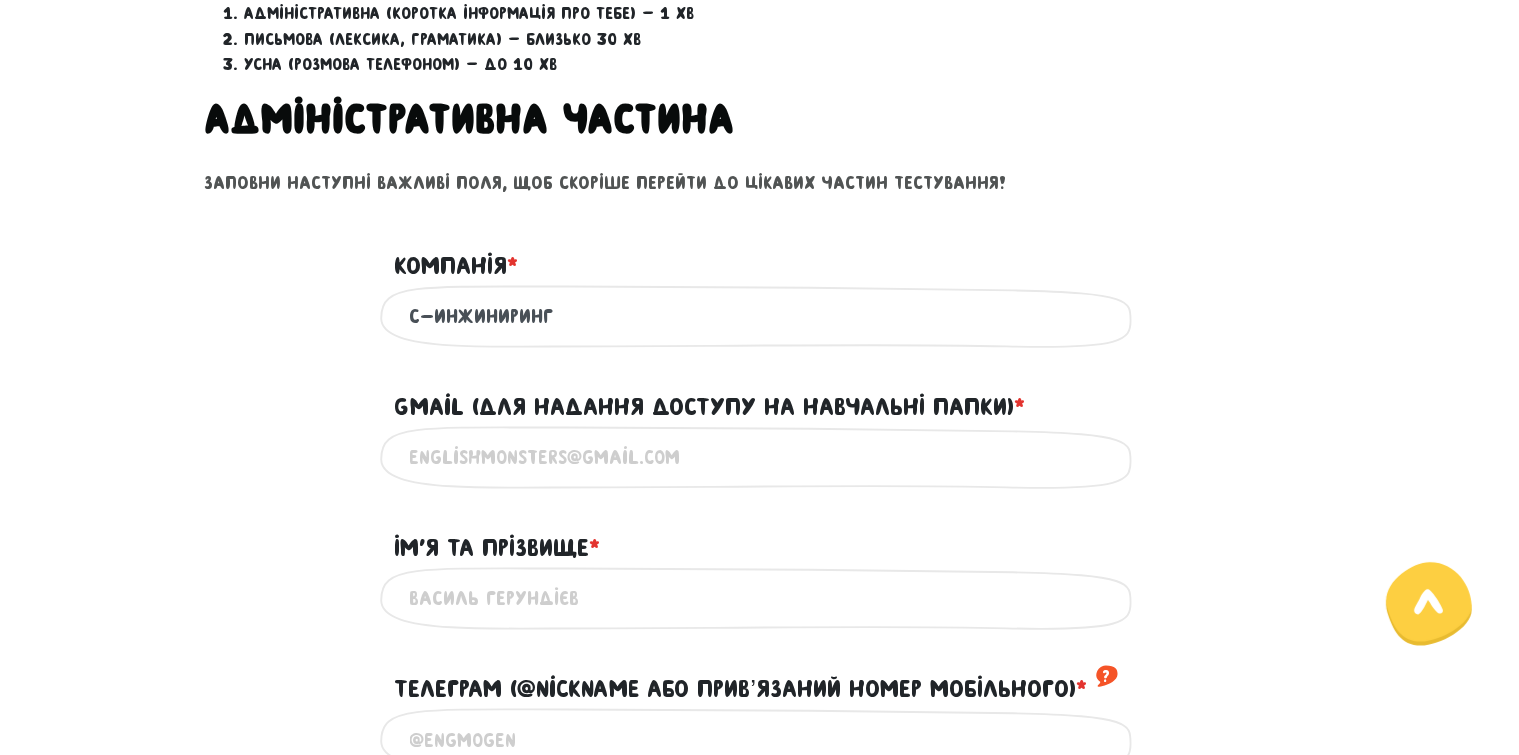 type on "С-Инжиниринг" 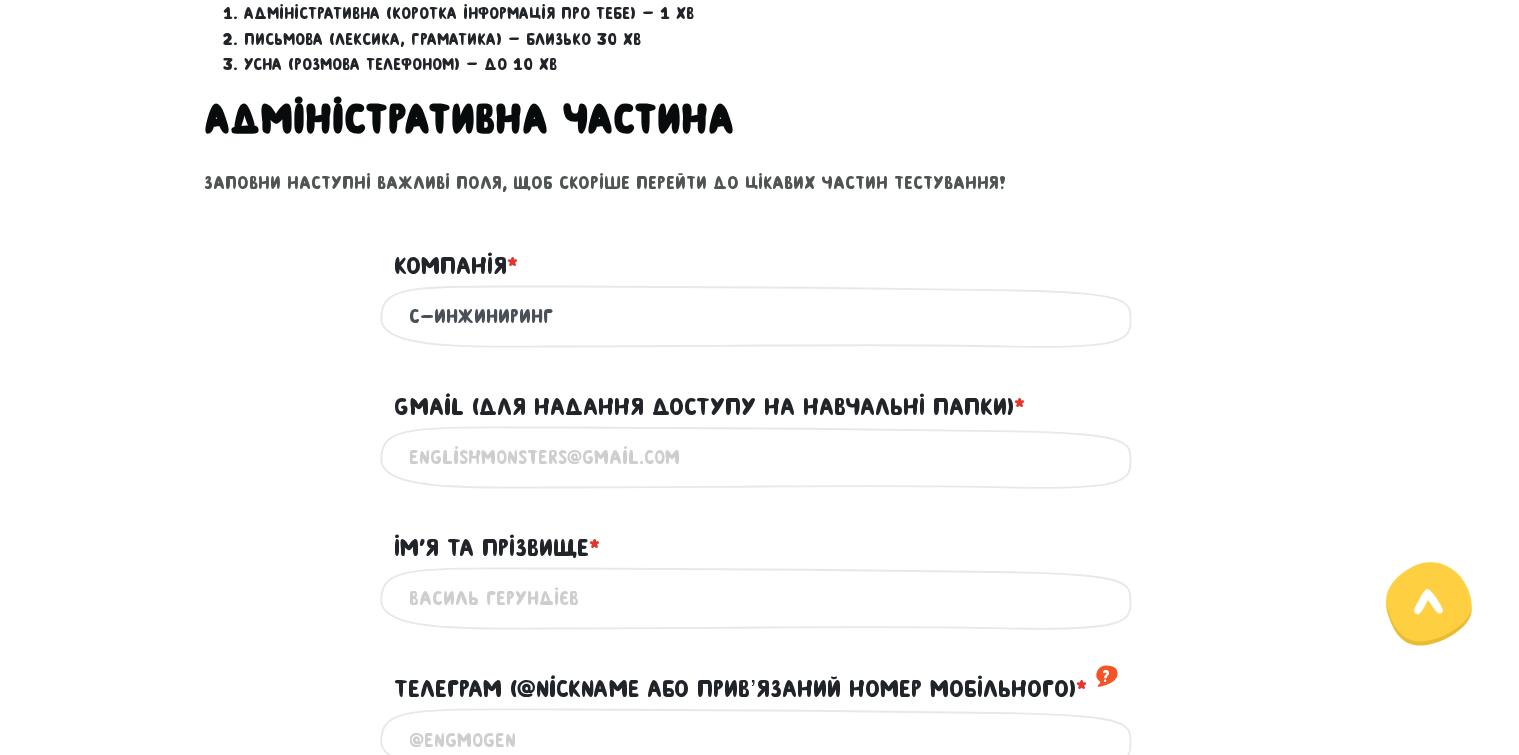 drag, startPoint x: 560, startPoint y: 310, endPoint x: 412, endPoint y: 304, distance: 148.12157 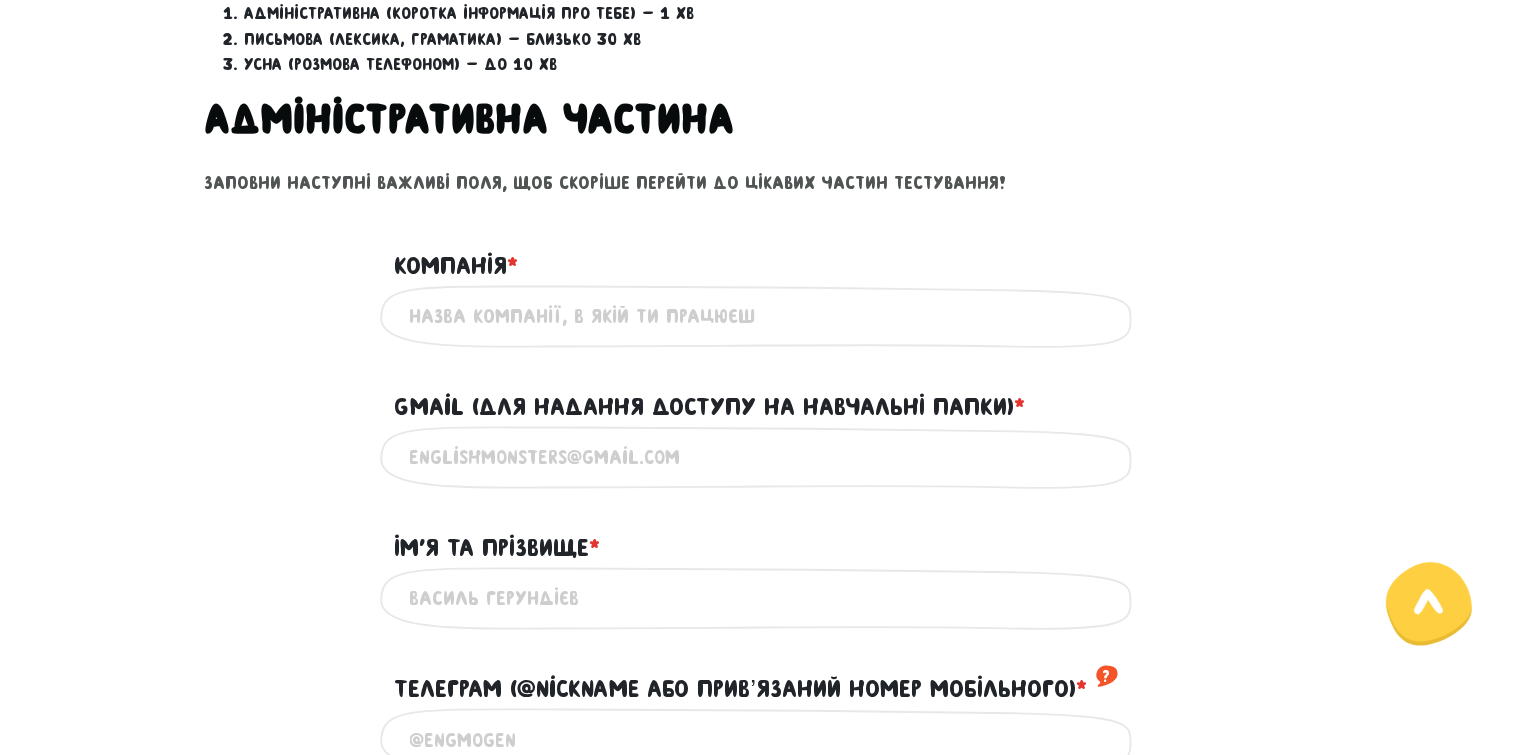 type on "І" 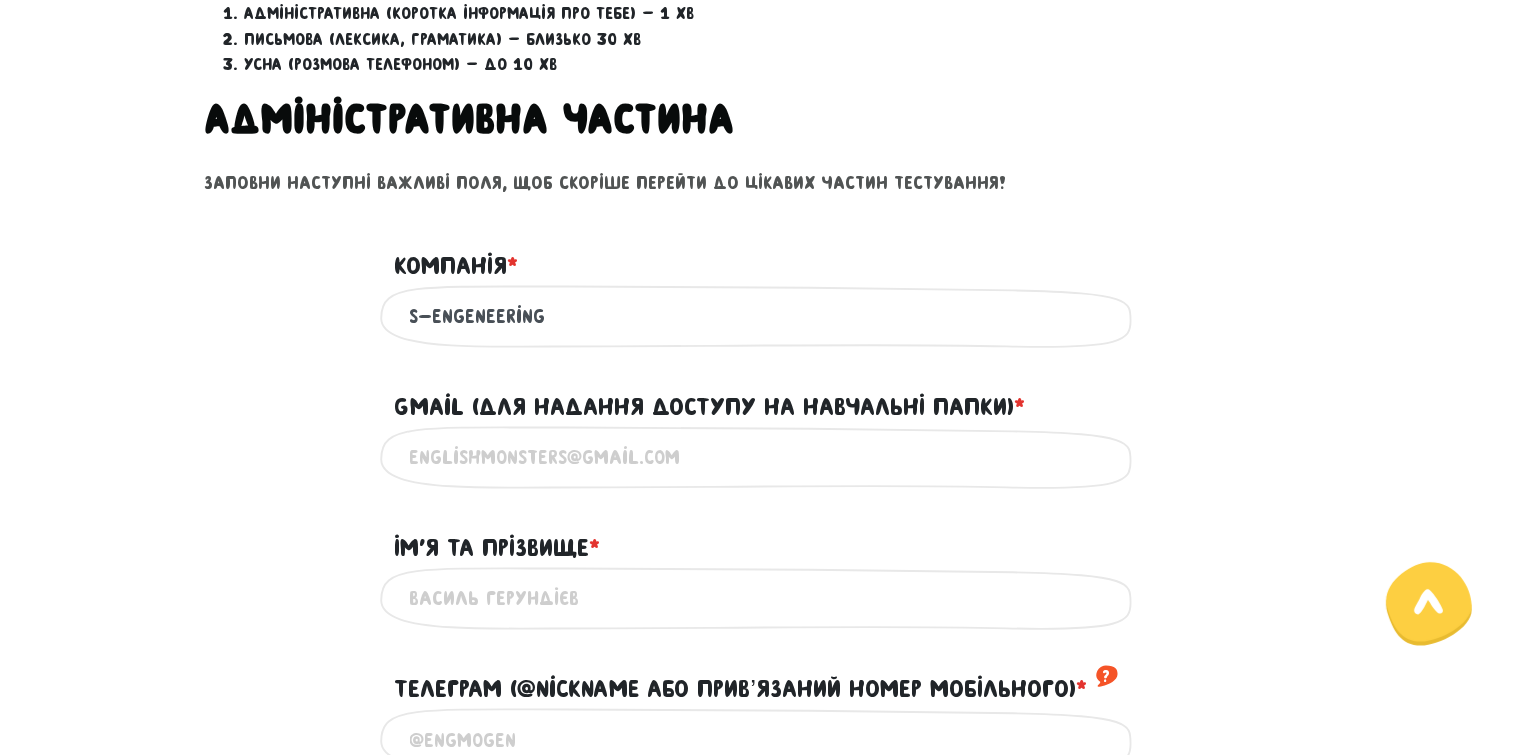 click on "S-Engeneering" at bounding box center [760, 316] 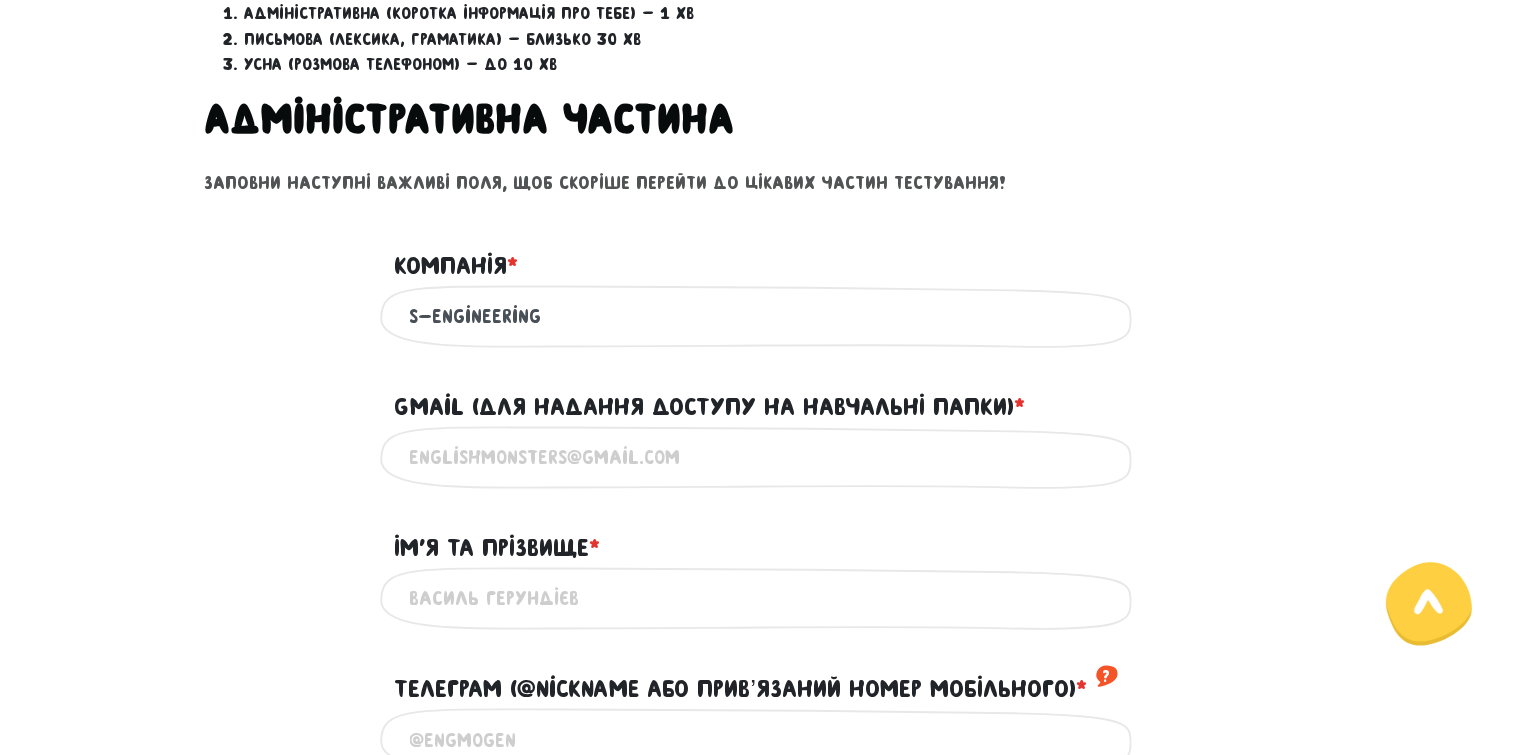 type on "S-Engineering" 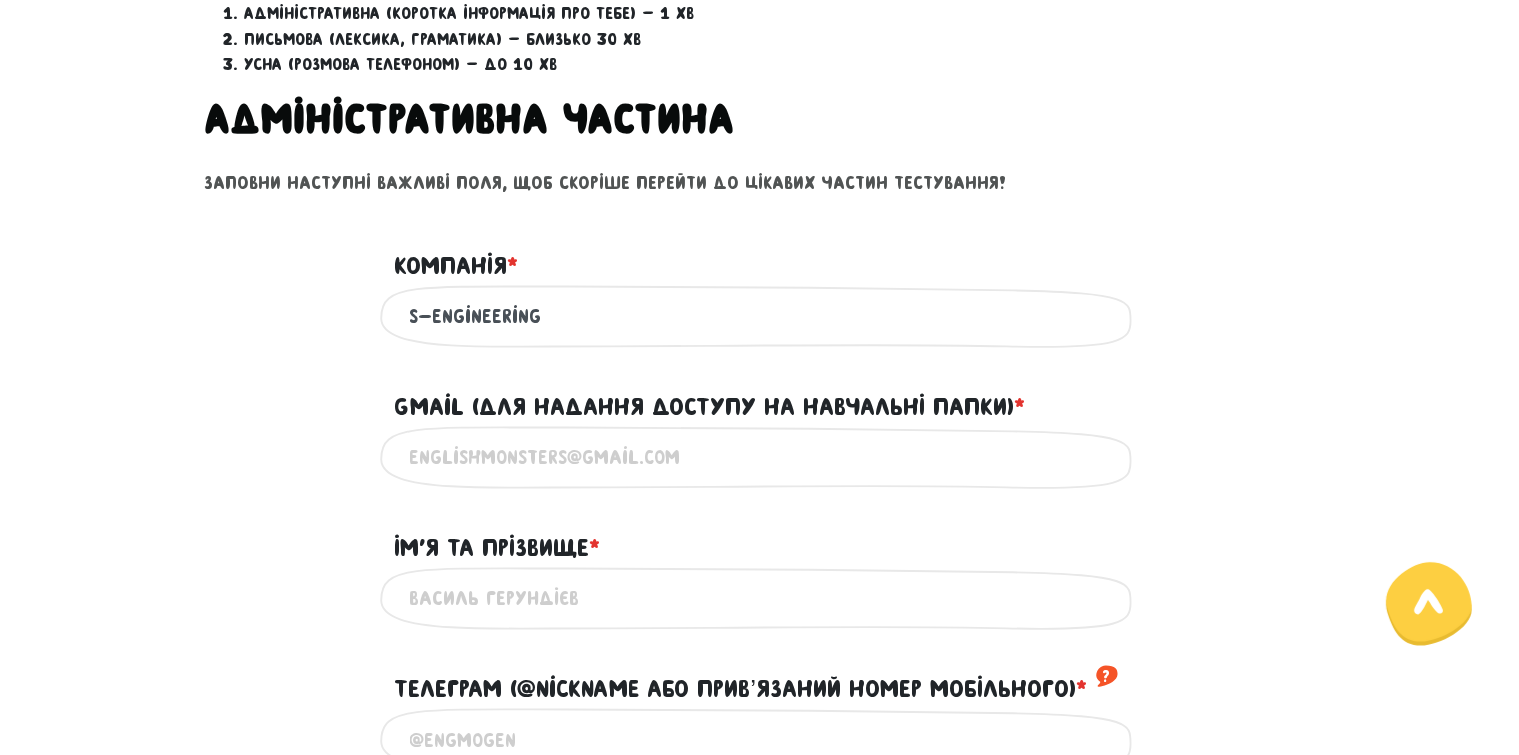 click on "Gmail (для надання доступу на навчальні папки) *
?" at bounding box center [760, 457] 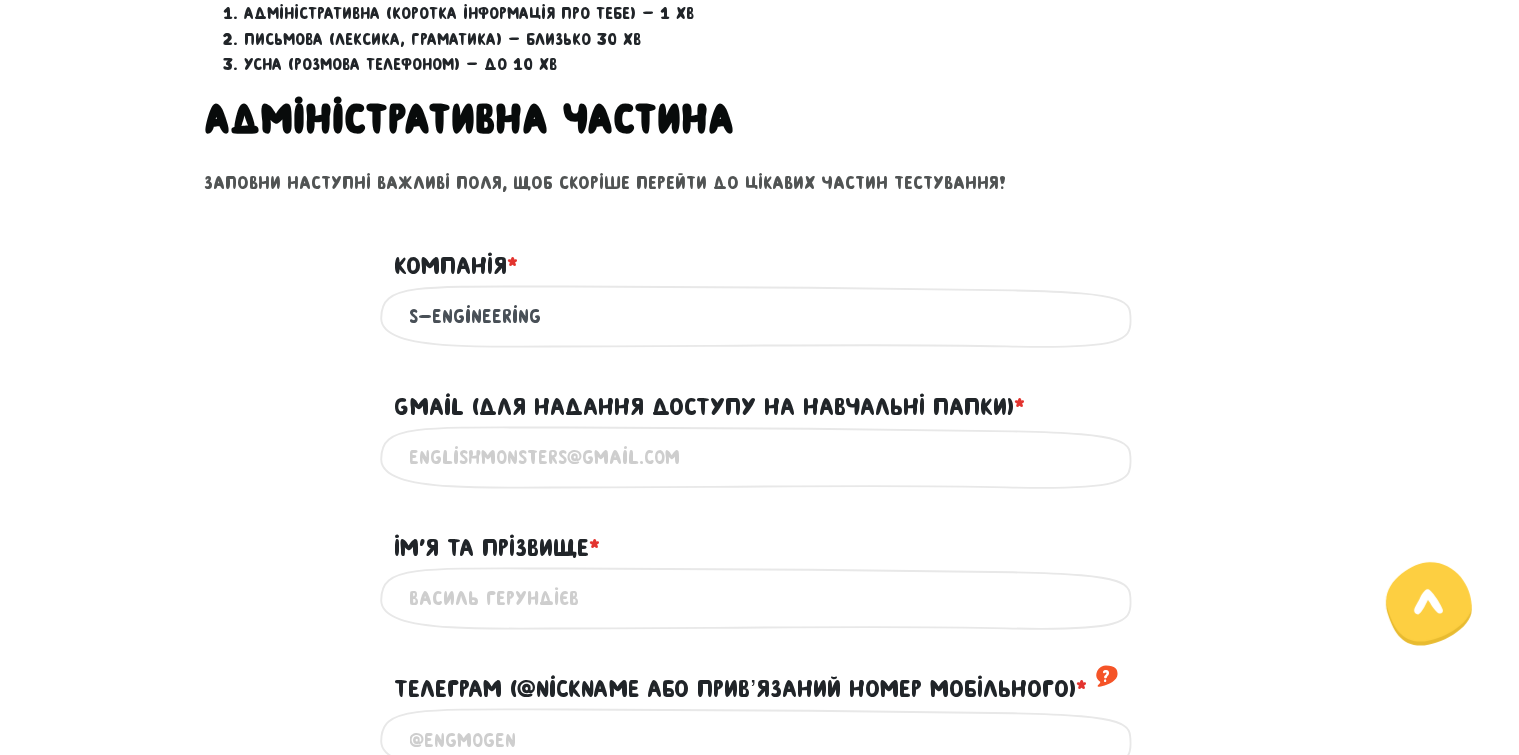 type on "ampleyevmichael@example.com" 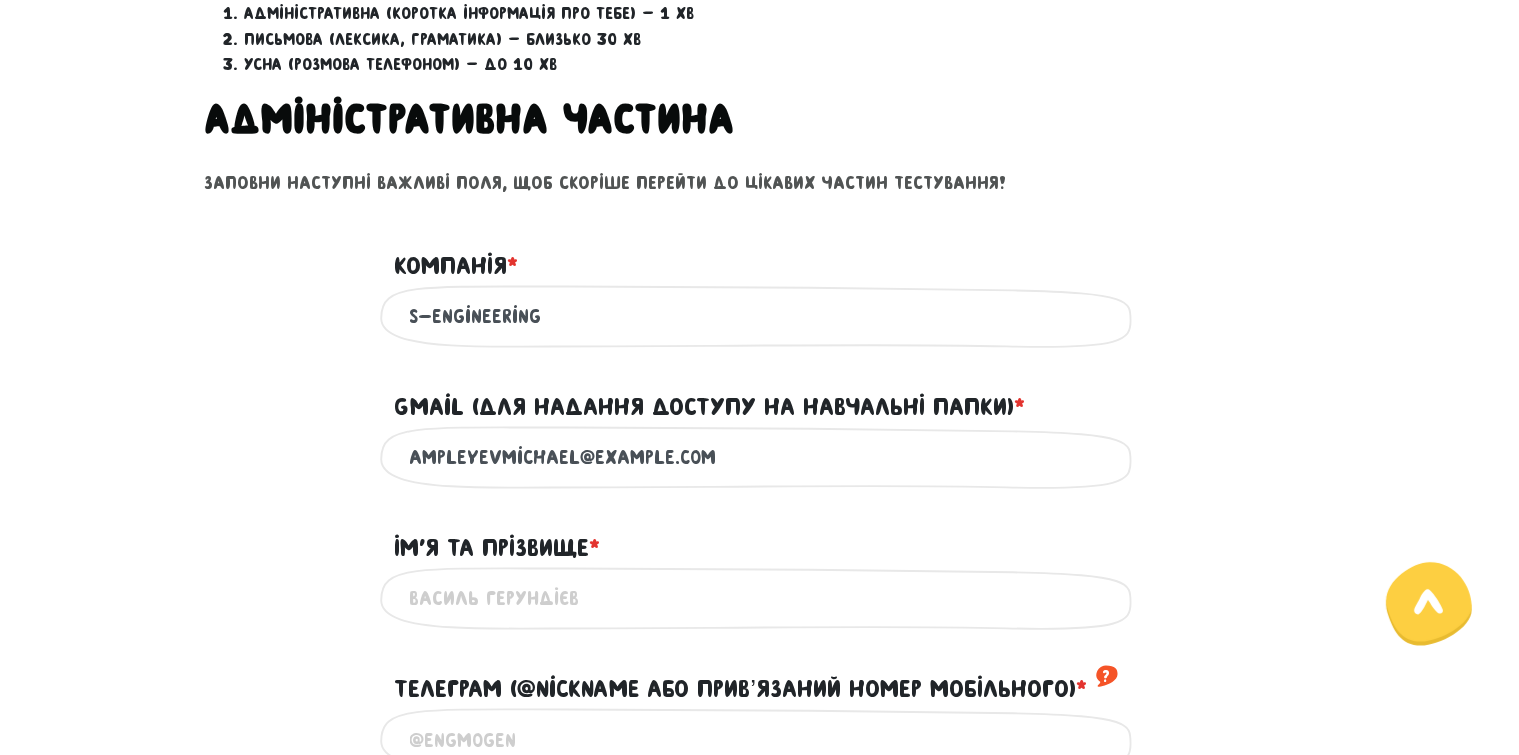 type on "[FIRST] [LAST]" 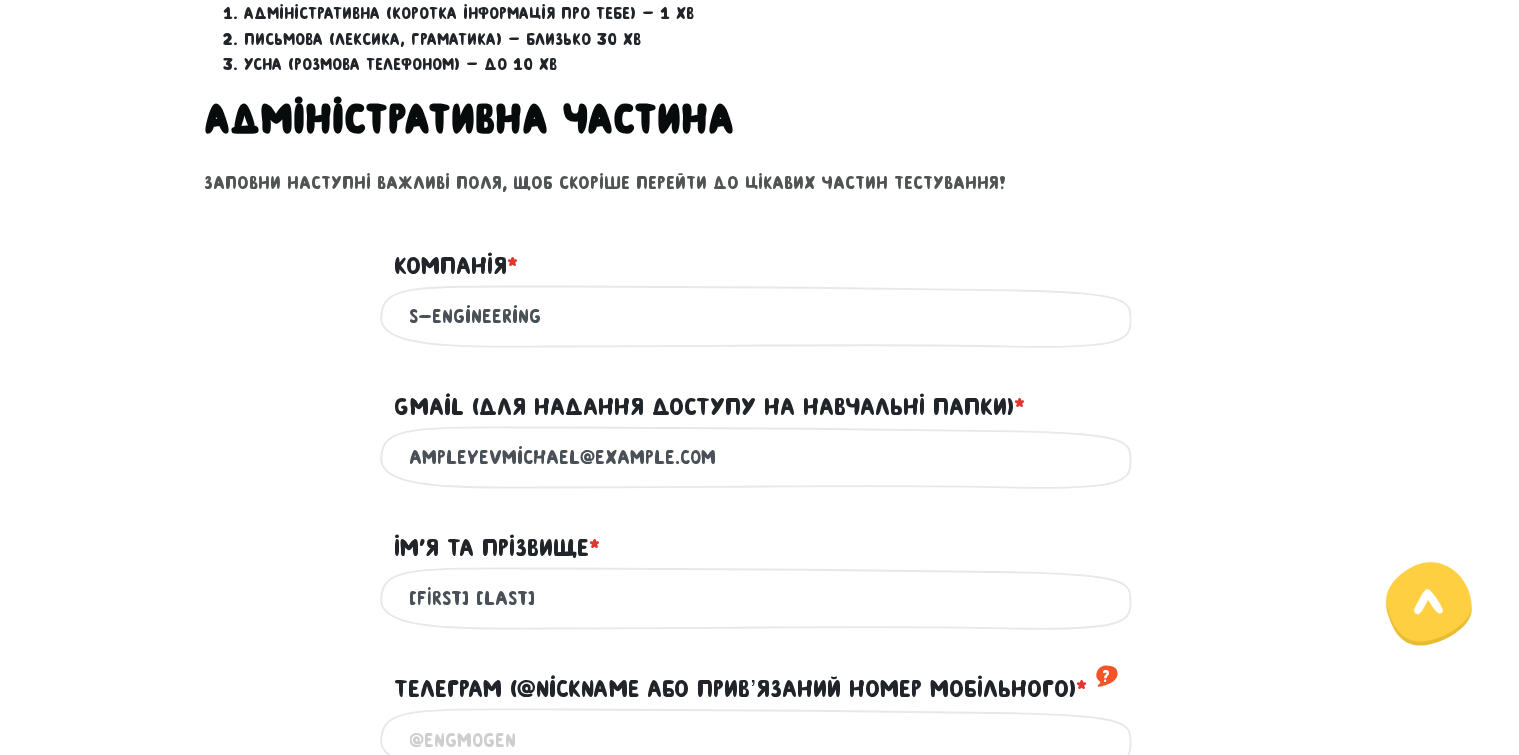type on "0502772044" 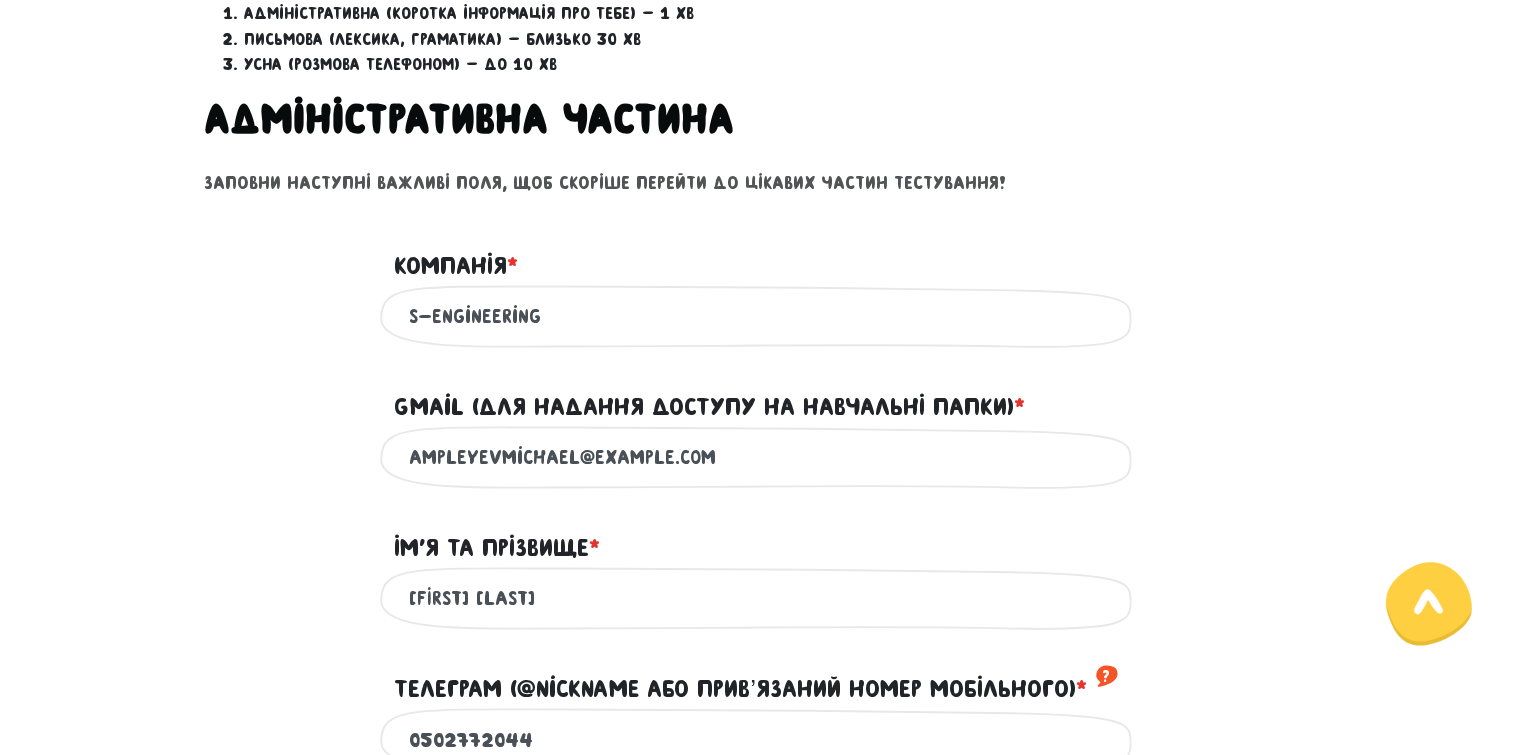 scroll, scrollTop: 1000, scrollLeft: 0, axis: vertical 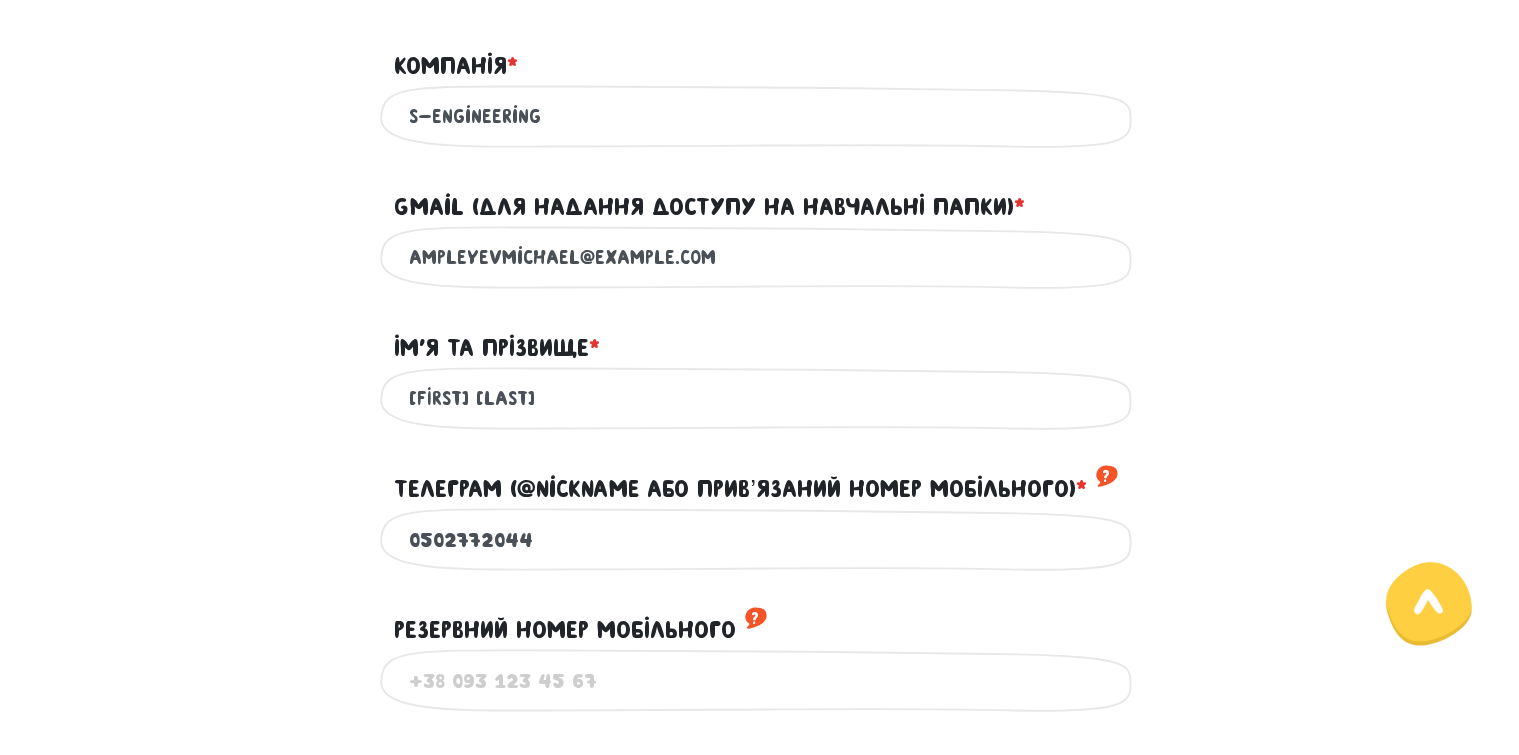 drag, startPoint x: 640, startPoint y: 406, endPoint x: 383, endPoint y: 410, distance: 257.03113 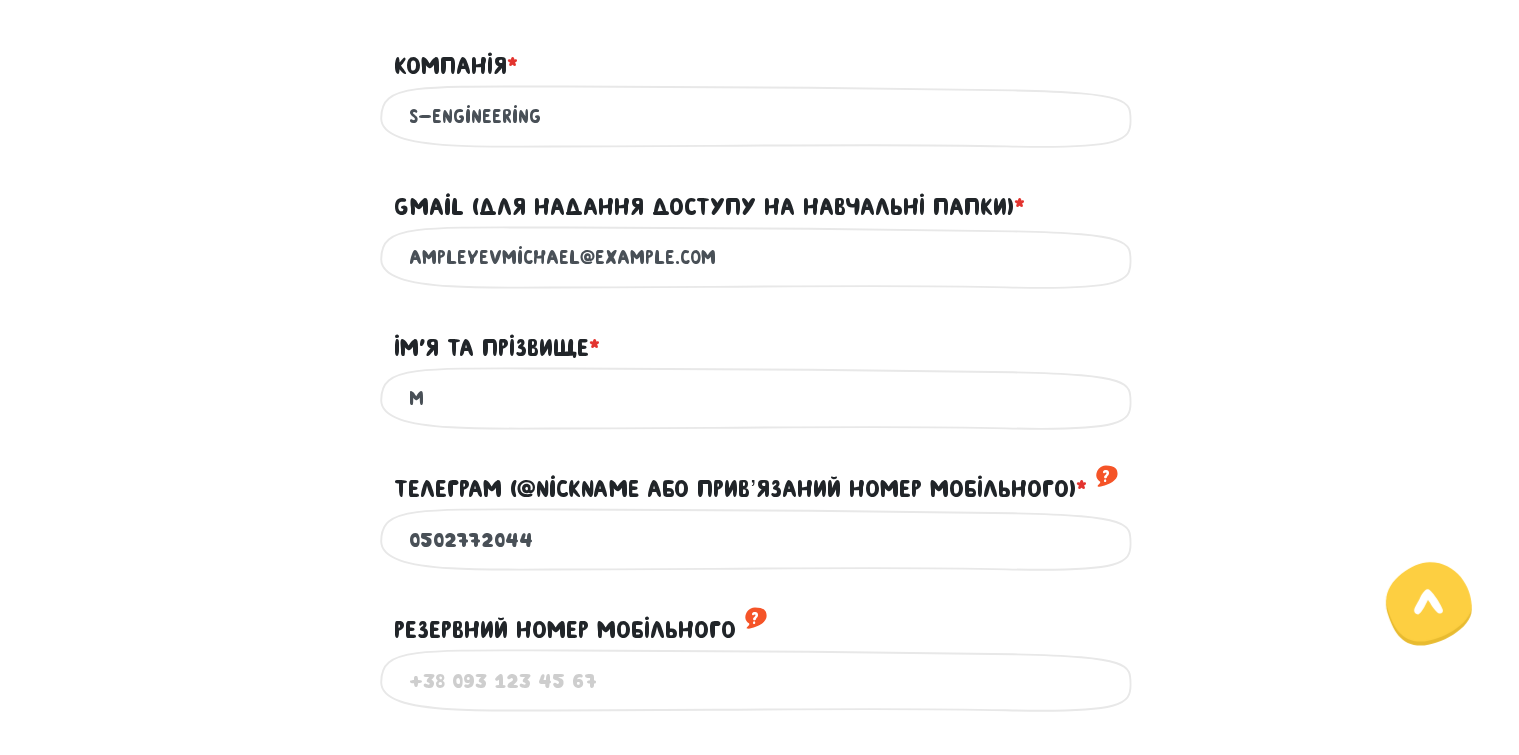 type on "[FIRST] [LAST]" 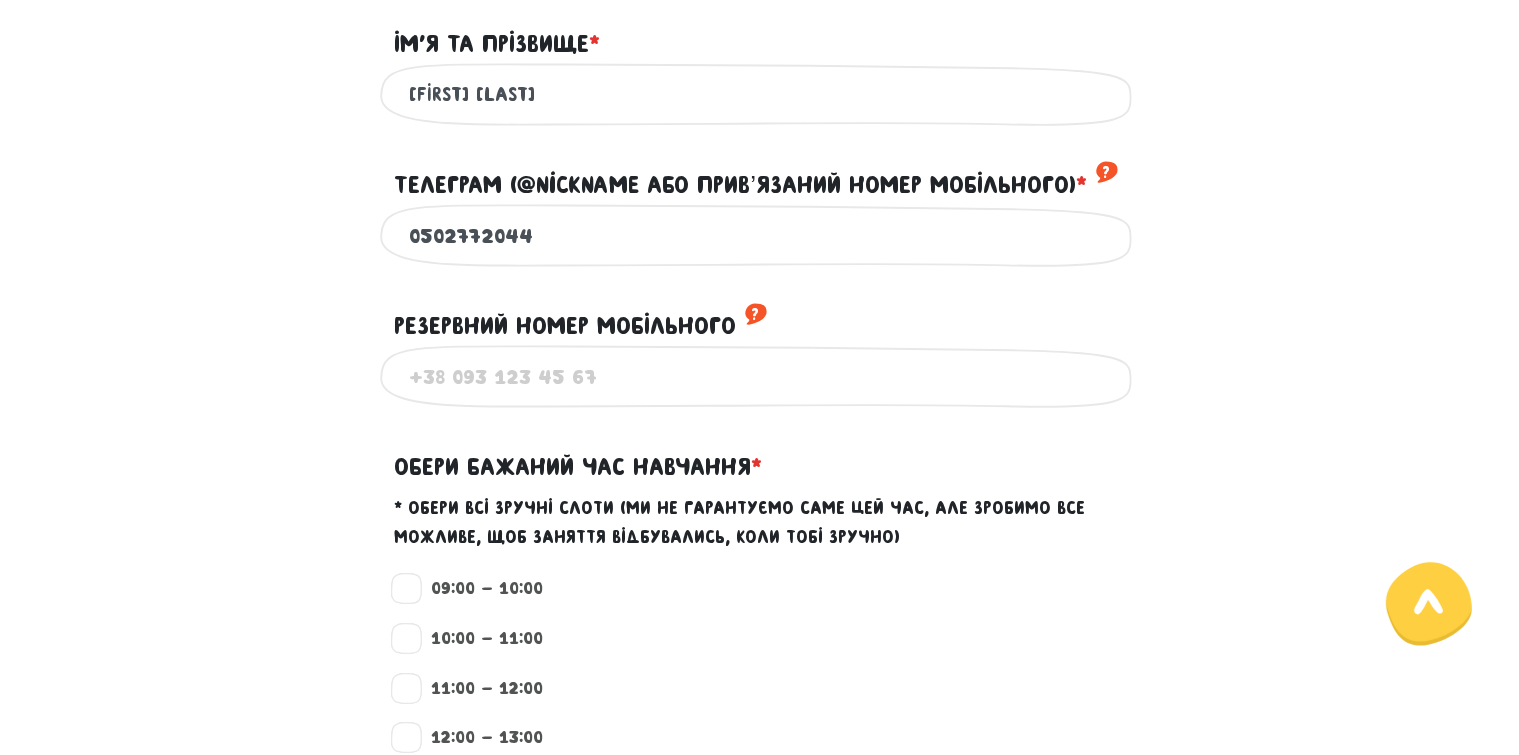 scroll, scrollTop: 1400, scrollLeft: 0, axis: vertical 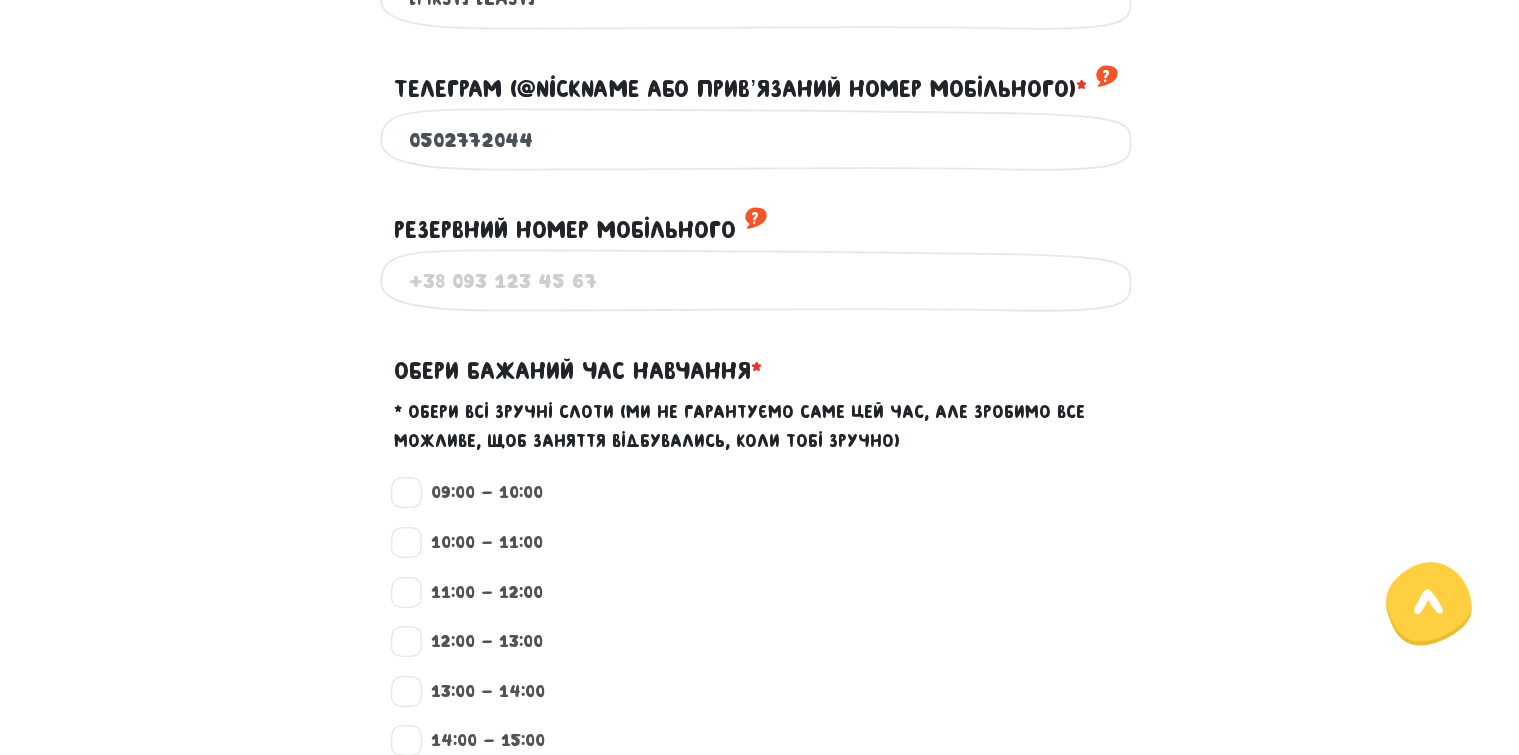 click on "Резервний номер мобільного
?" at bounding box center [760, 280] 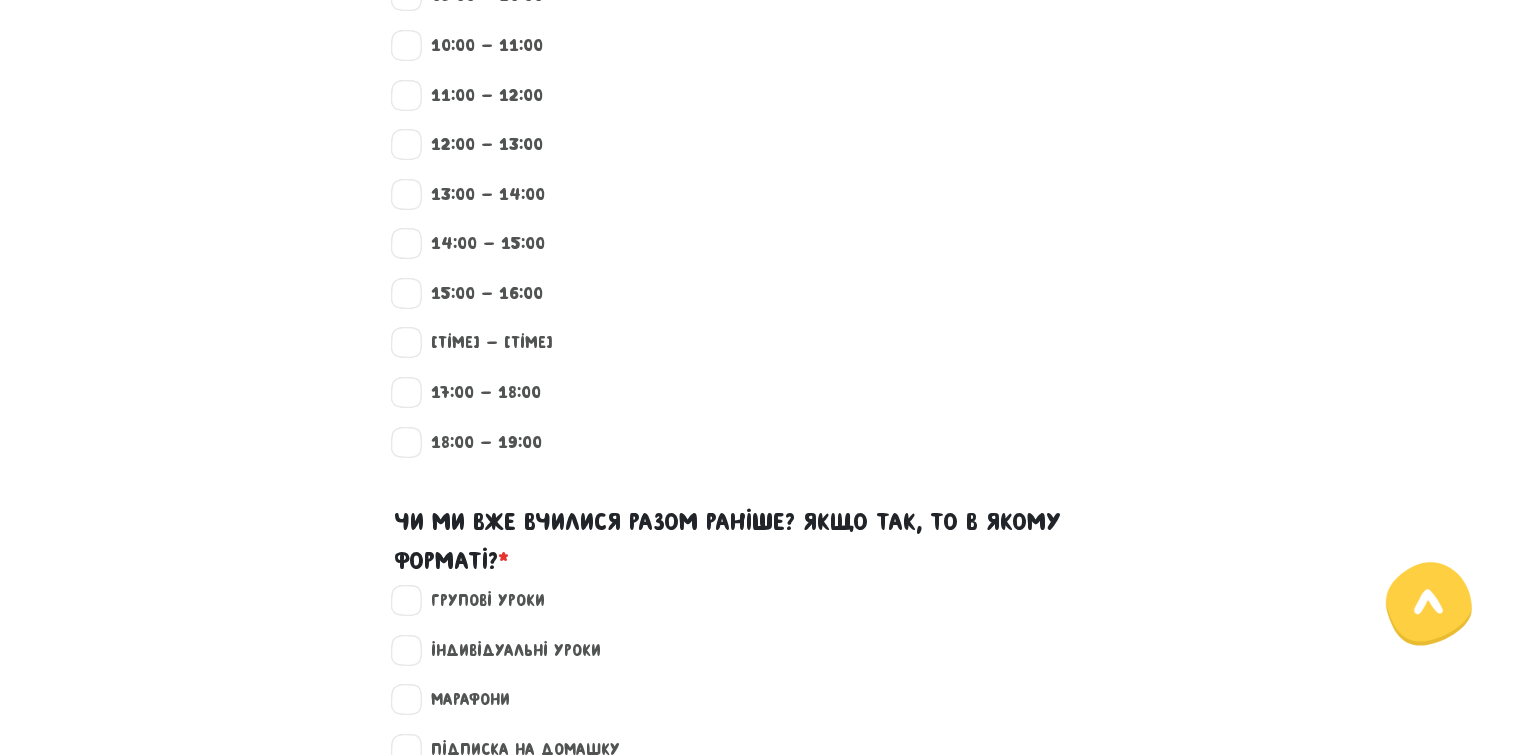 scroll, scrollTop: 1900, scrollLeft: 0, axis: vertical 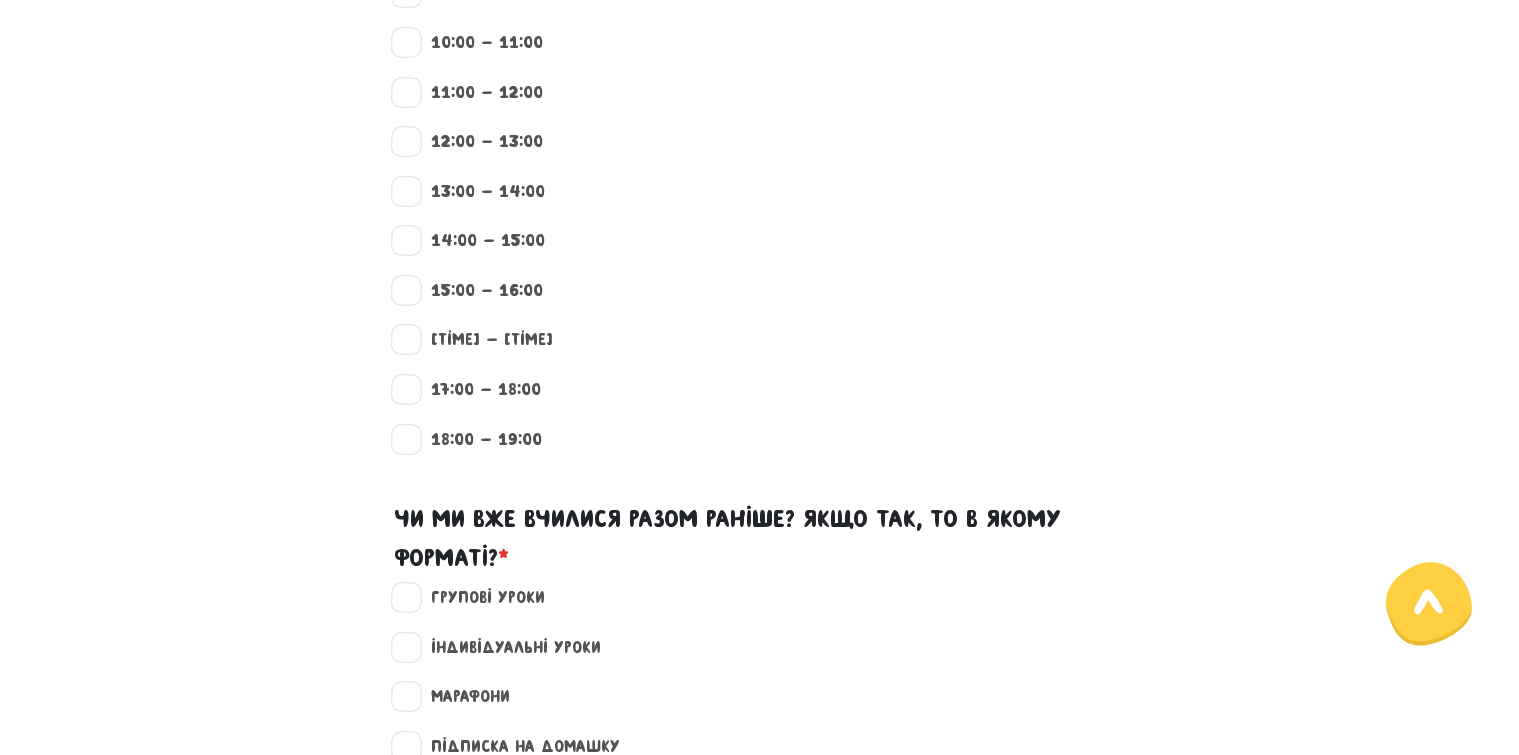 type on "-" 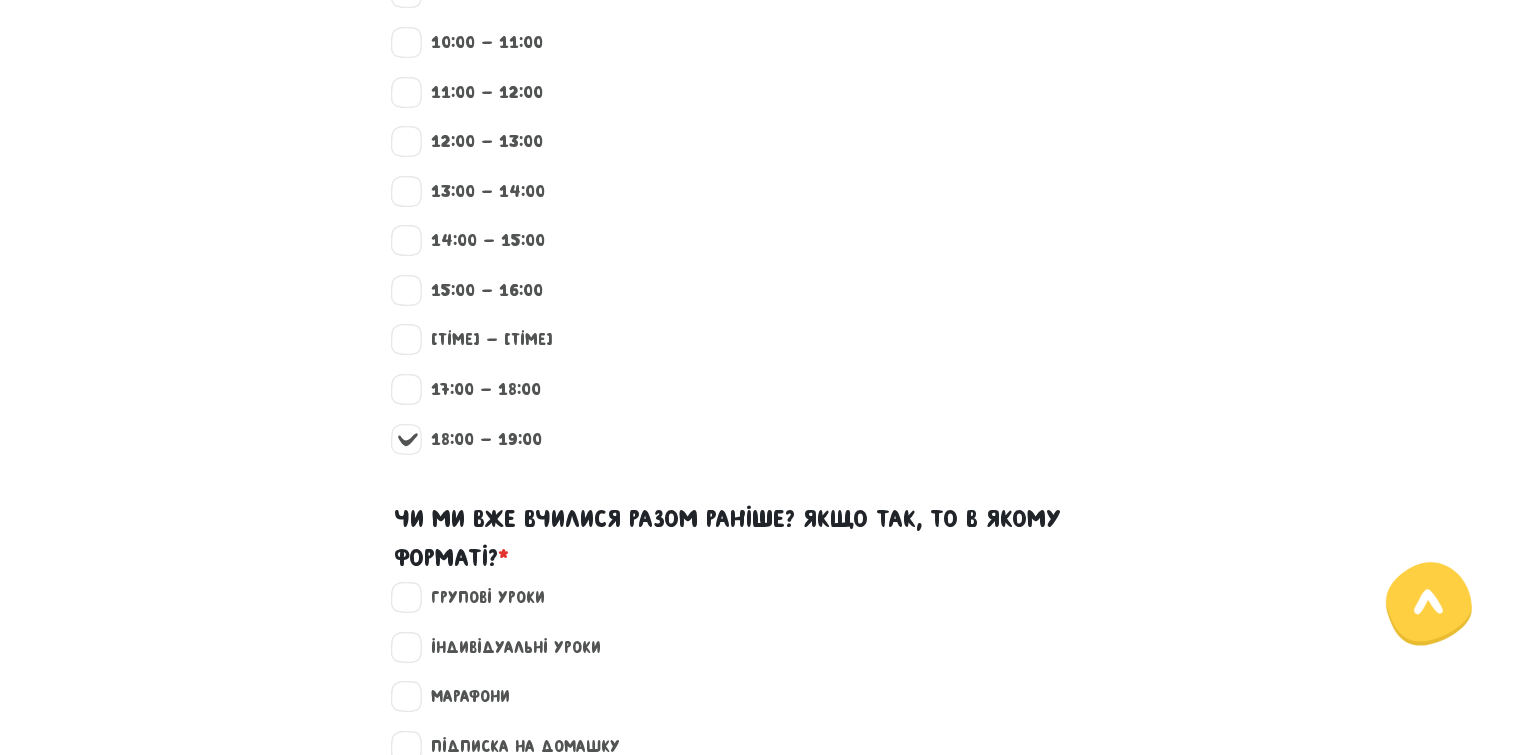 click on "17:00 - 18:00" at bounding box center (478, 390) 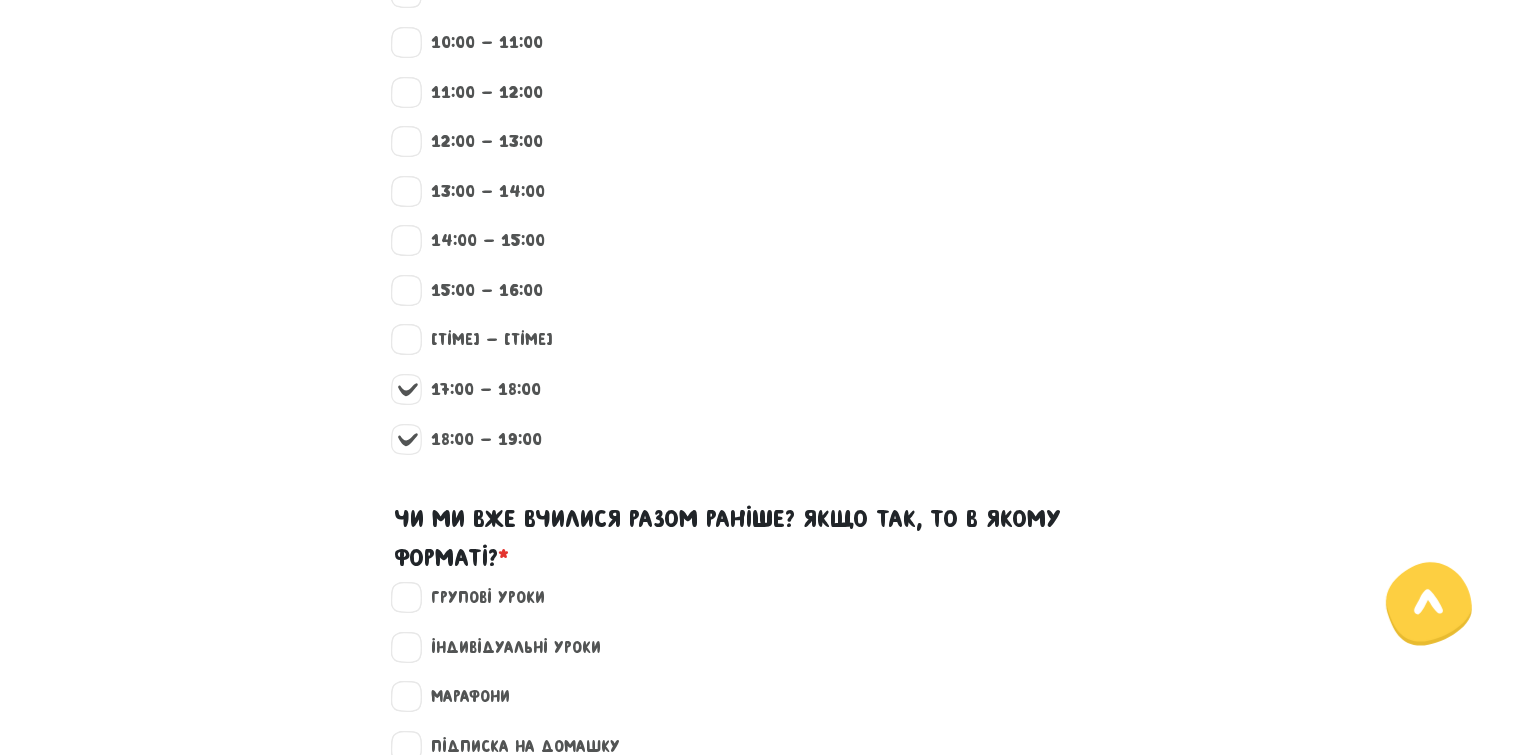 scroll, scrollTop: 2200, scrollLeft: 0, axis: vertical 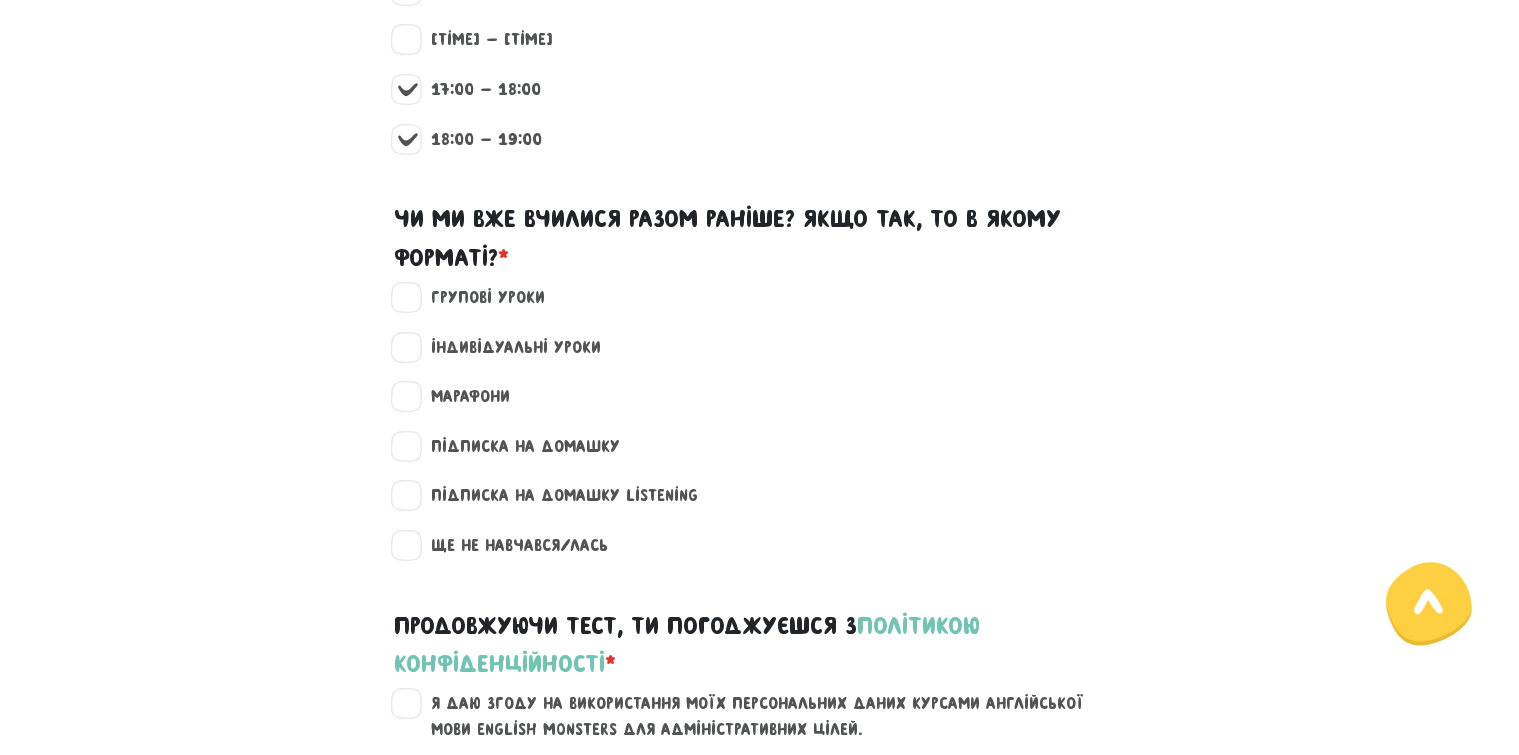 click on "Ще не навчався/лась" at bounding box center [512, 546] 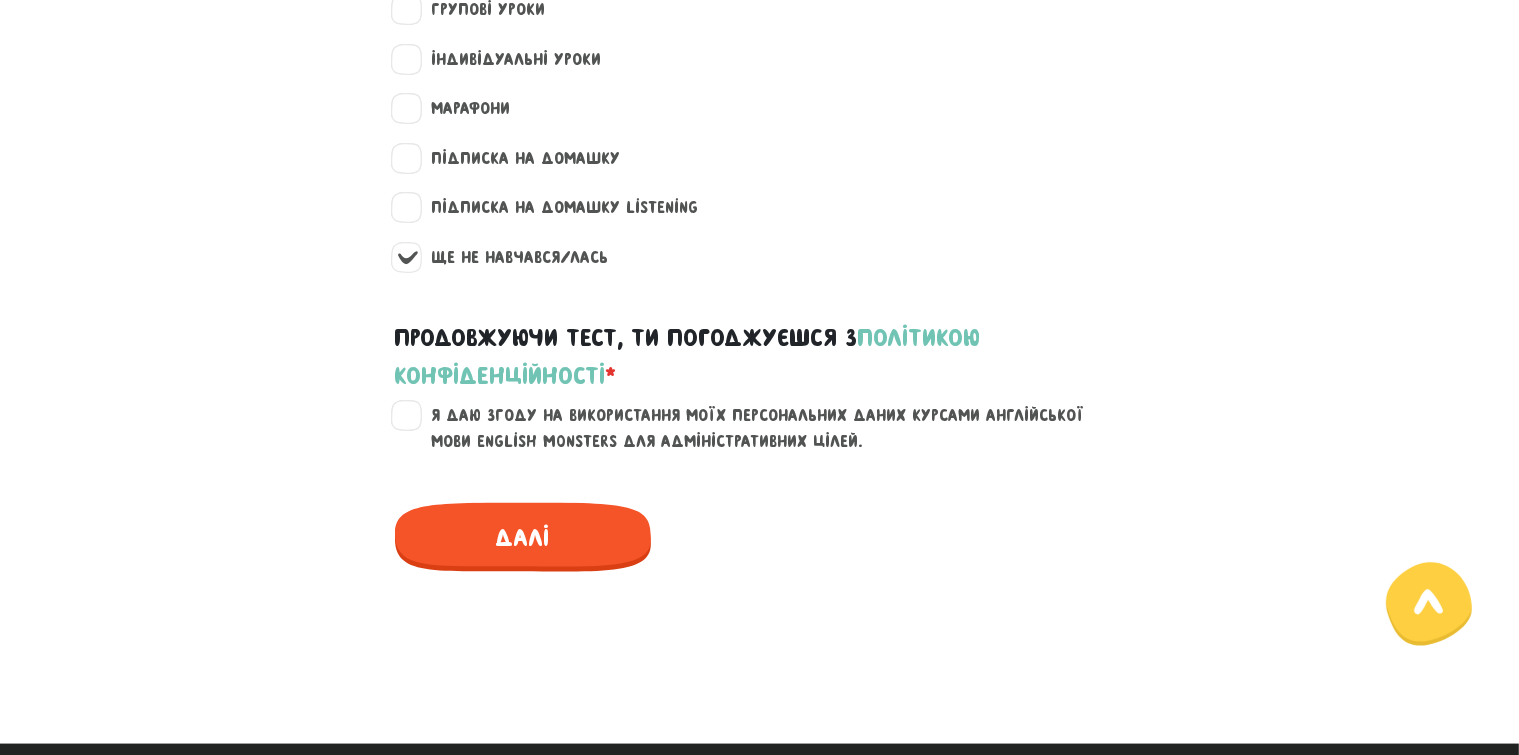scroll, scrollTop: 2500, scrollLeft: 0, axis: vertical 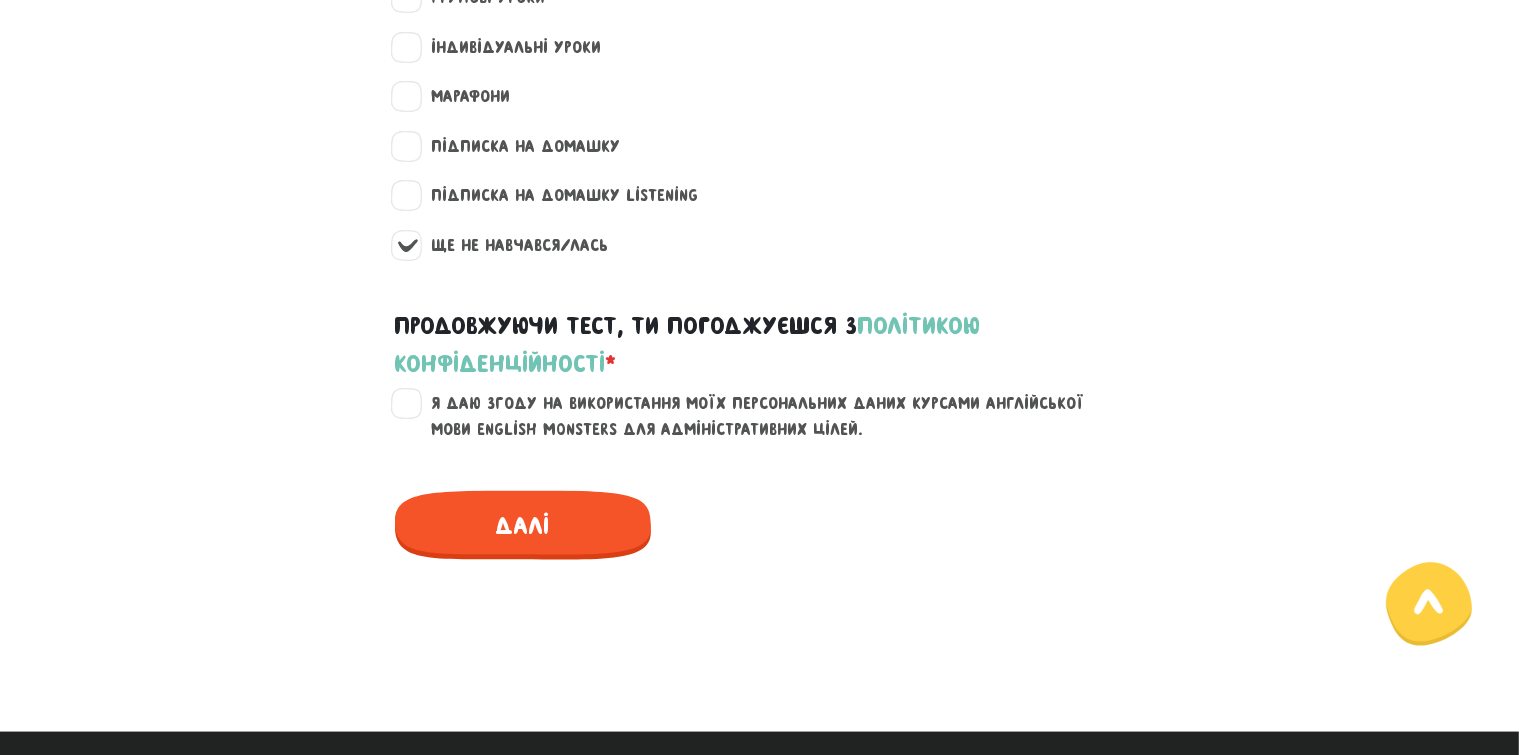 click on "Я даю згоду на використання моїх персональних даних курсами англійської мови English Monsters для адміністративних цілей." at bounding box center (772, 416) 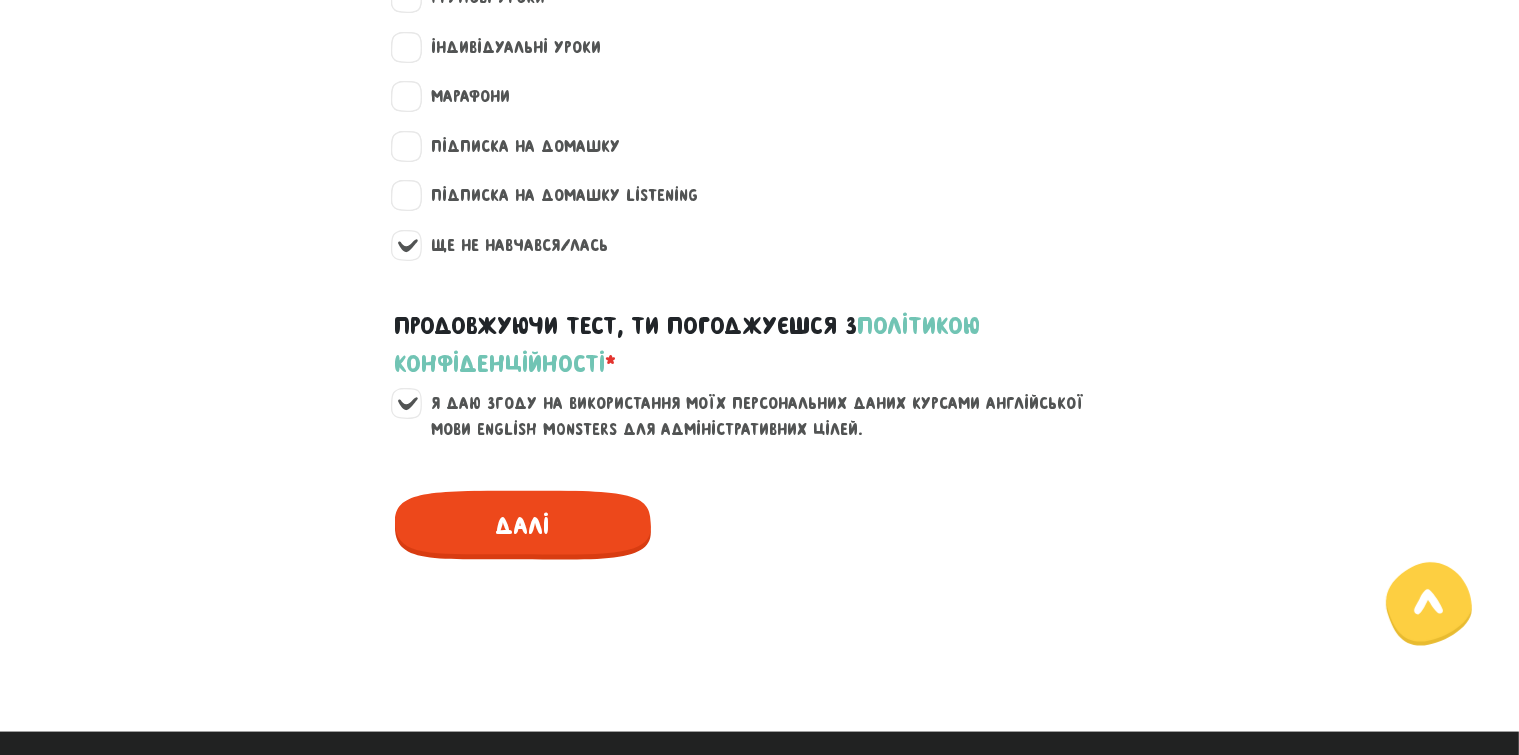 click on "Далі" at bounding box center (523, 525) 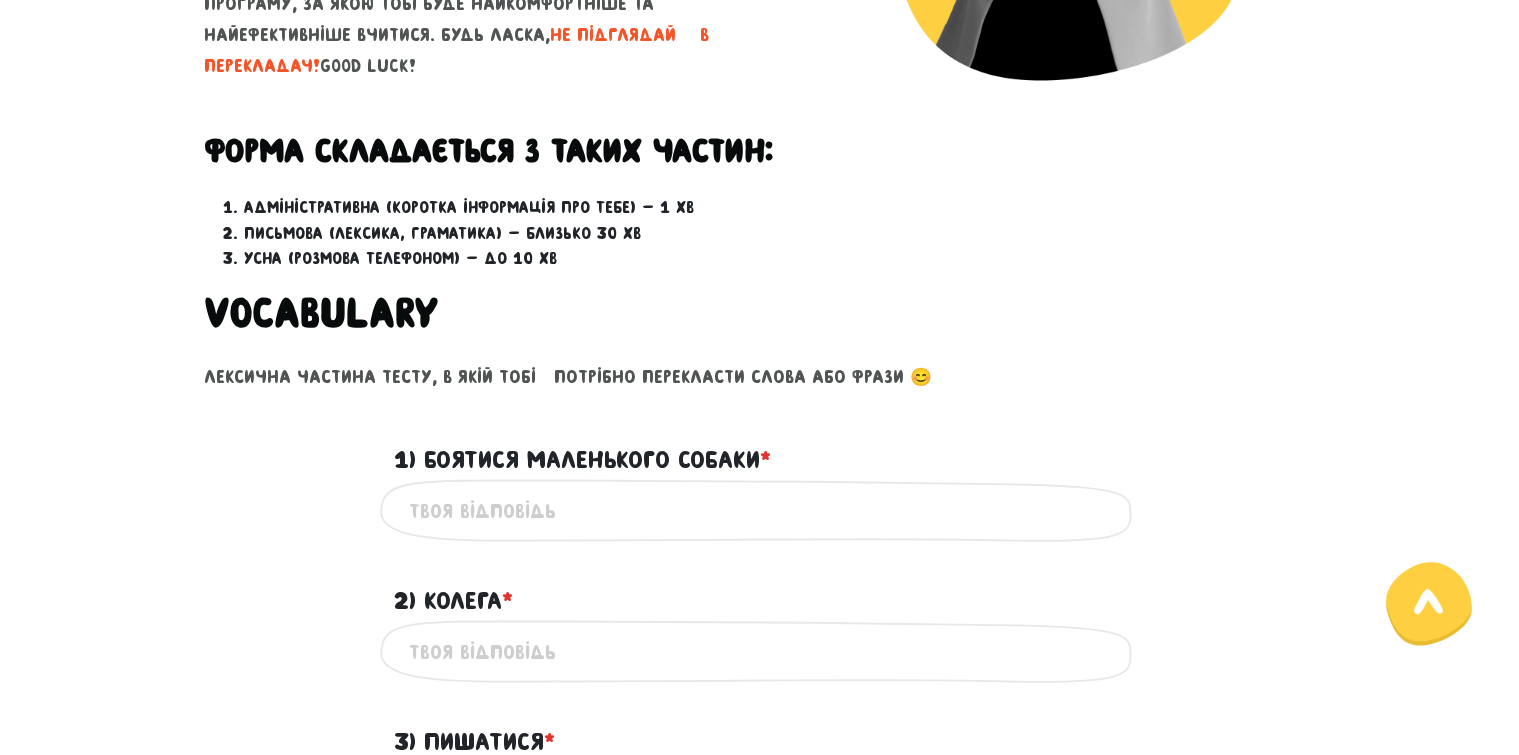 scroll, scrollTop: 559, scrollLeft: 0, axis: vertical 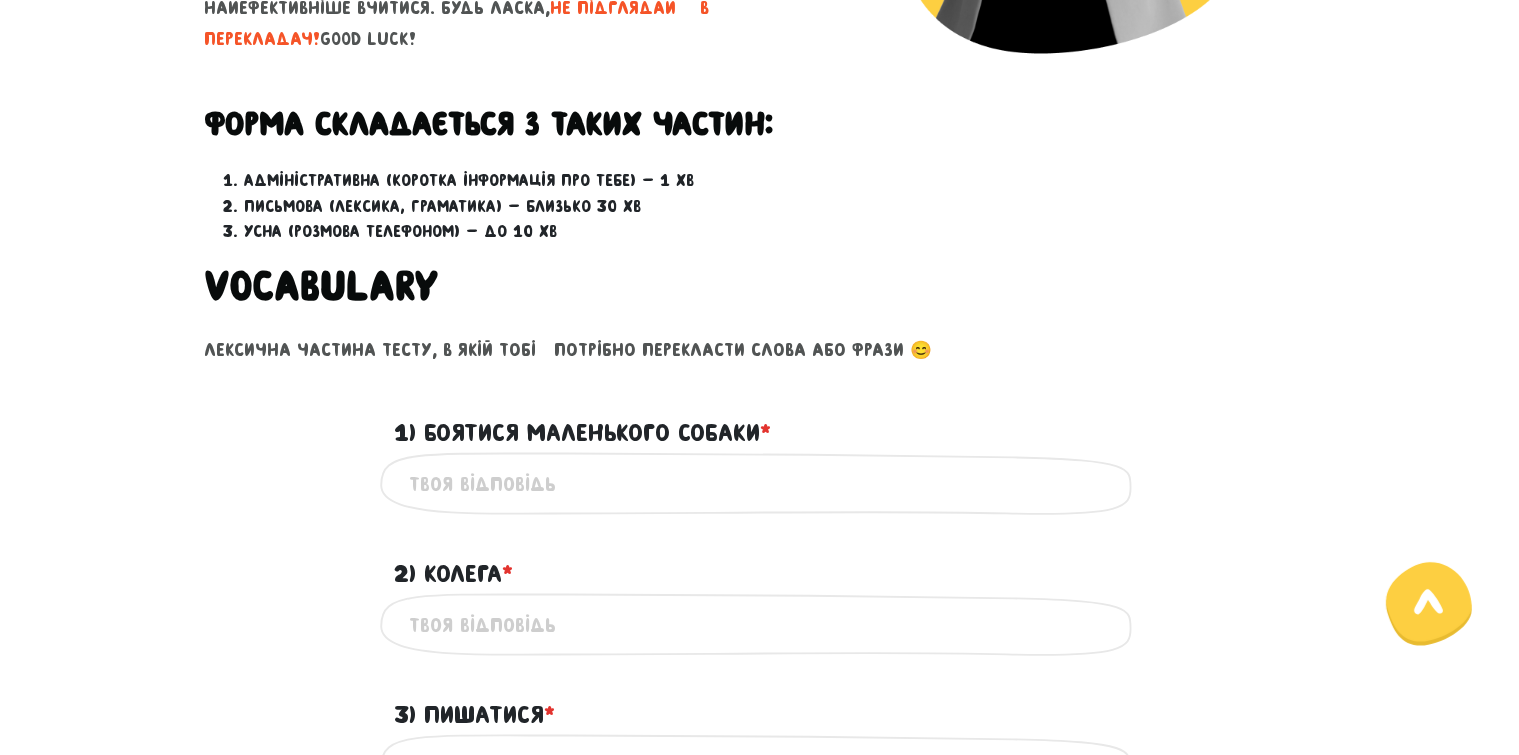 click on "1) Боятися маленького собаки *" at bounding box center (760, 483) 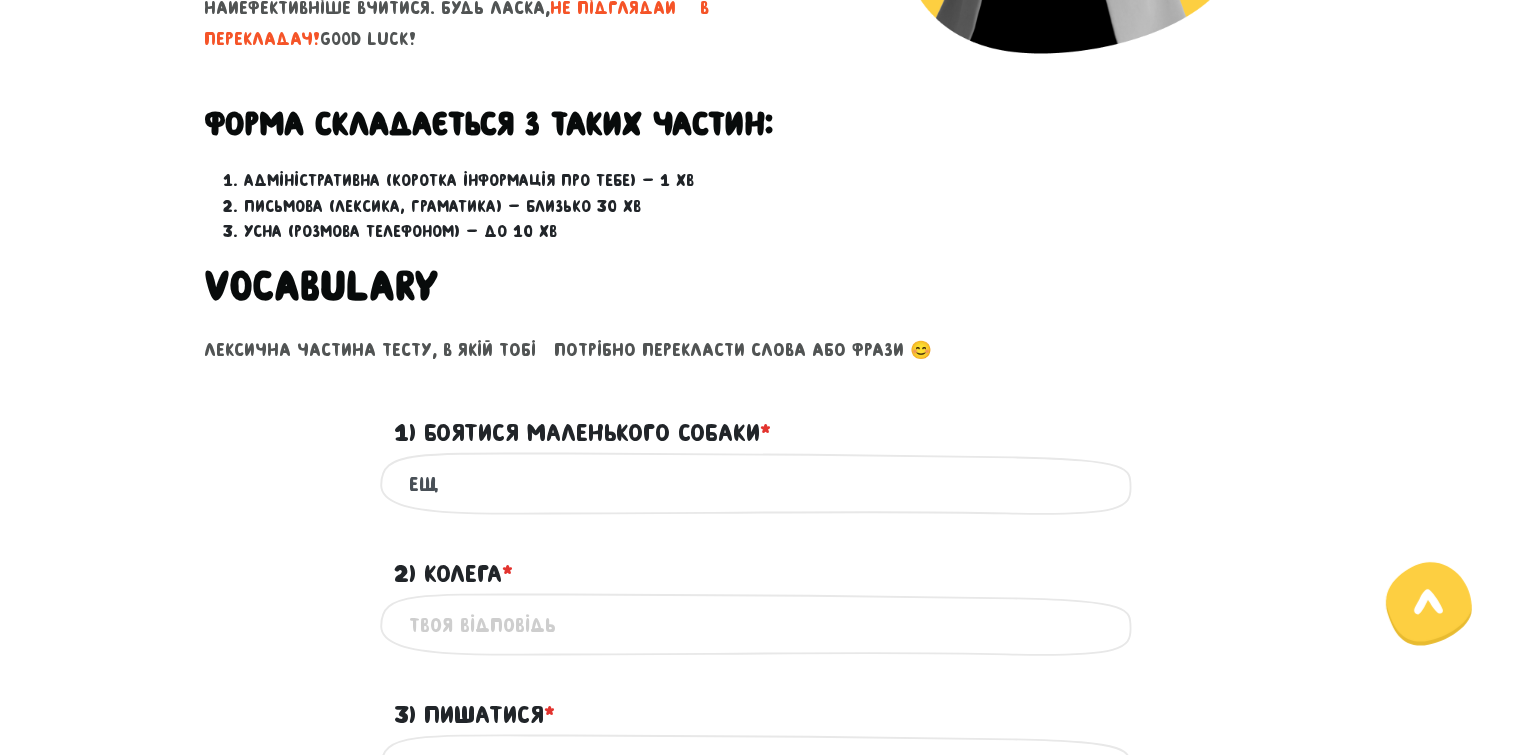 type on "Е" 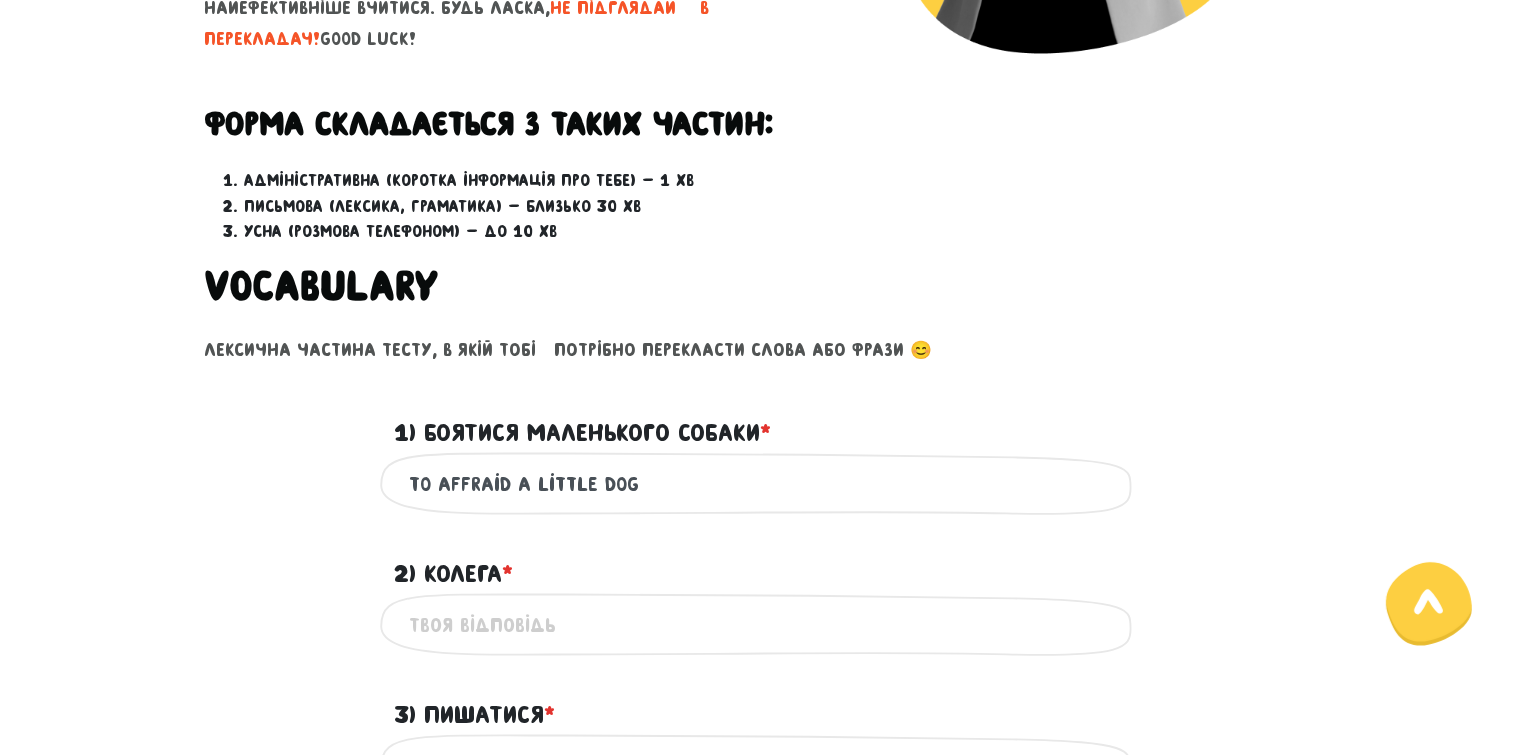 type on "to affraid a little dog" 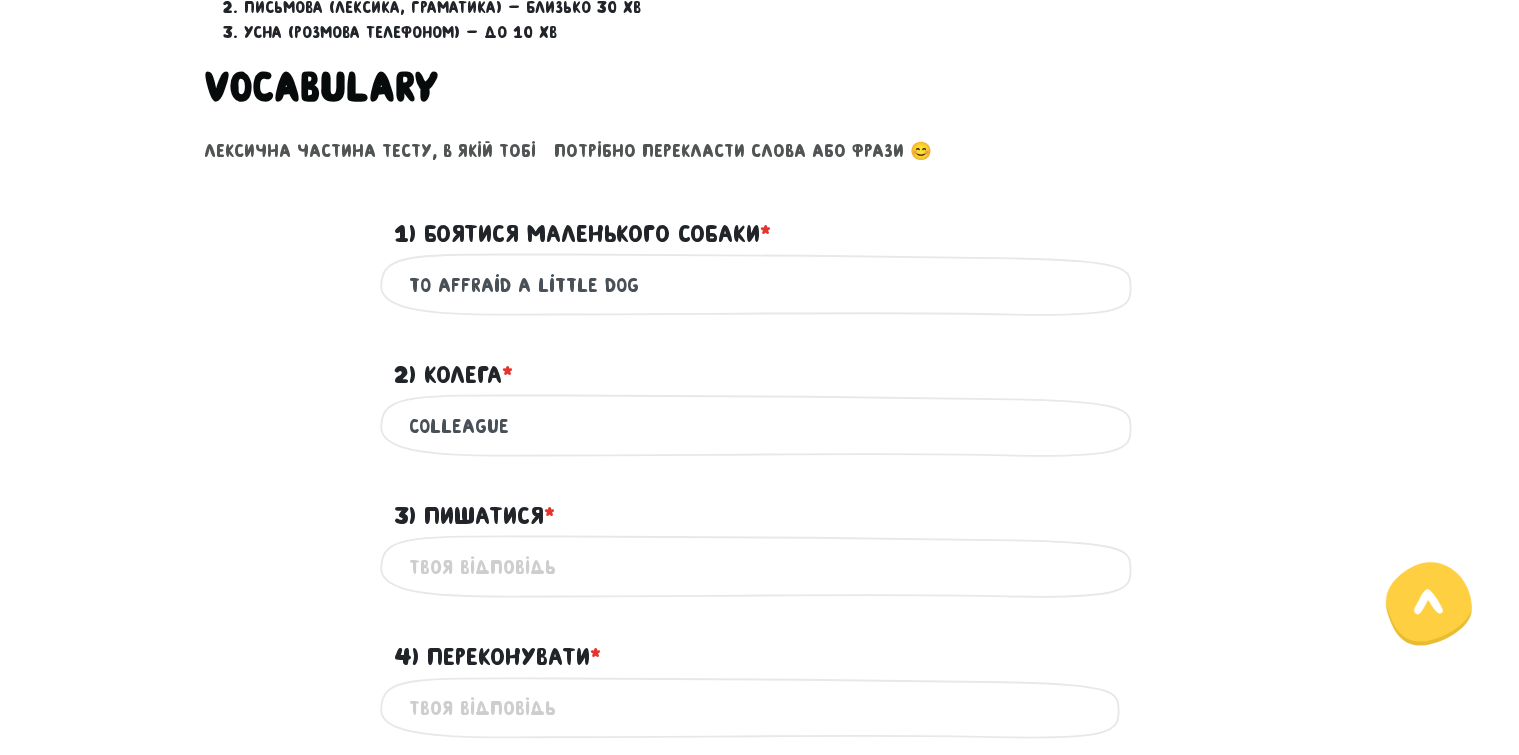 scroll, scrollTop: 759, scrollLeft: 0, axis: vertical 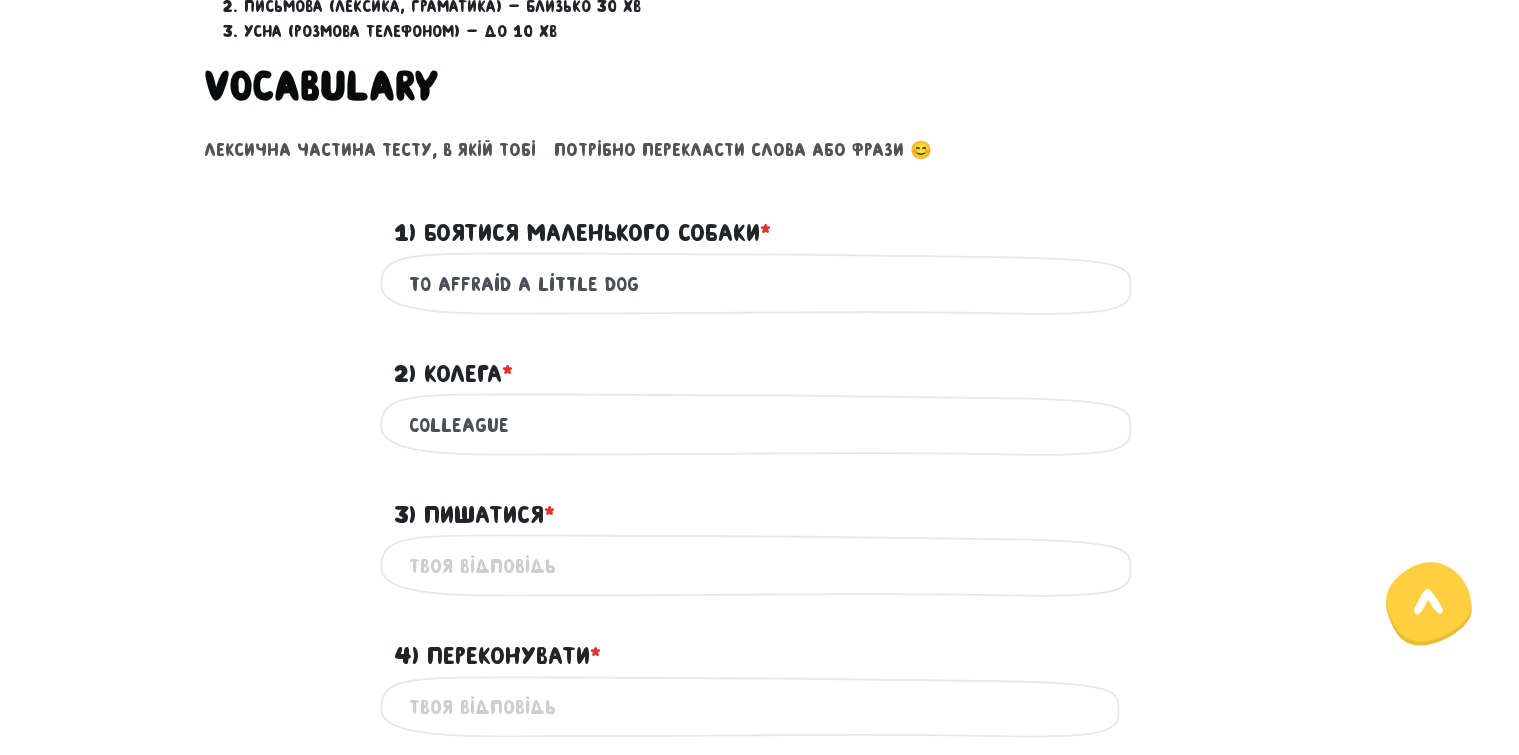 type on "colleague" 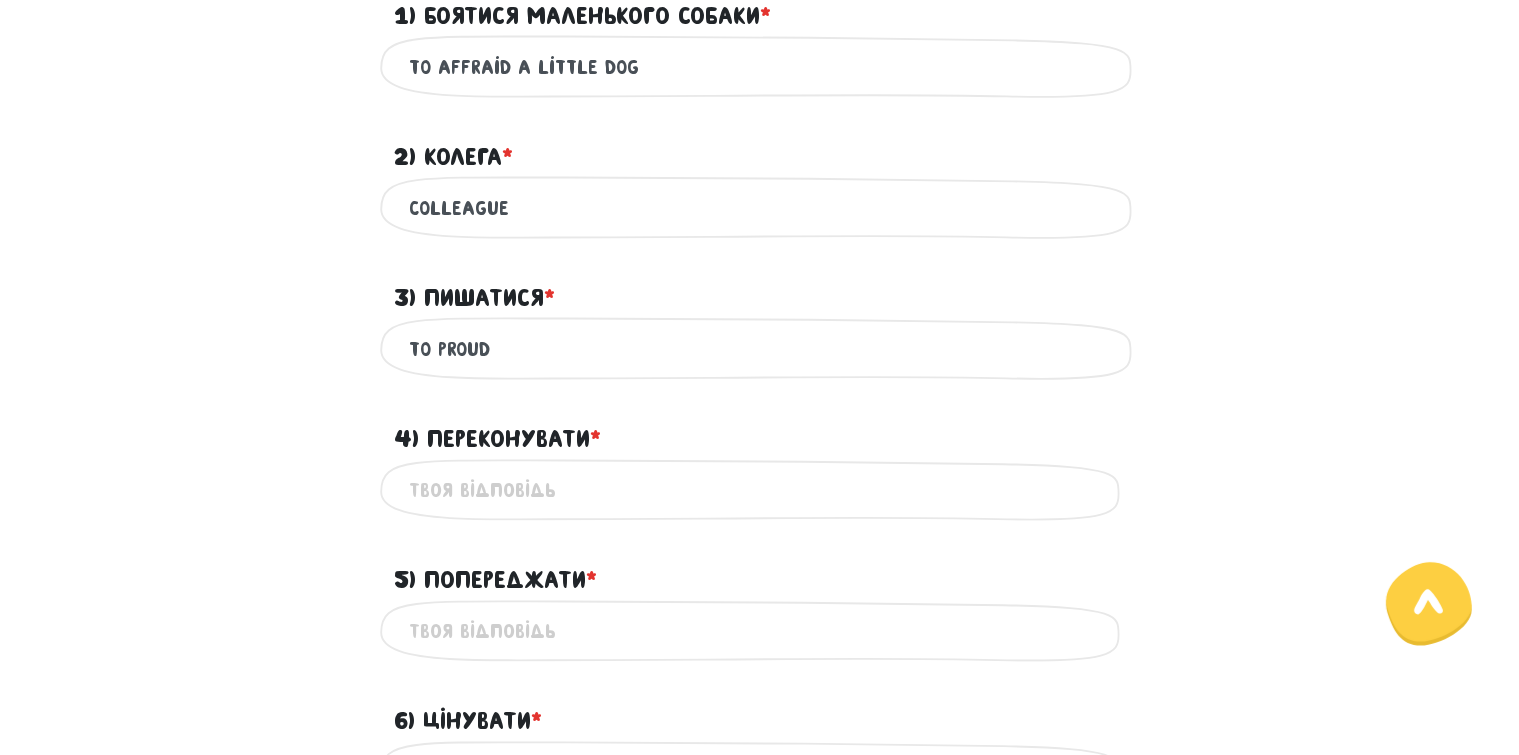 scroll, scrollTop: 1059, scrollLeft: 0, axis: vertical 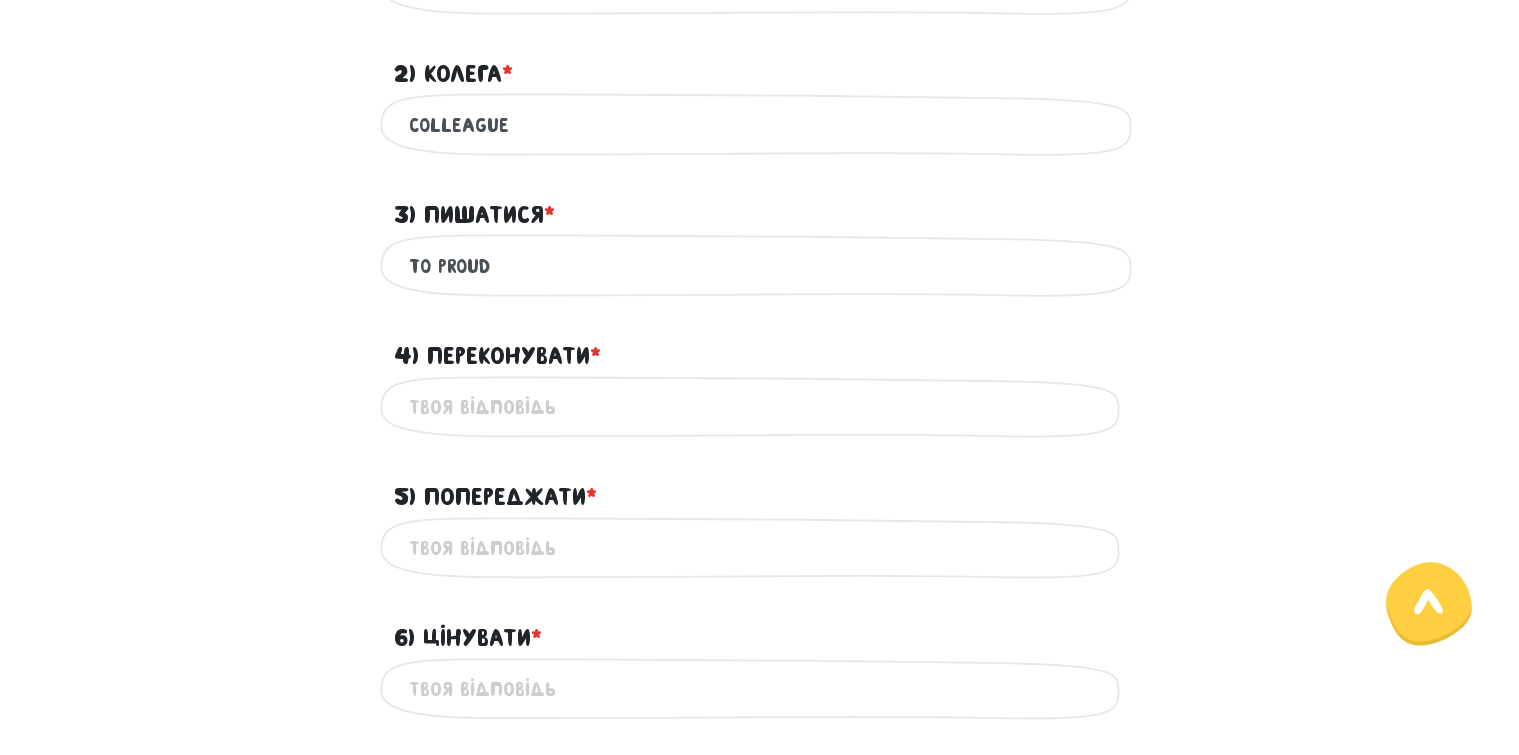 type on "to proud" 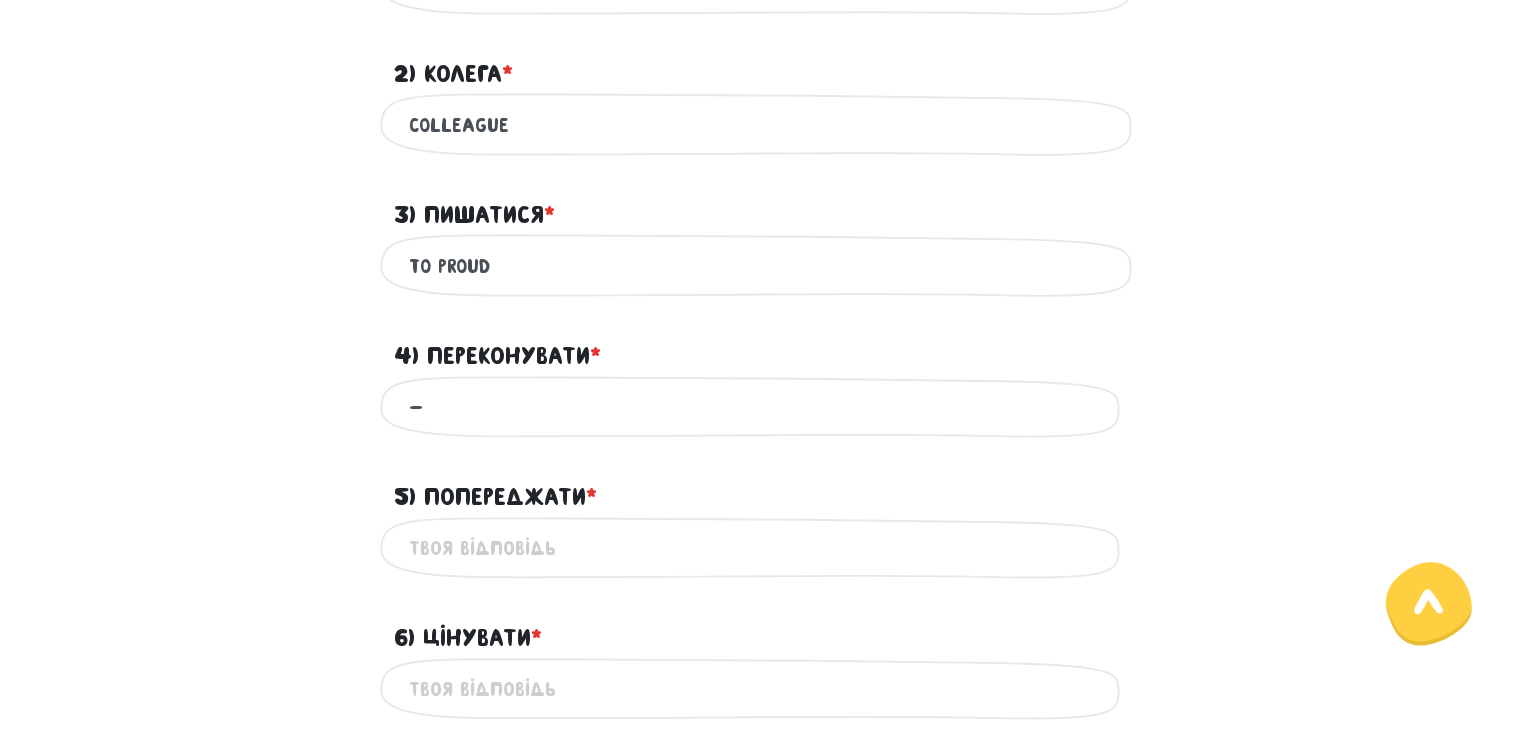 type on "-" 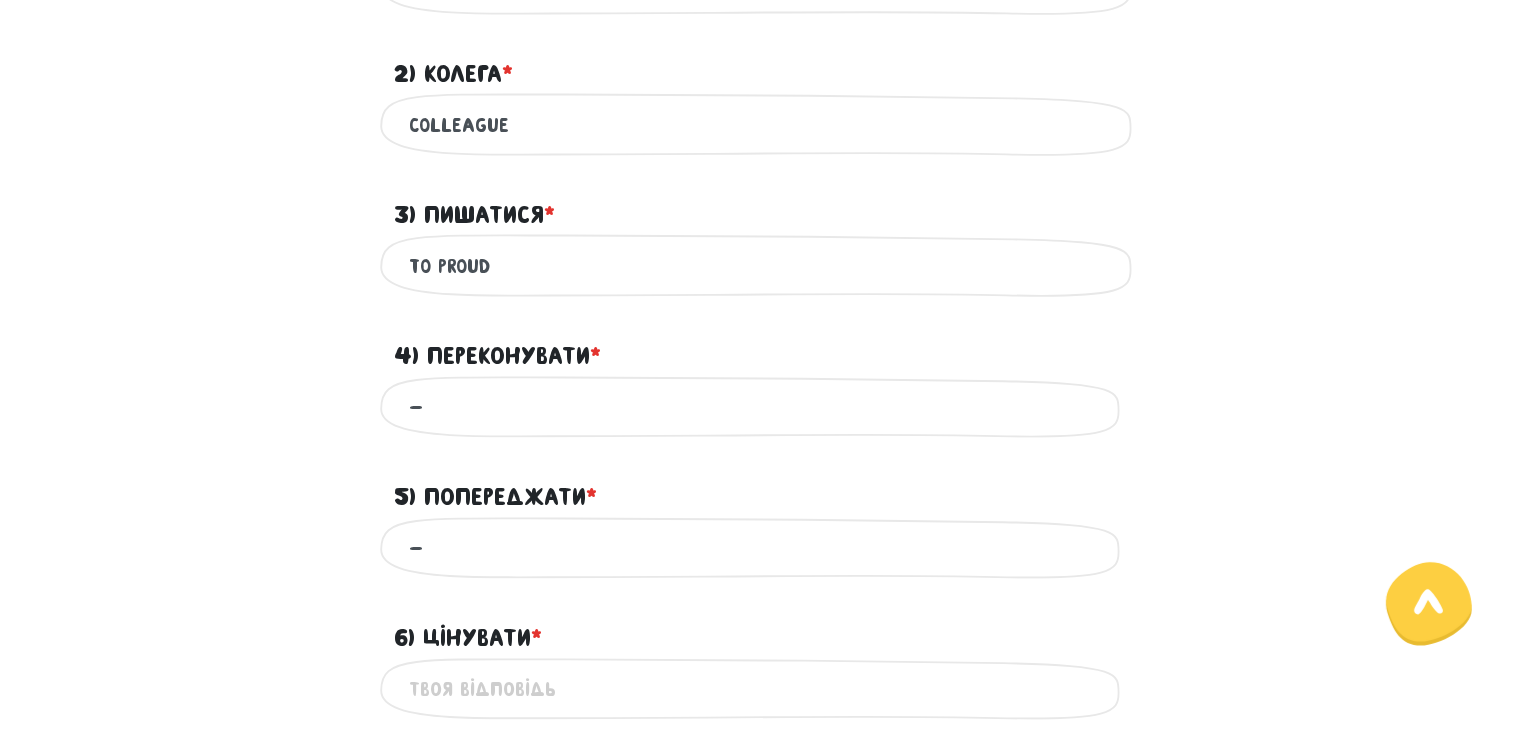 scroll, scrollTop: 1359, scrollLeft: 0, axis: vertical 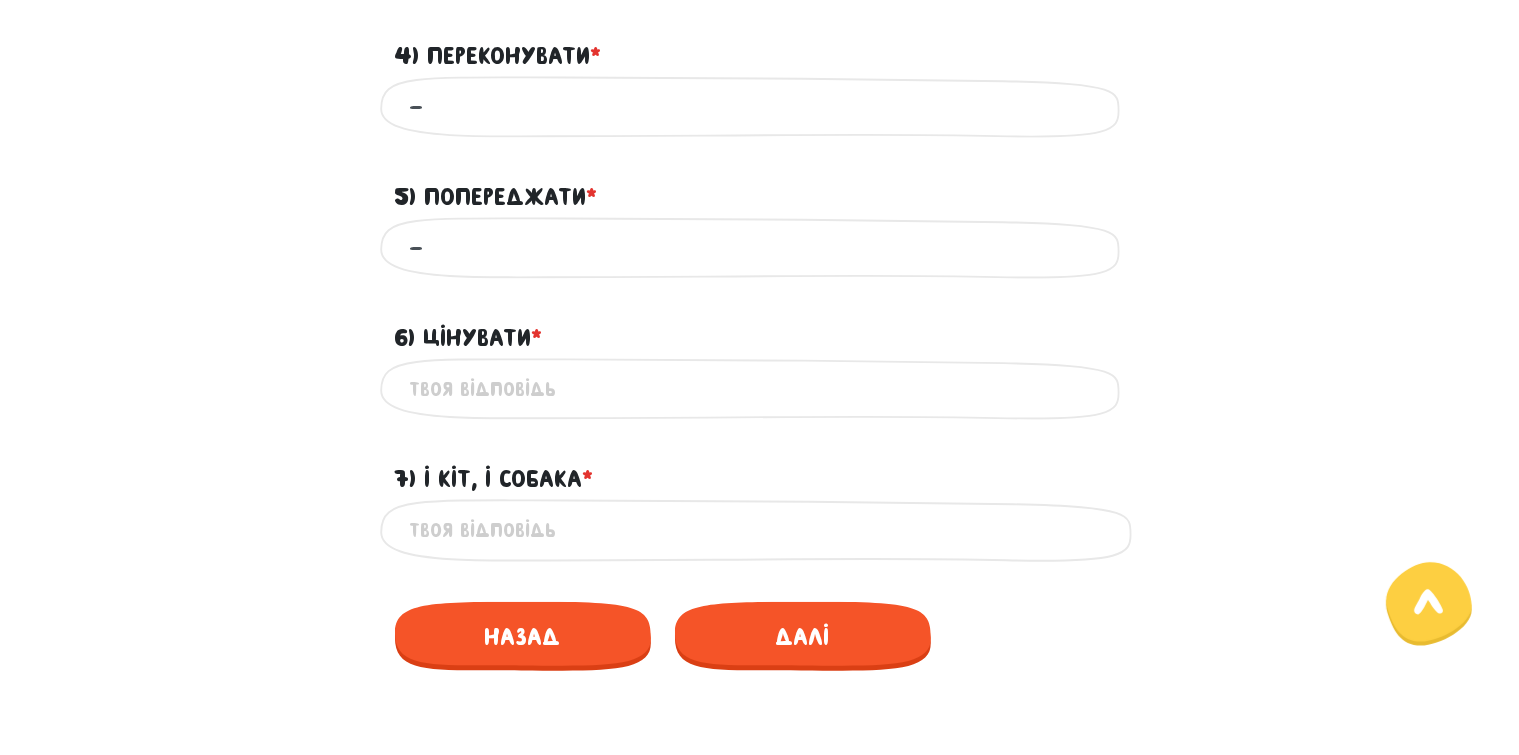 type on "-" 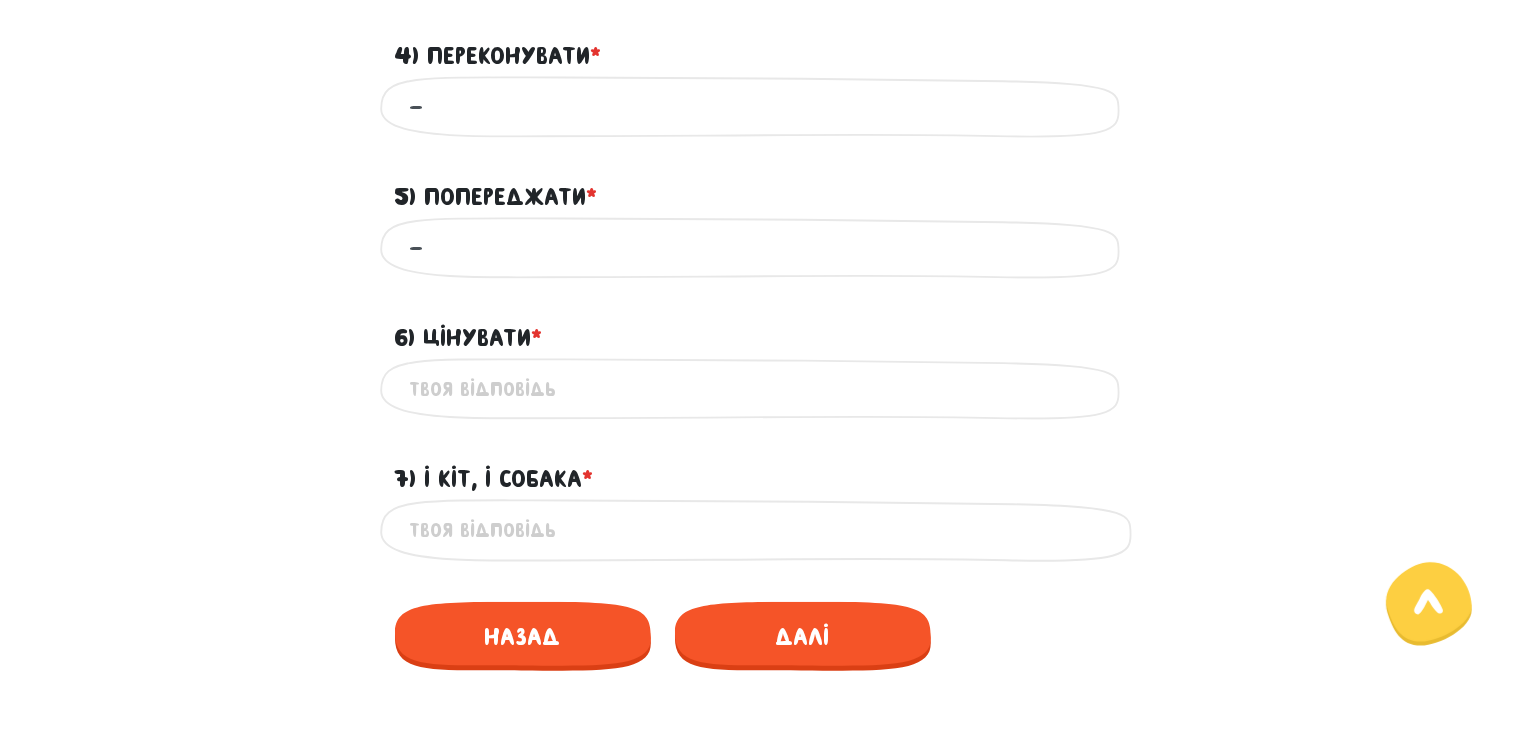 click on "6) Цінувати *
?" at bounding box center (760, 389) 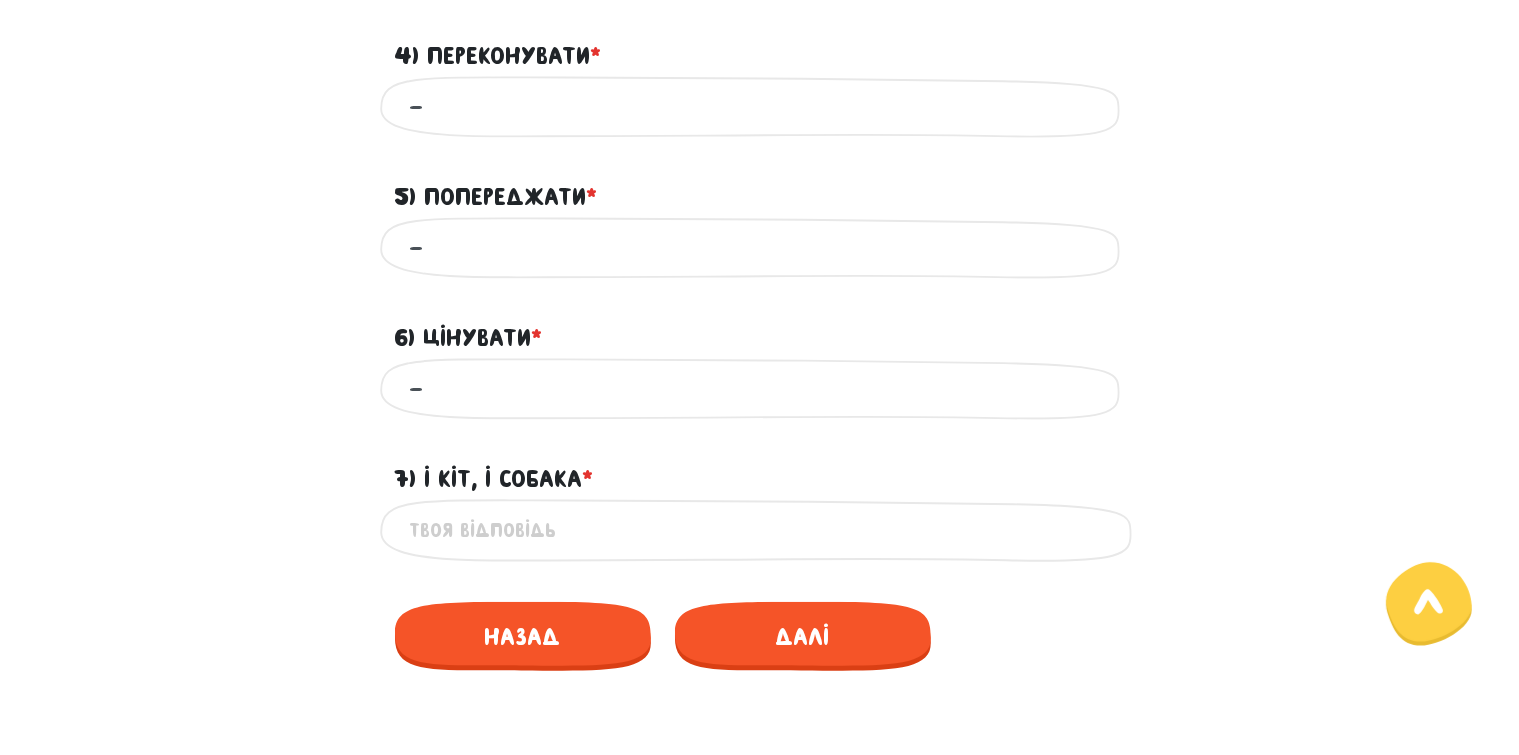 type on "-" 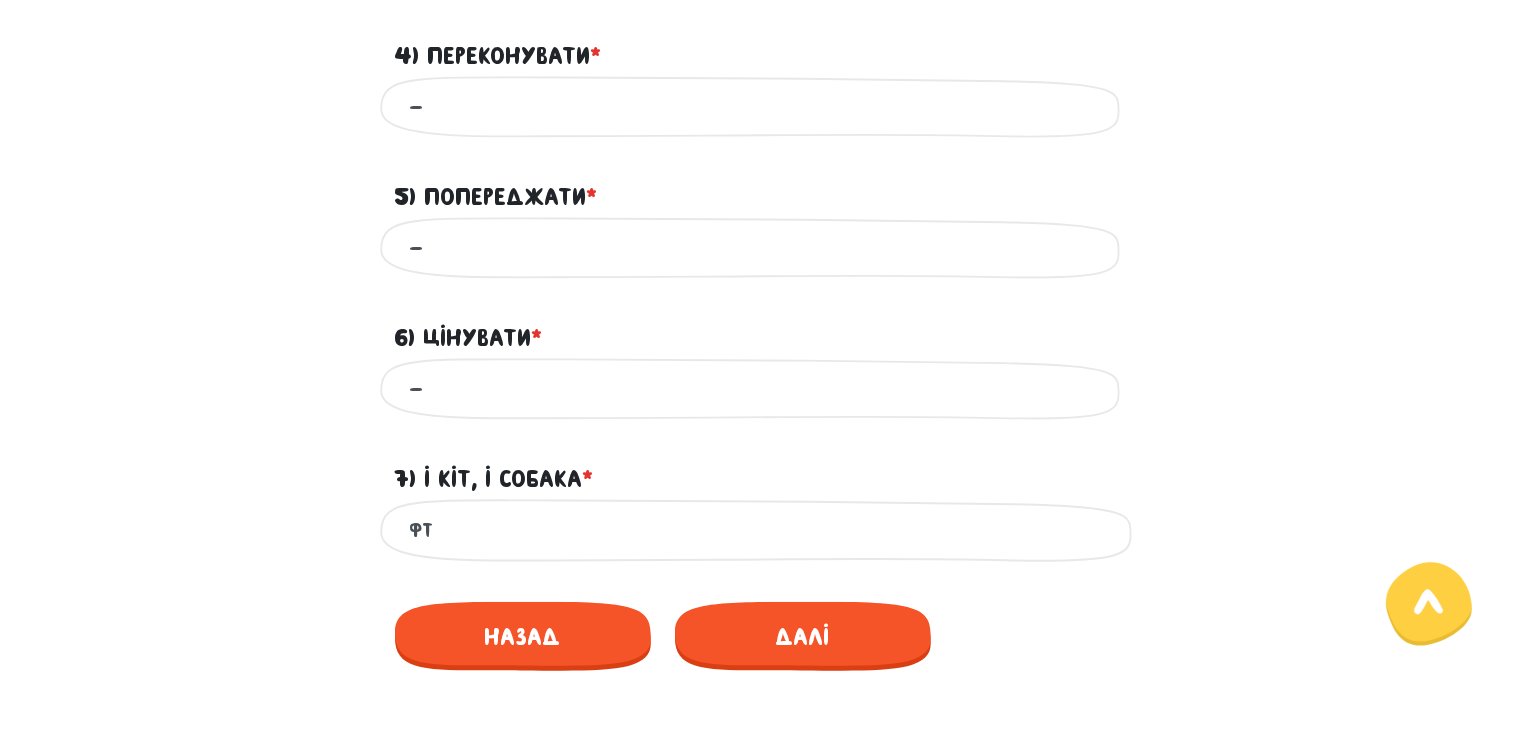 type on "ф" 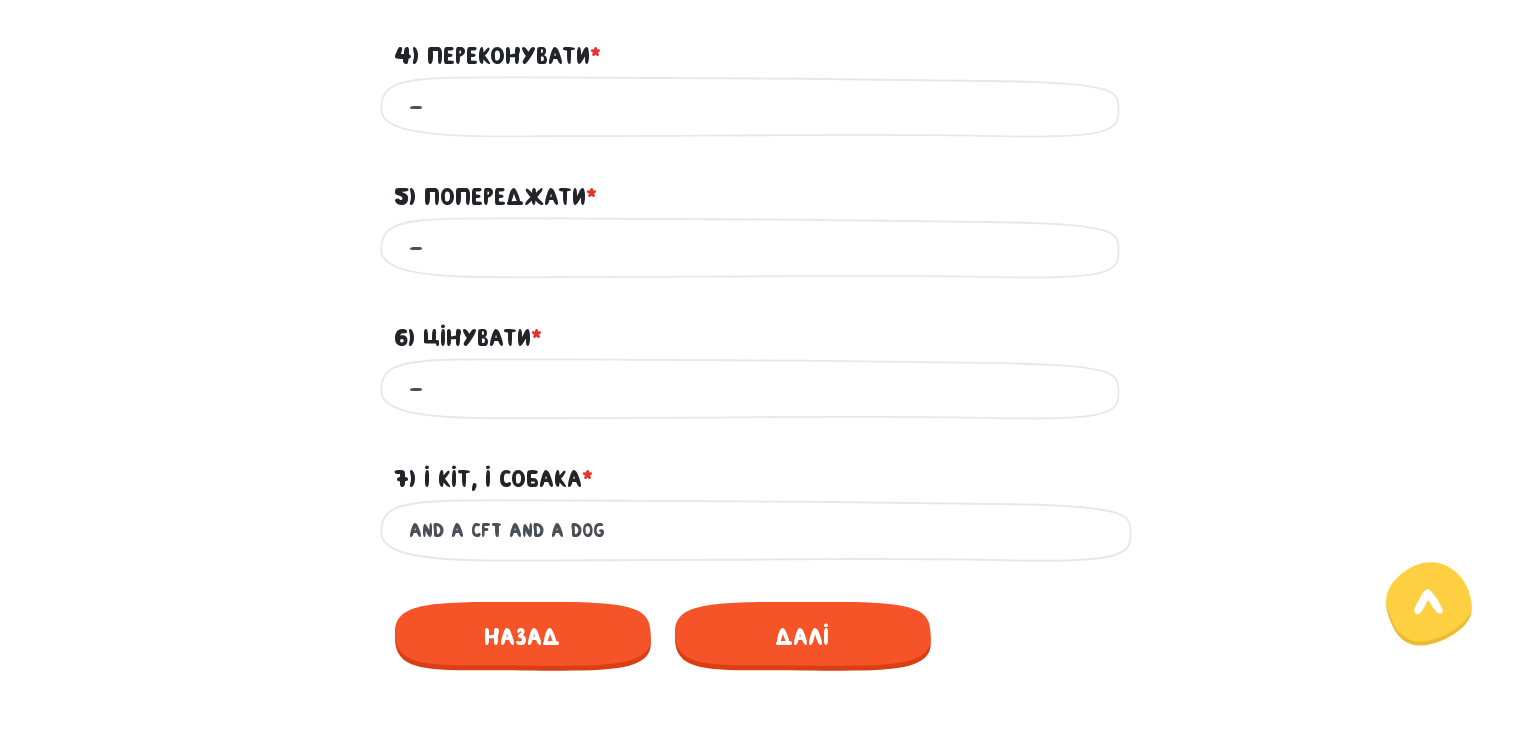 click on "and a cft and a dog" at bounding box center (760, 530) 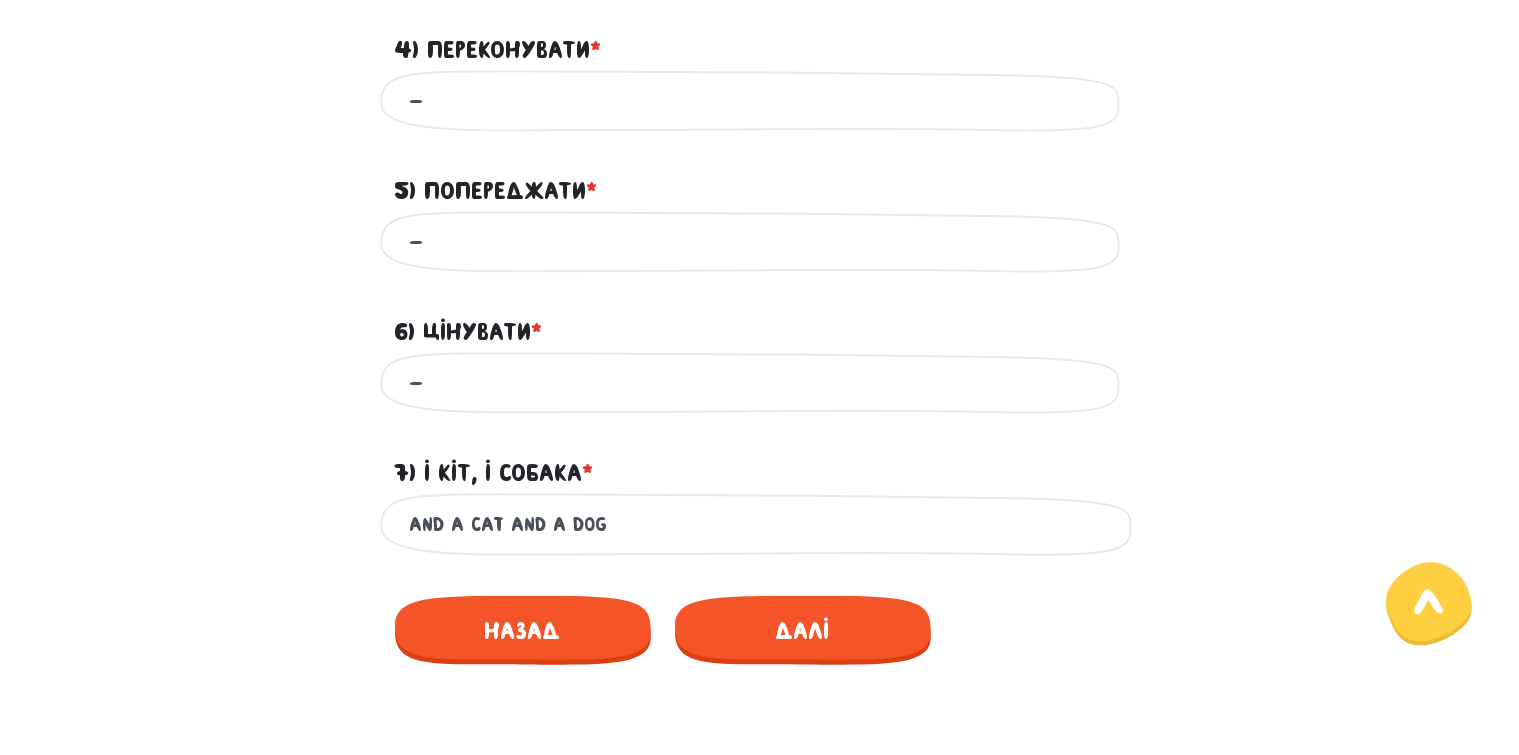 scroll, scrollTop: 1359, scrollLeft: 0, axis: vertical 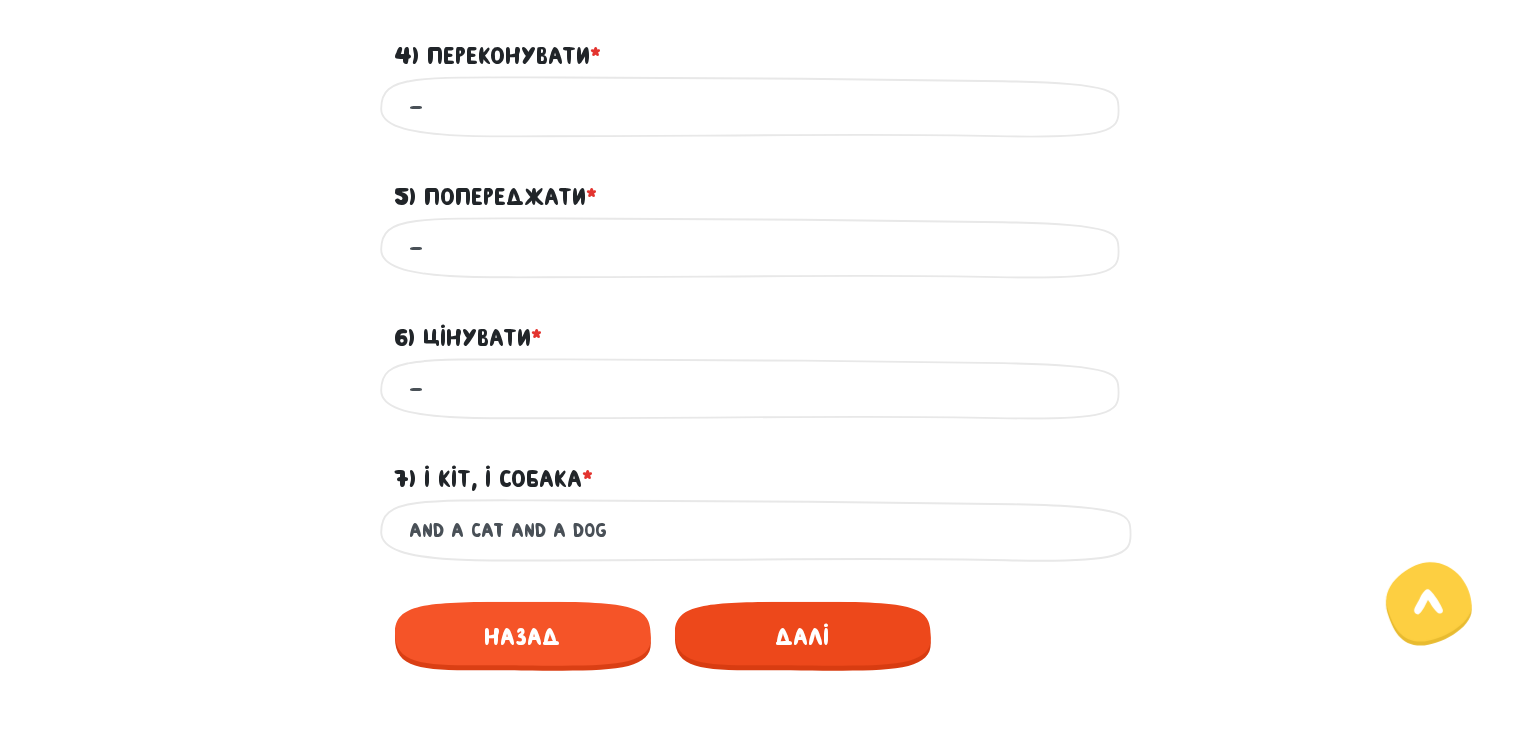 type on "and a cat and a dog" 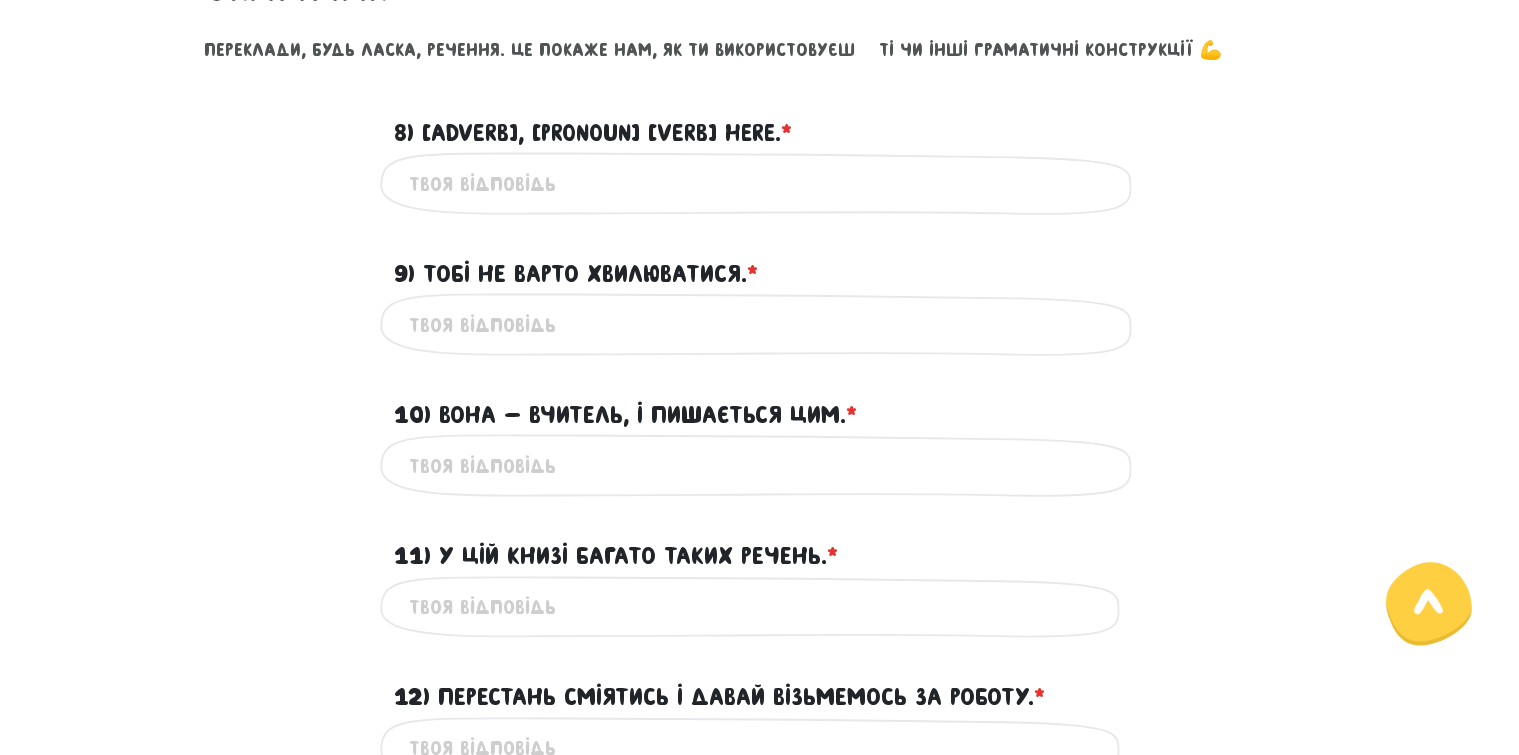 scroll, scrollTop: 759, scrollLeft: 0, axis: vertical 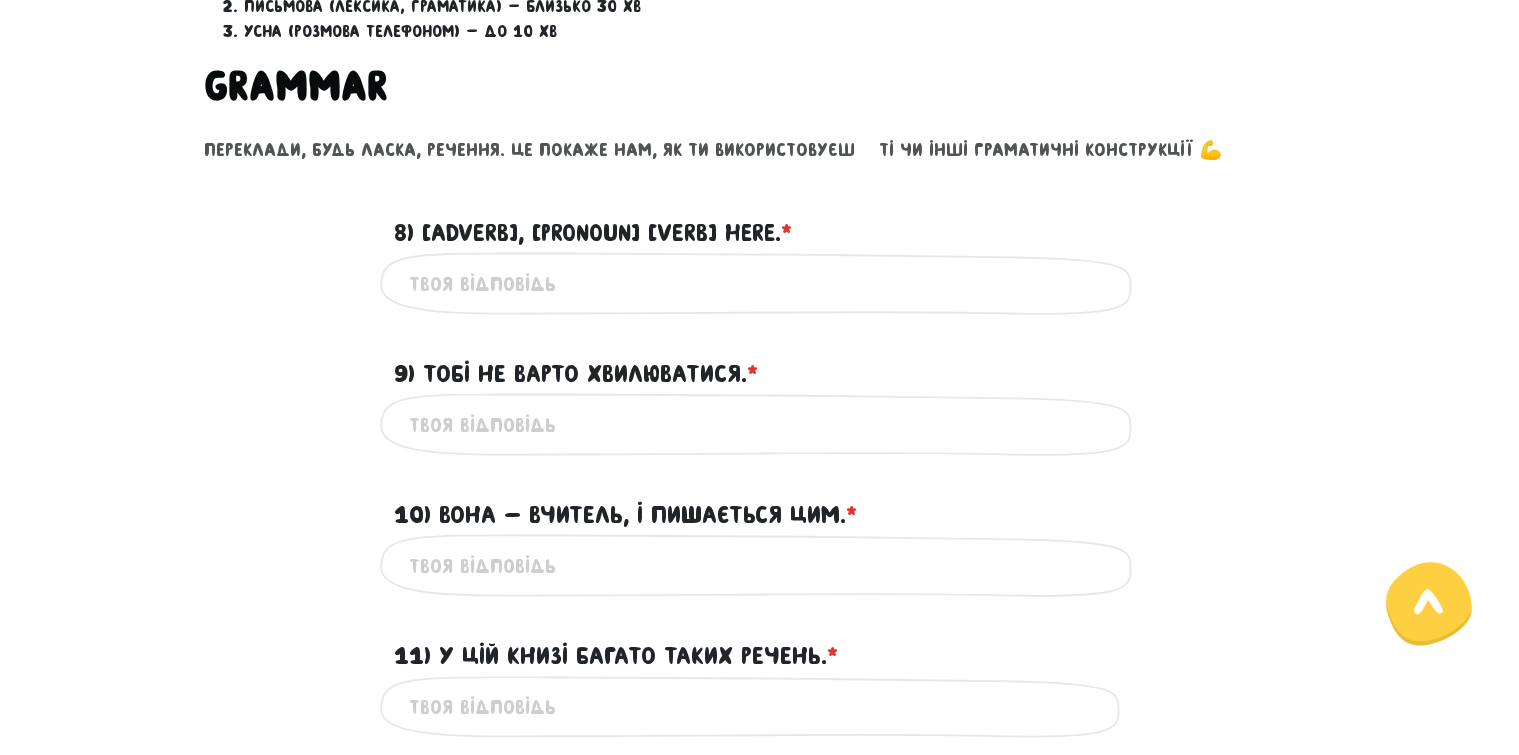 click on "8) Коротко кажучи, колись я тут жив. *
?" at bounding box center [760, 283] 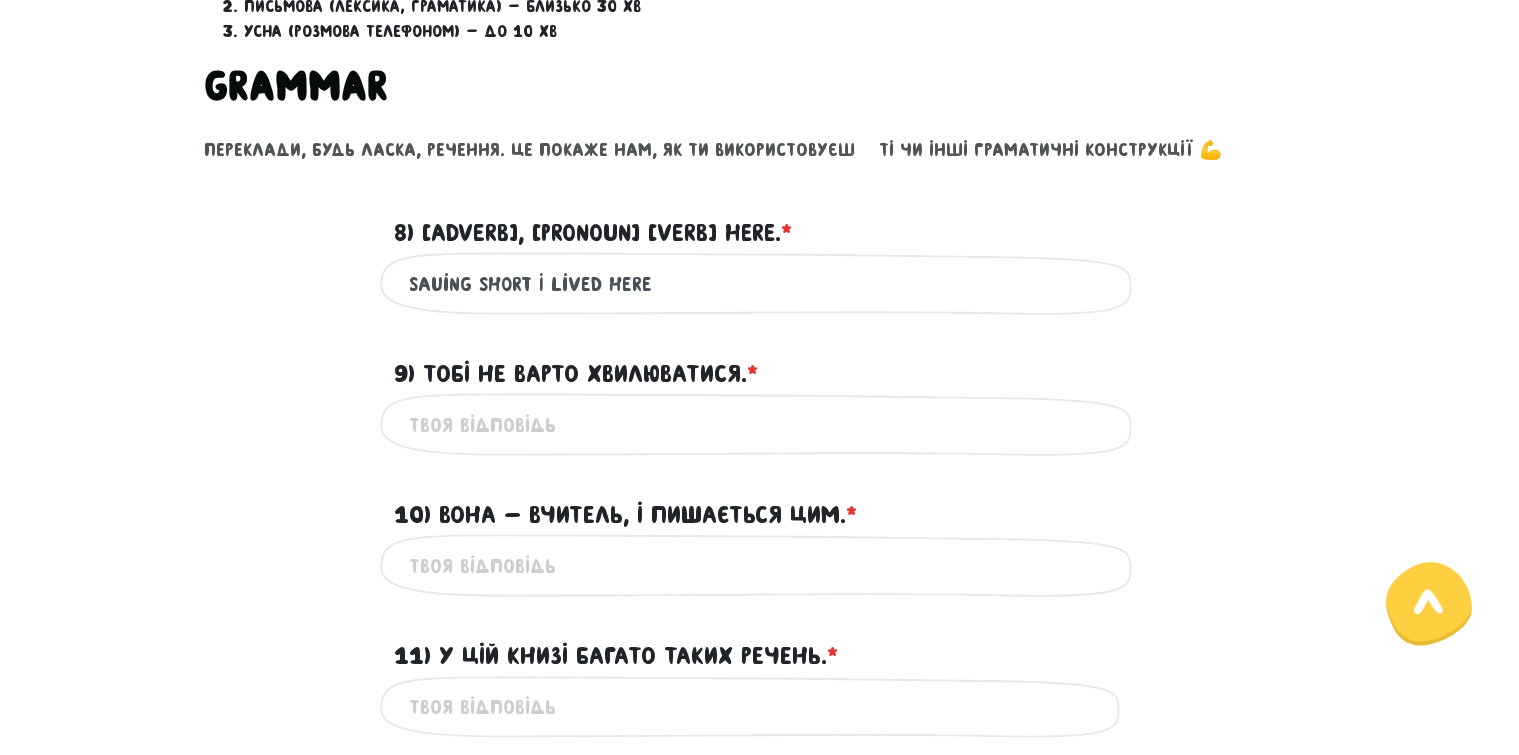 click on "sauing short I lived here" at bounding box center [760, 283] 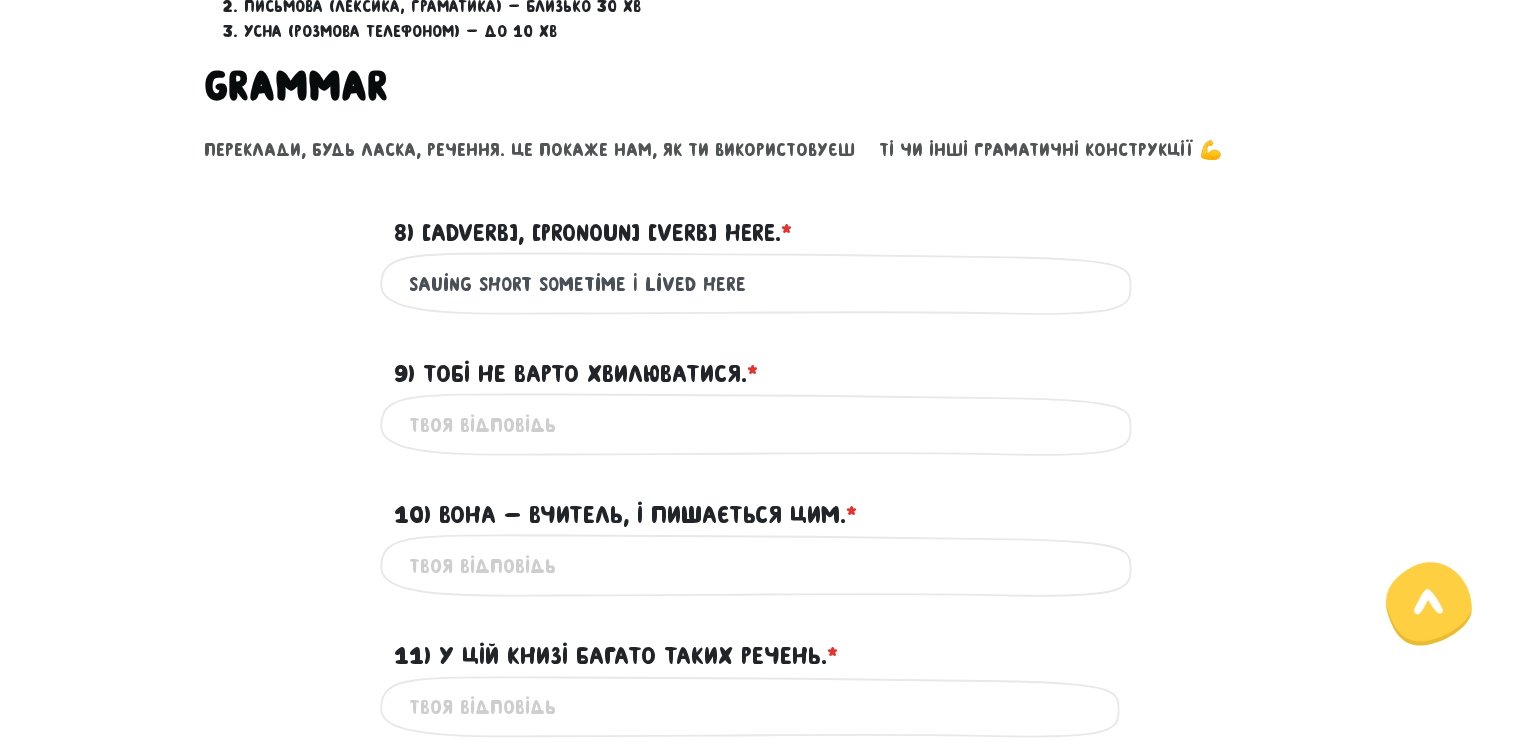 type on "sauing short sometime I lived here" 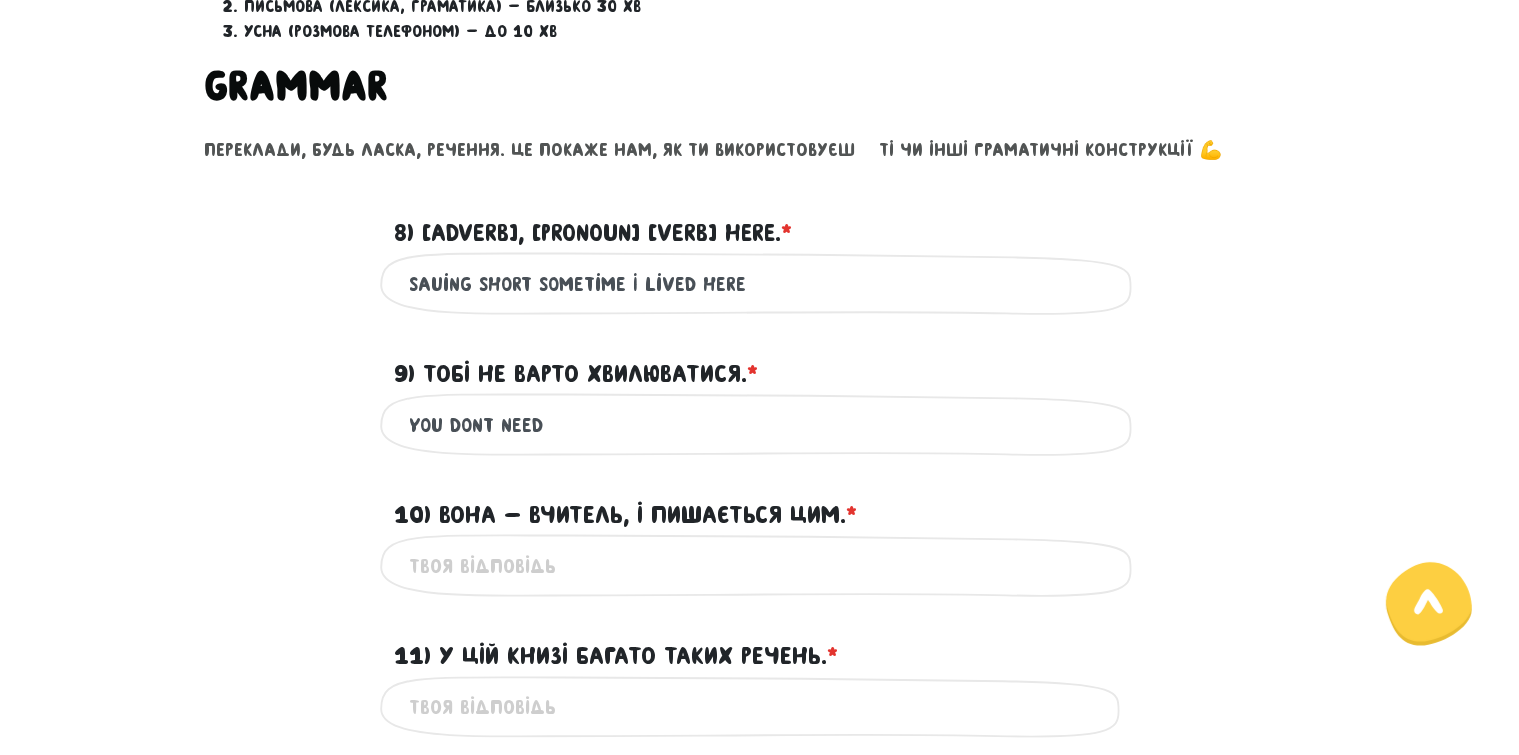 click on "you don`t need" at bounding box center [760, 424] 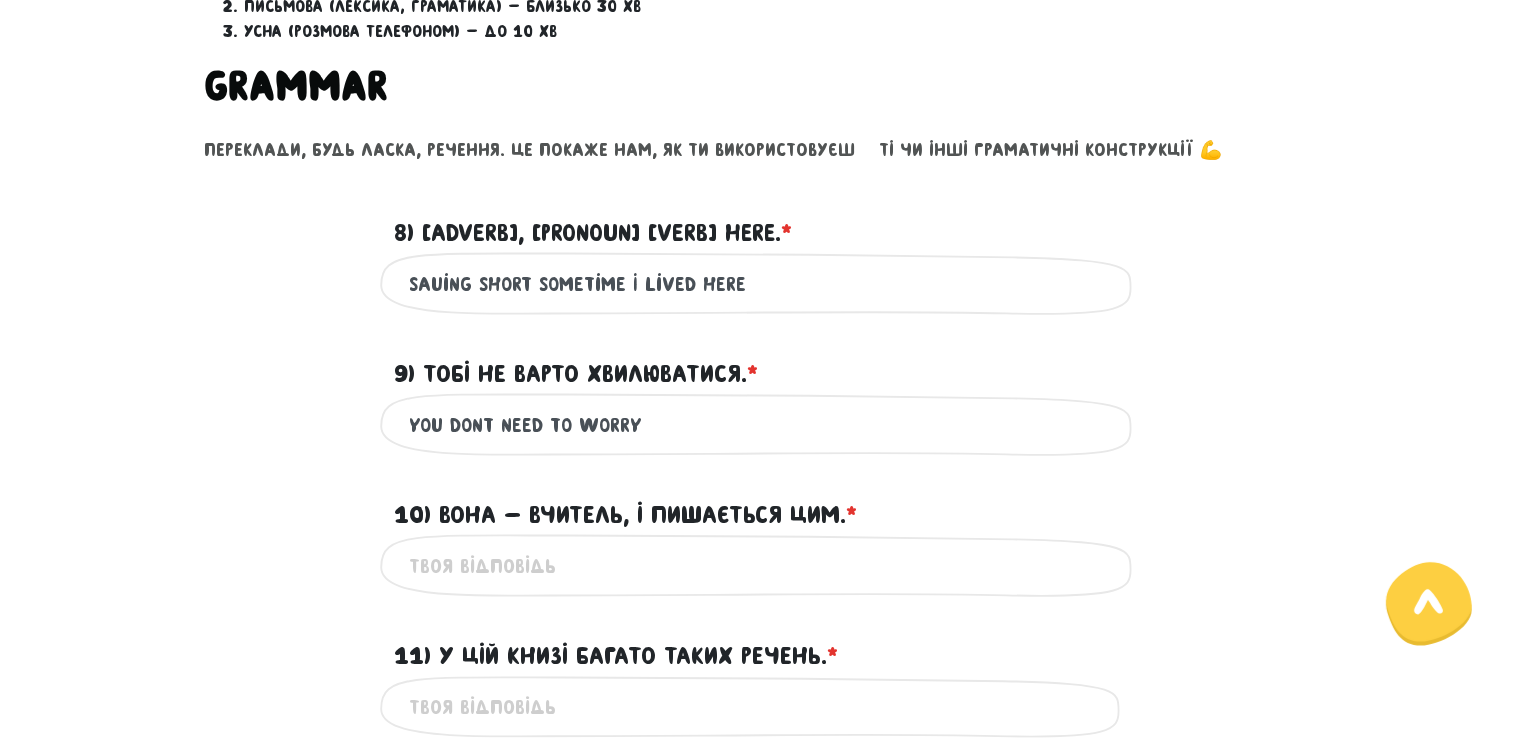 type on "you don``t need to worry" 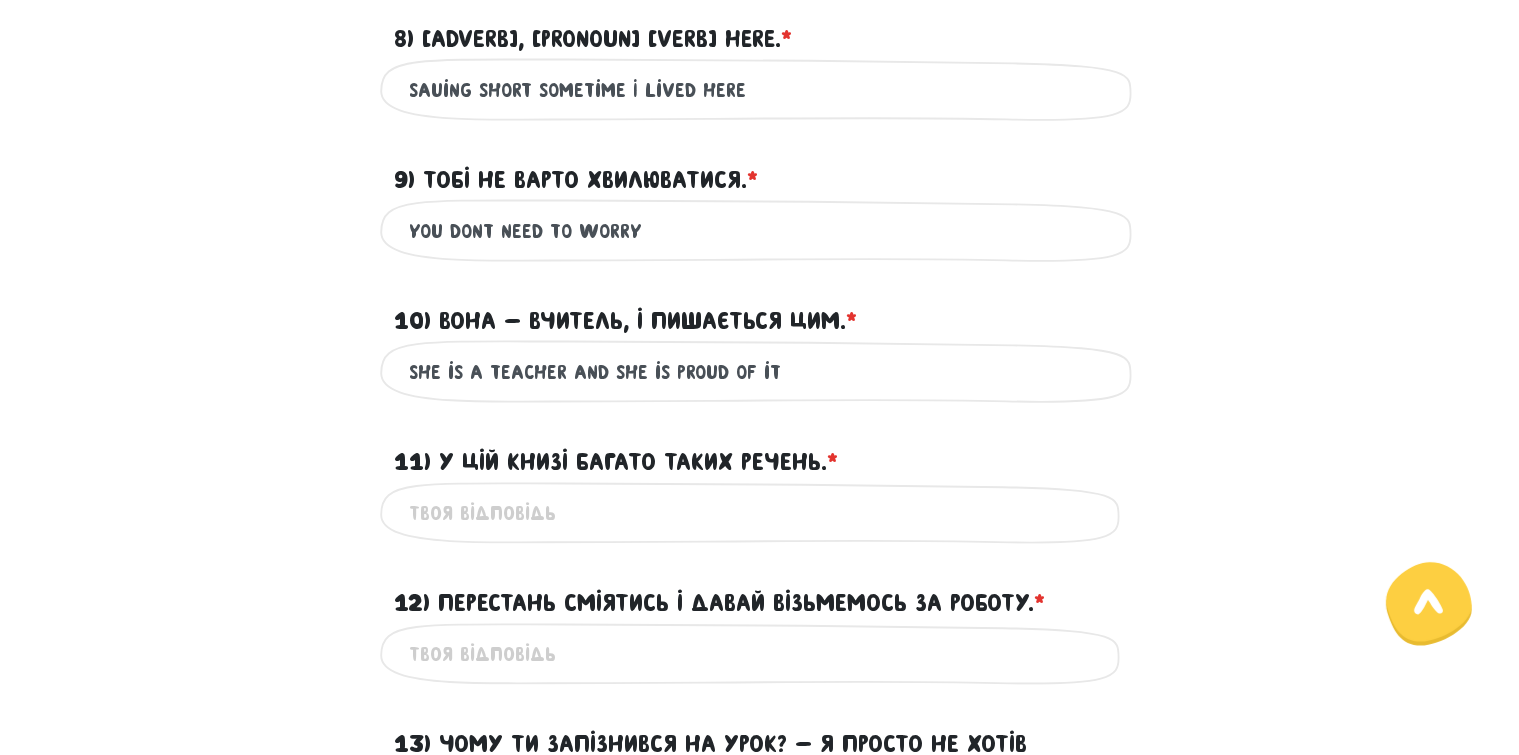 scroll, scrollTop: 959, scrollLeft: 0, axis: vertical 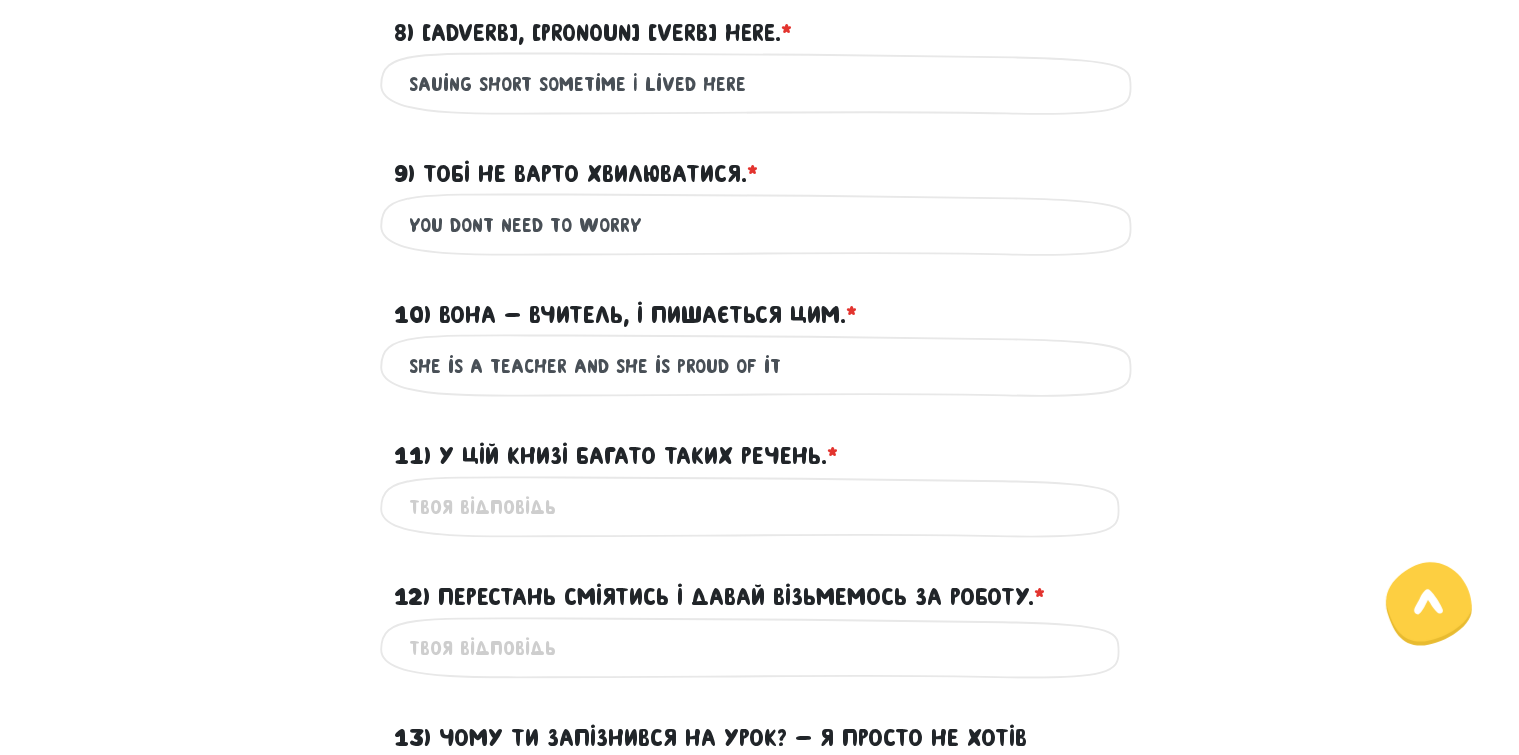 type on "She is a Teacher and she is proud of it" 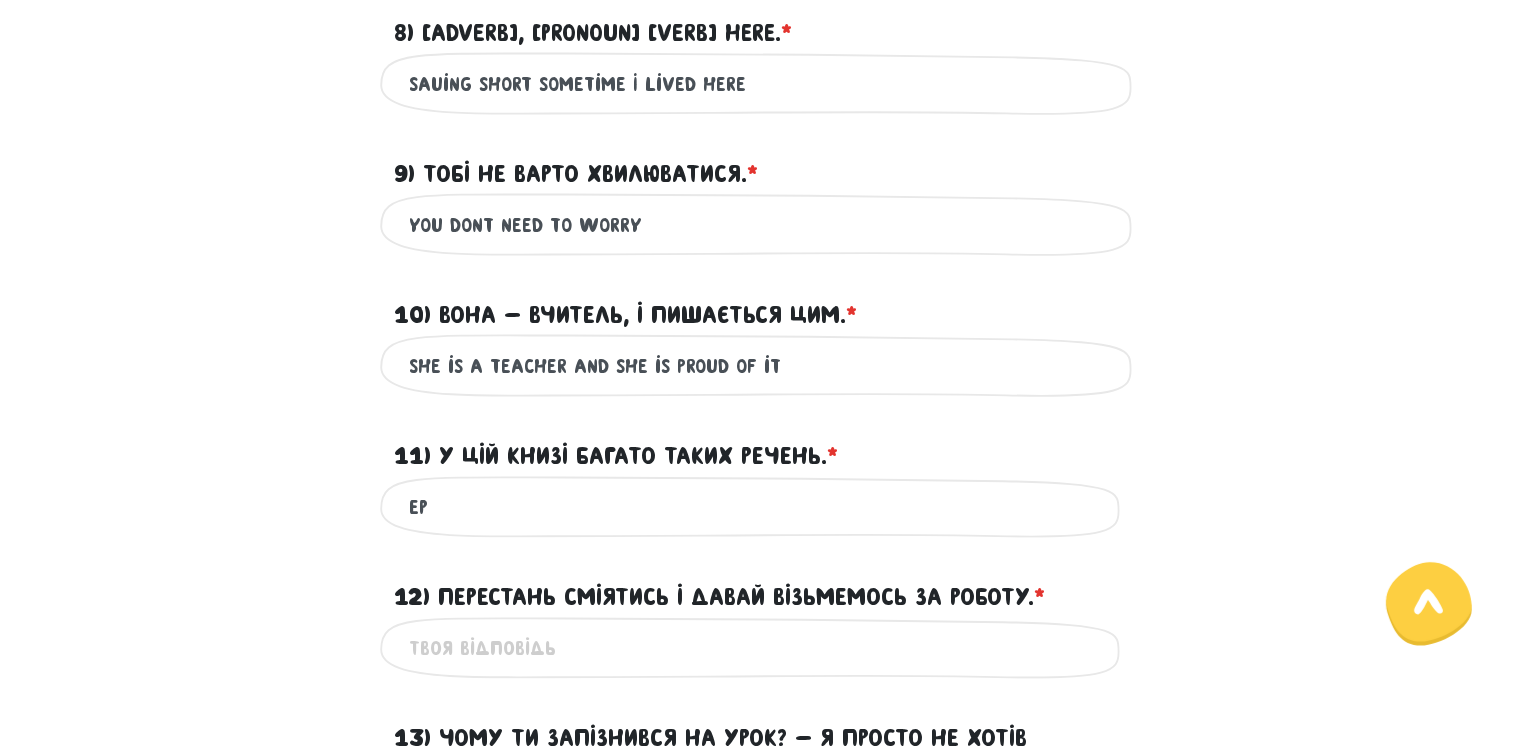type on "Е" 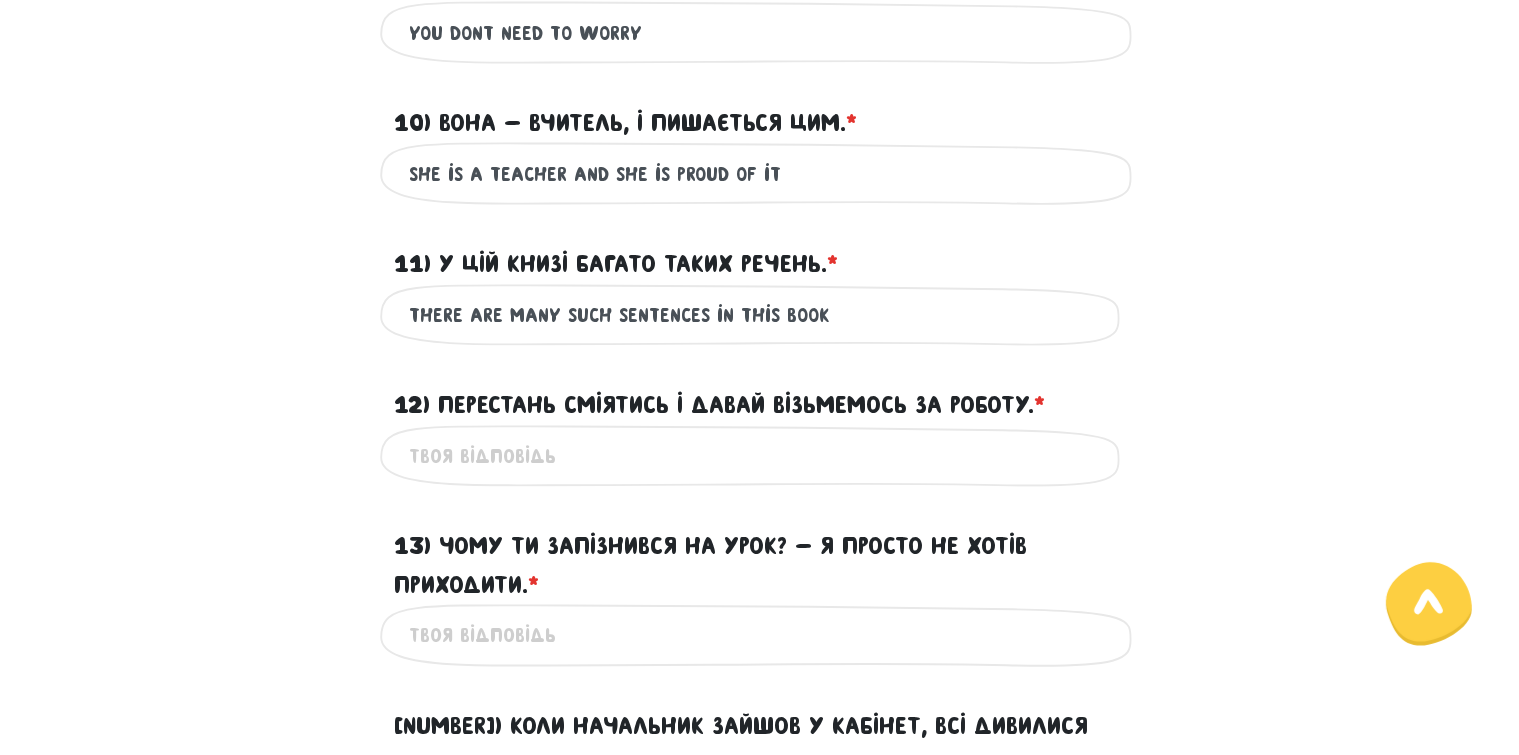 scroll, scrollTop: 1159, scrollLeft: 0, axis: vertical 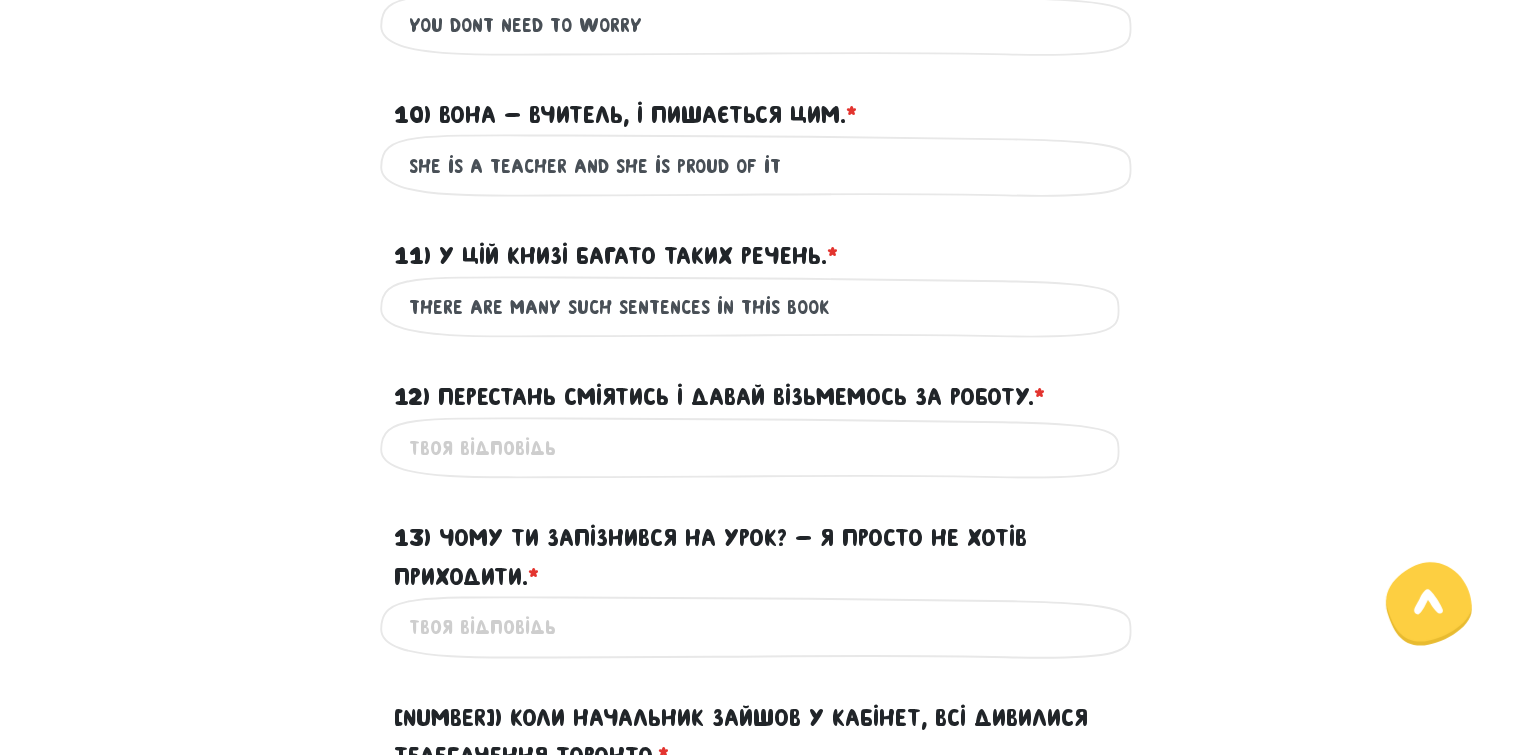 type on "There are many such sentences in this book" 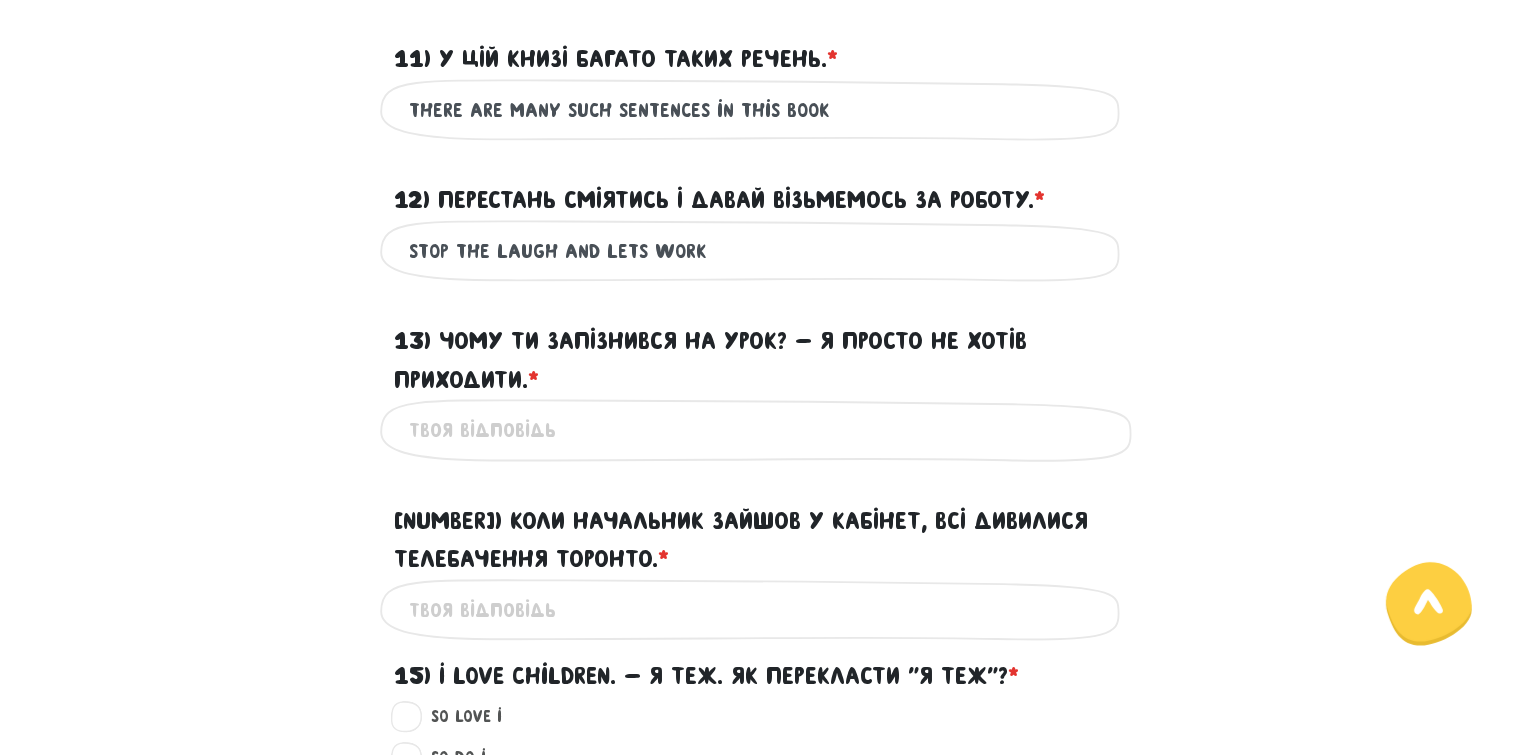 scroll, scrollTop: 1359, scrollLeft: 0, axis: vertical 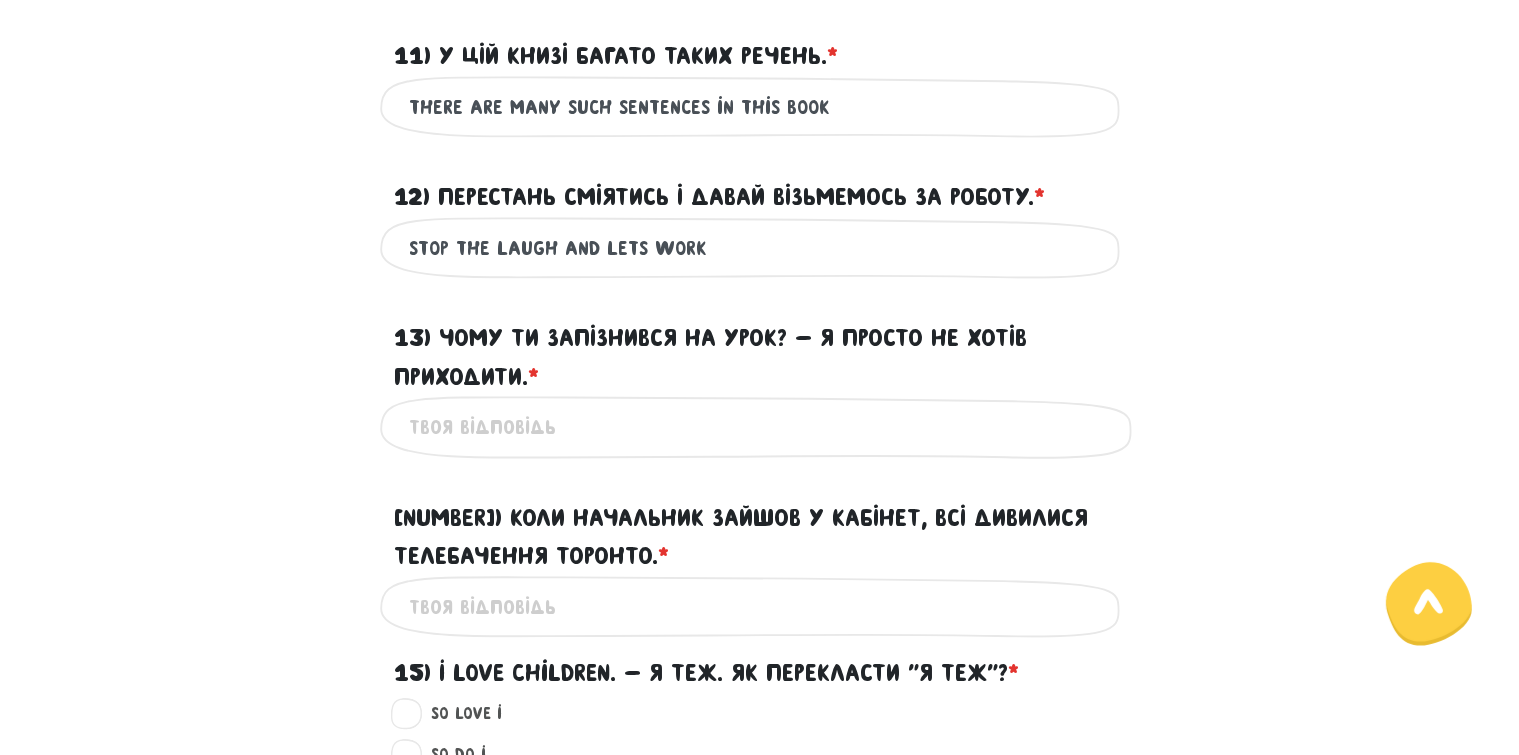 type on "stop the laugh and lets work" 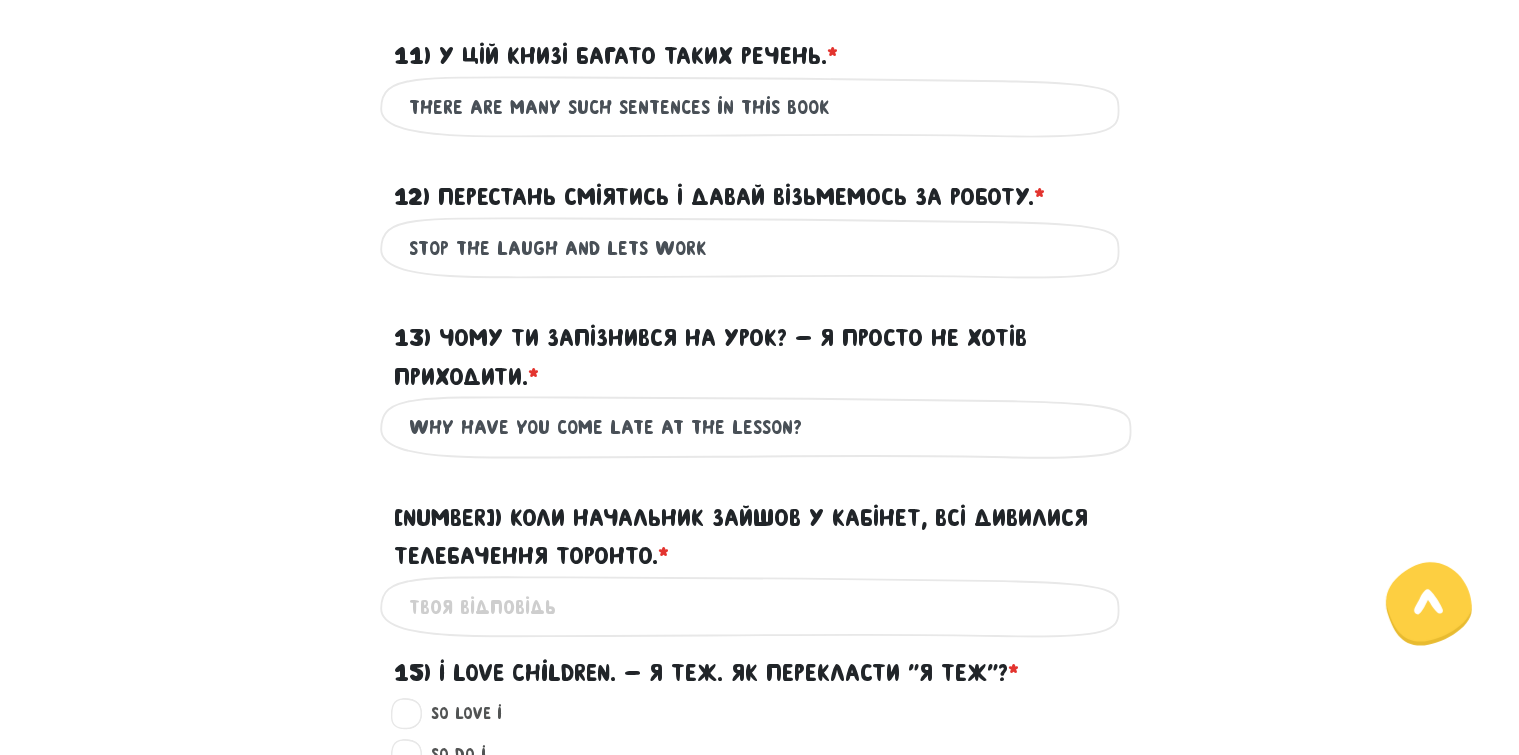 type on "Why have you come late at the lesson?" 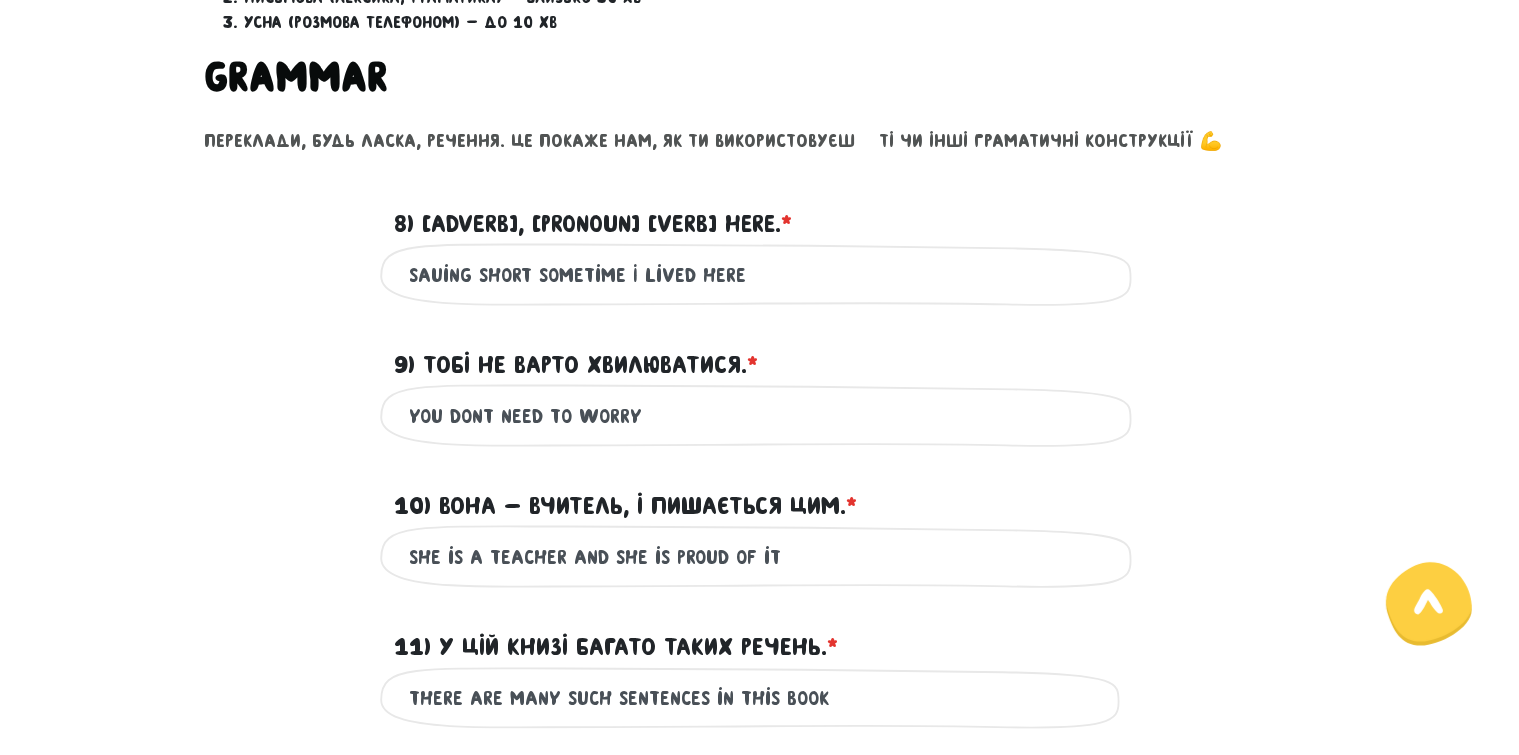 scroll, scrollTop: 759, scrollLeft: 0, axis: vertical 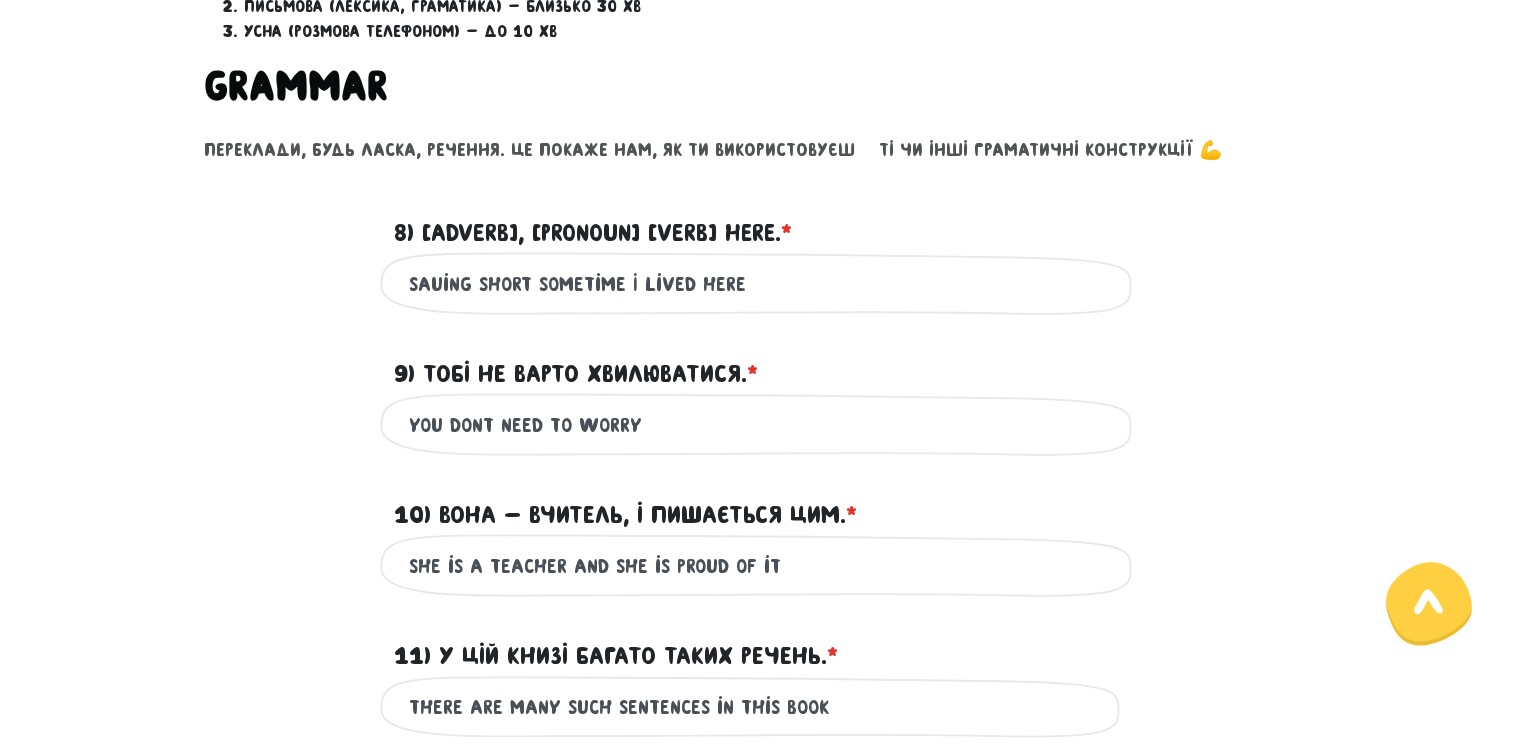 type on "stop the laugh and let's work" 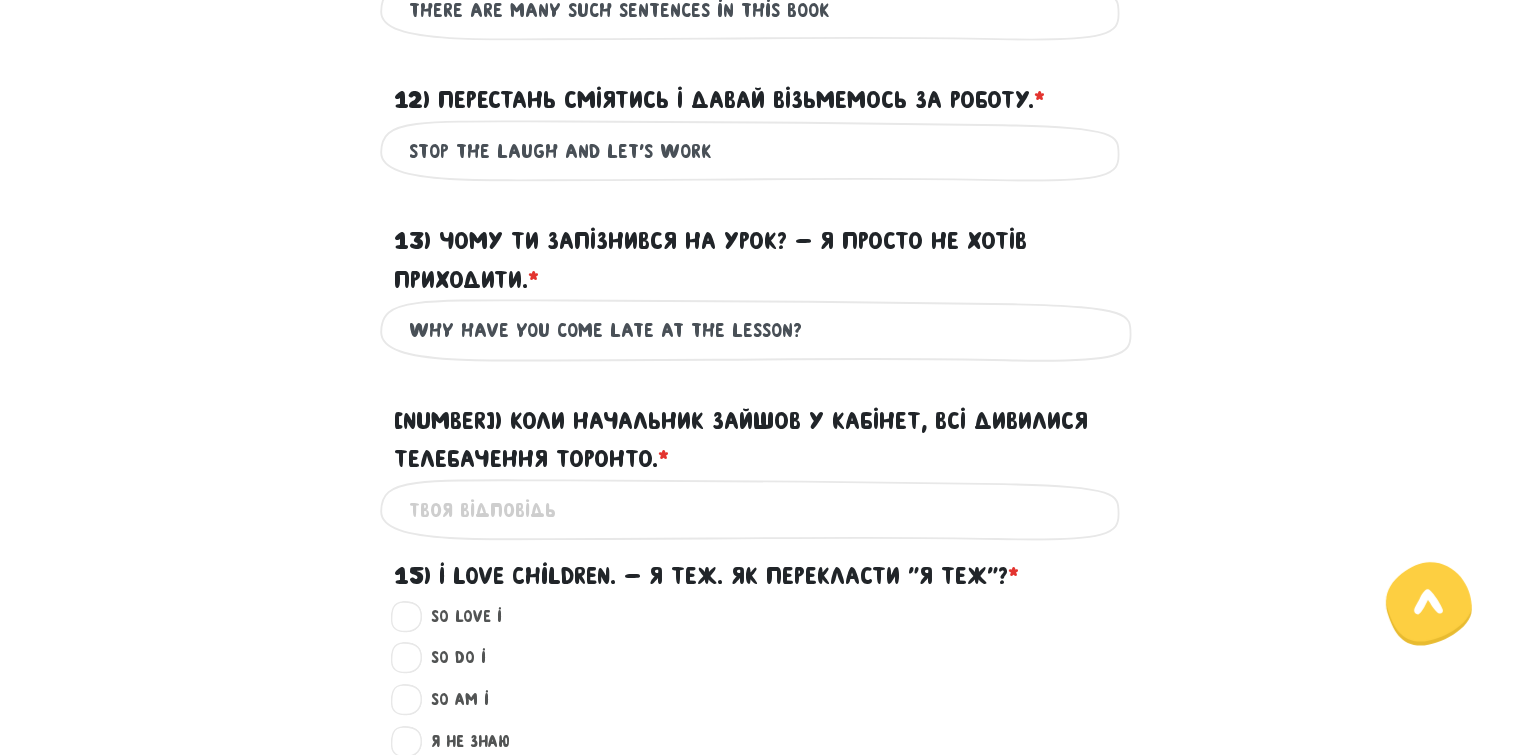 scroll, scrollTop: 1459, scrollLeft: 0, axis: vertical 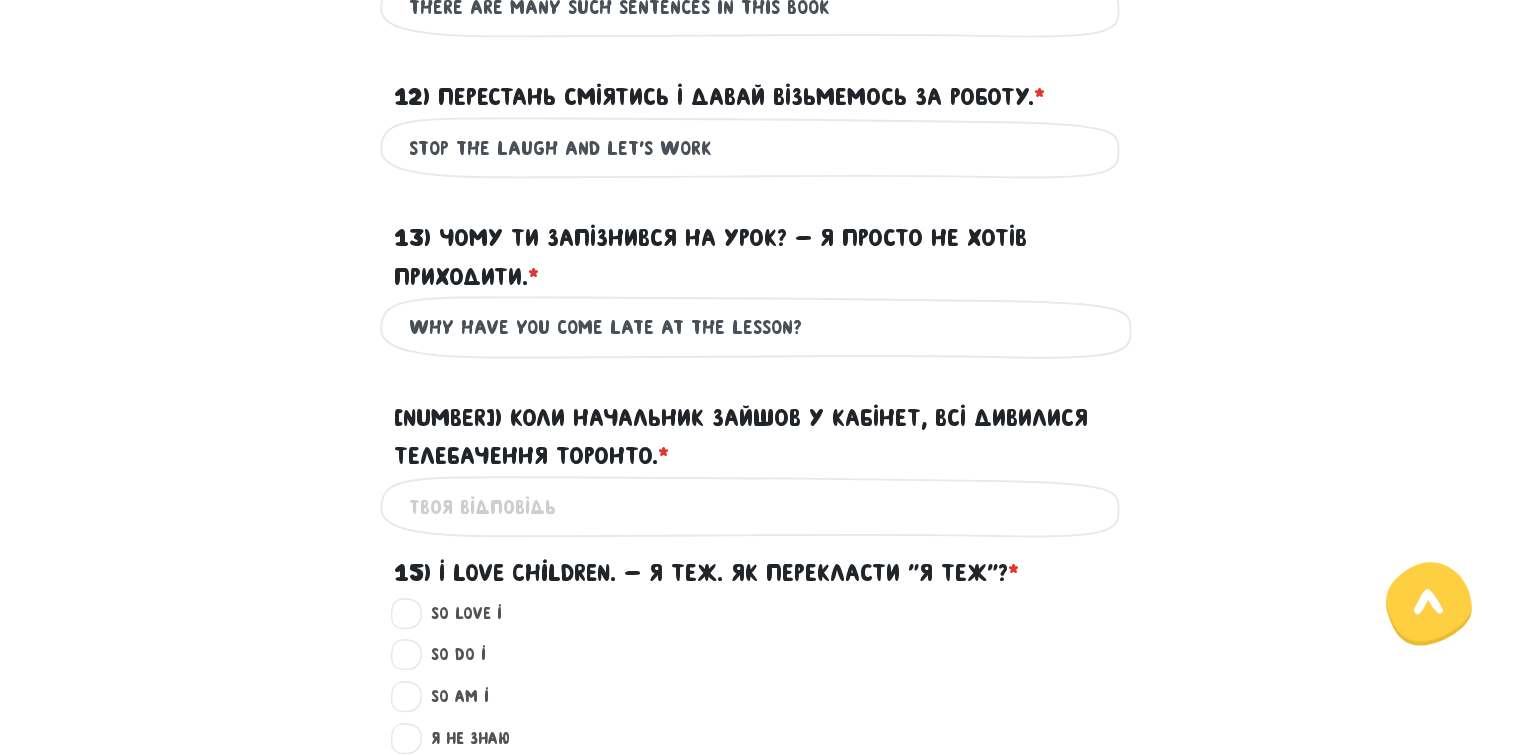 type on "you don``t need to worry" 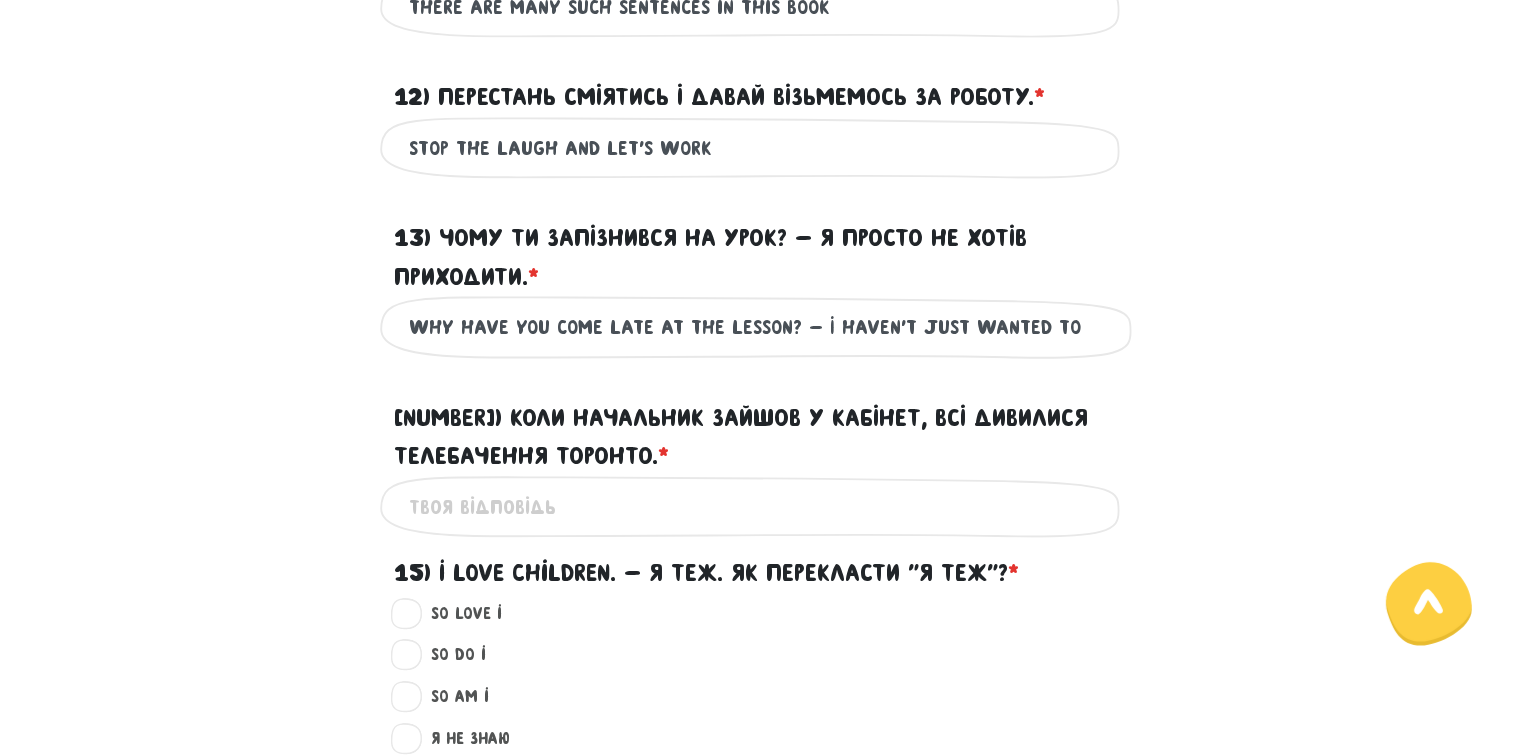 scroll, scrollTop: 0, scrollLeft: 3, axis: horizontal 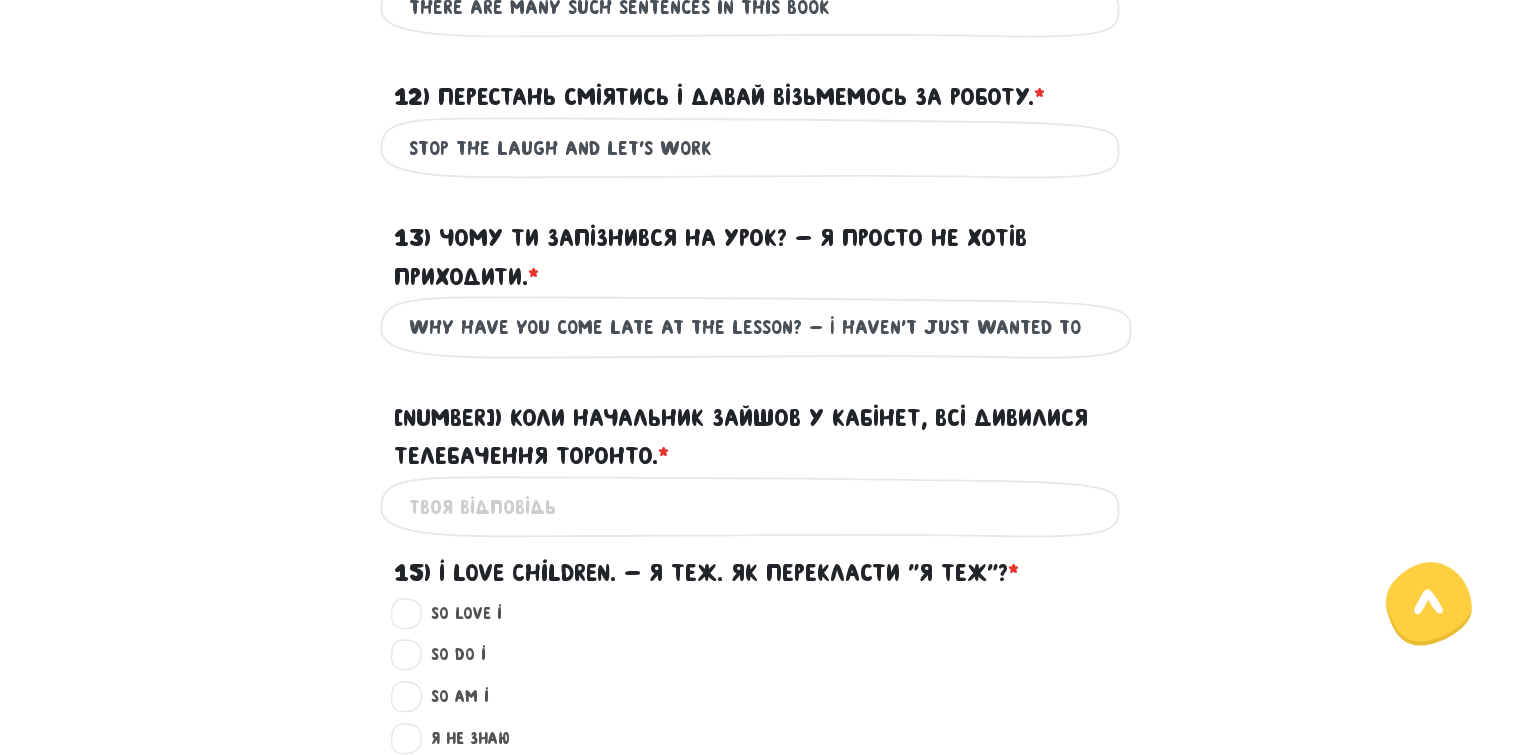 type on "Why have you come late at the lesson? - I haven't just wanted to" 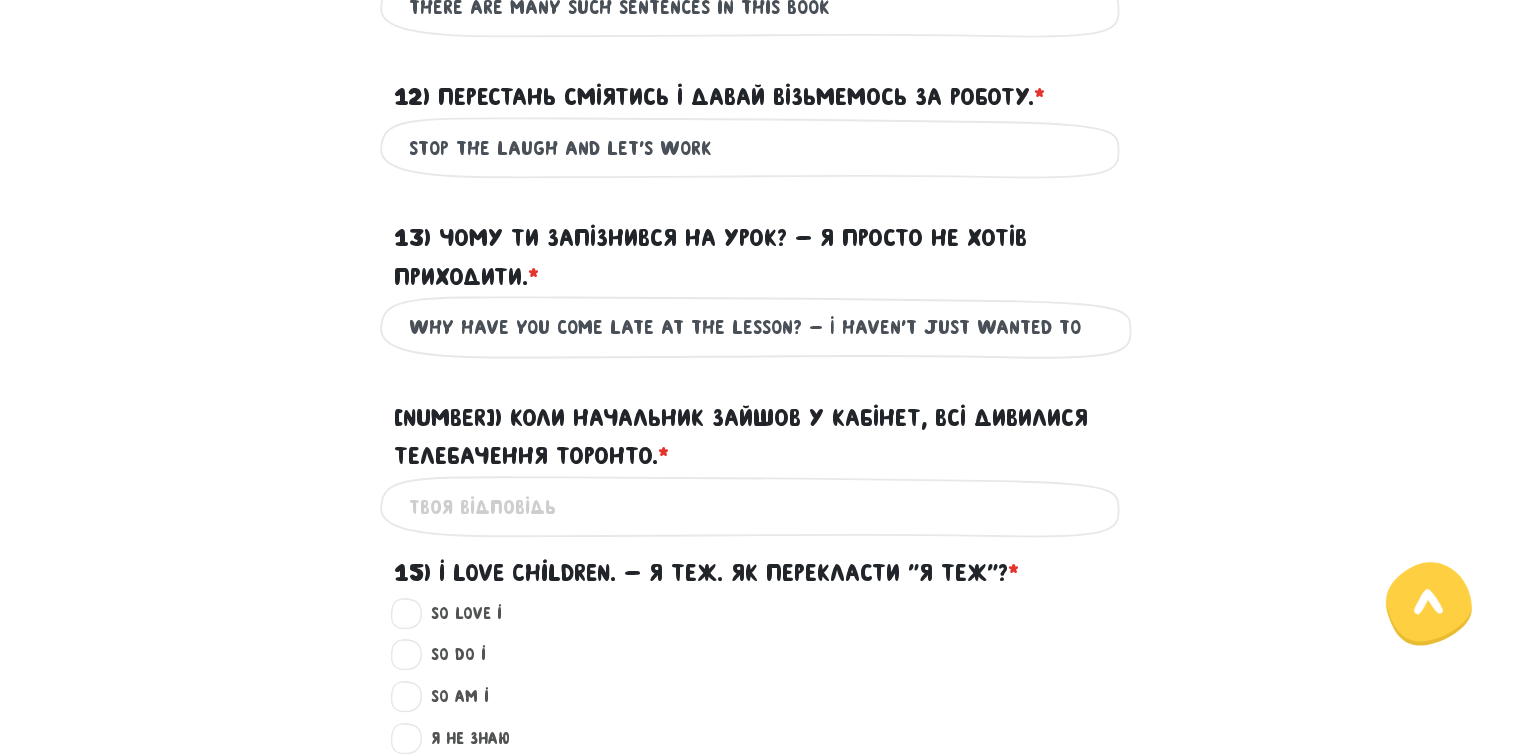 scroll, scrollTop: 1559, scrollLeft: 0, axis: vertical 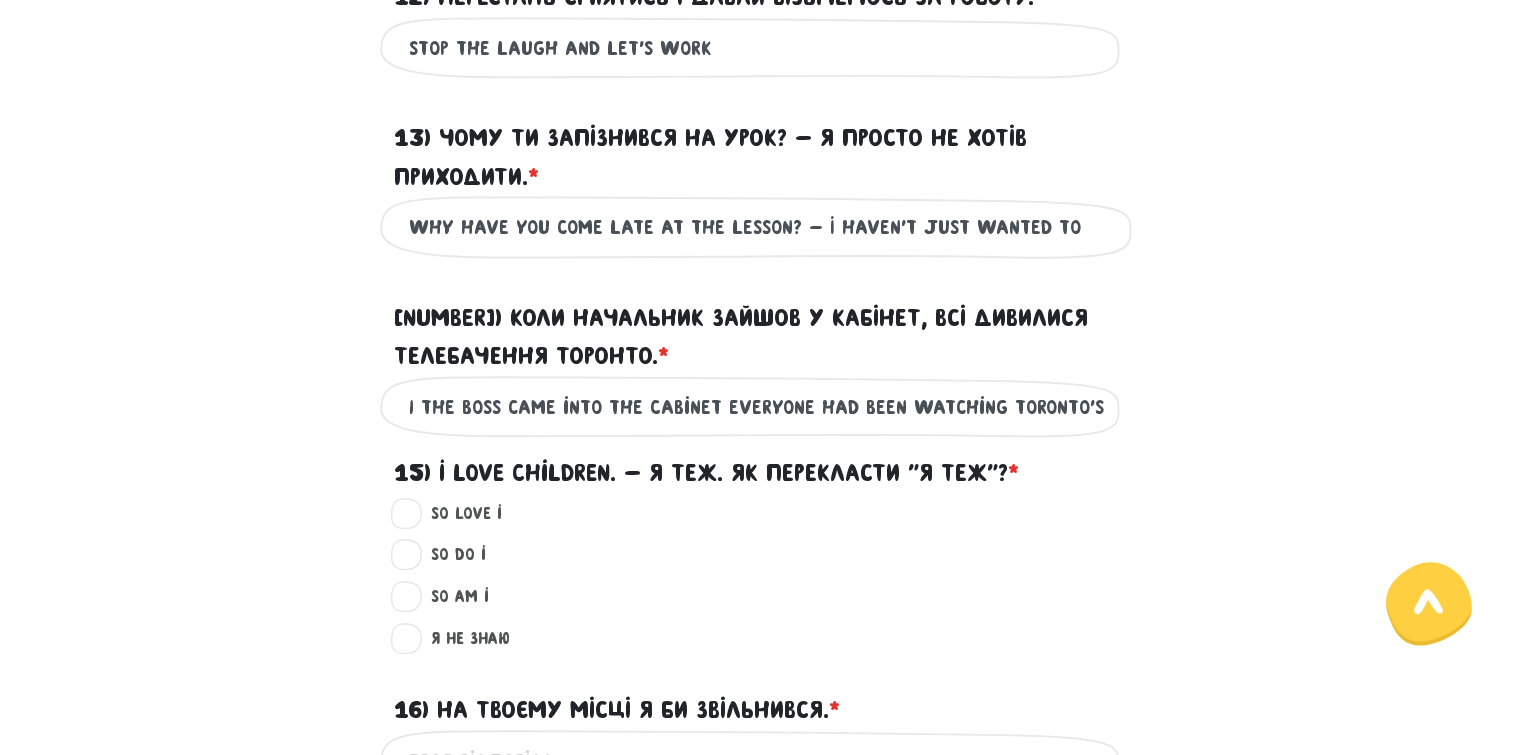type on "When the boss came into the Cabinet everyone had been watching Toronto's tv" 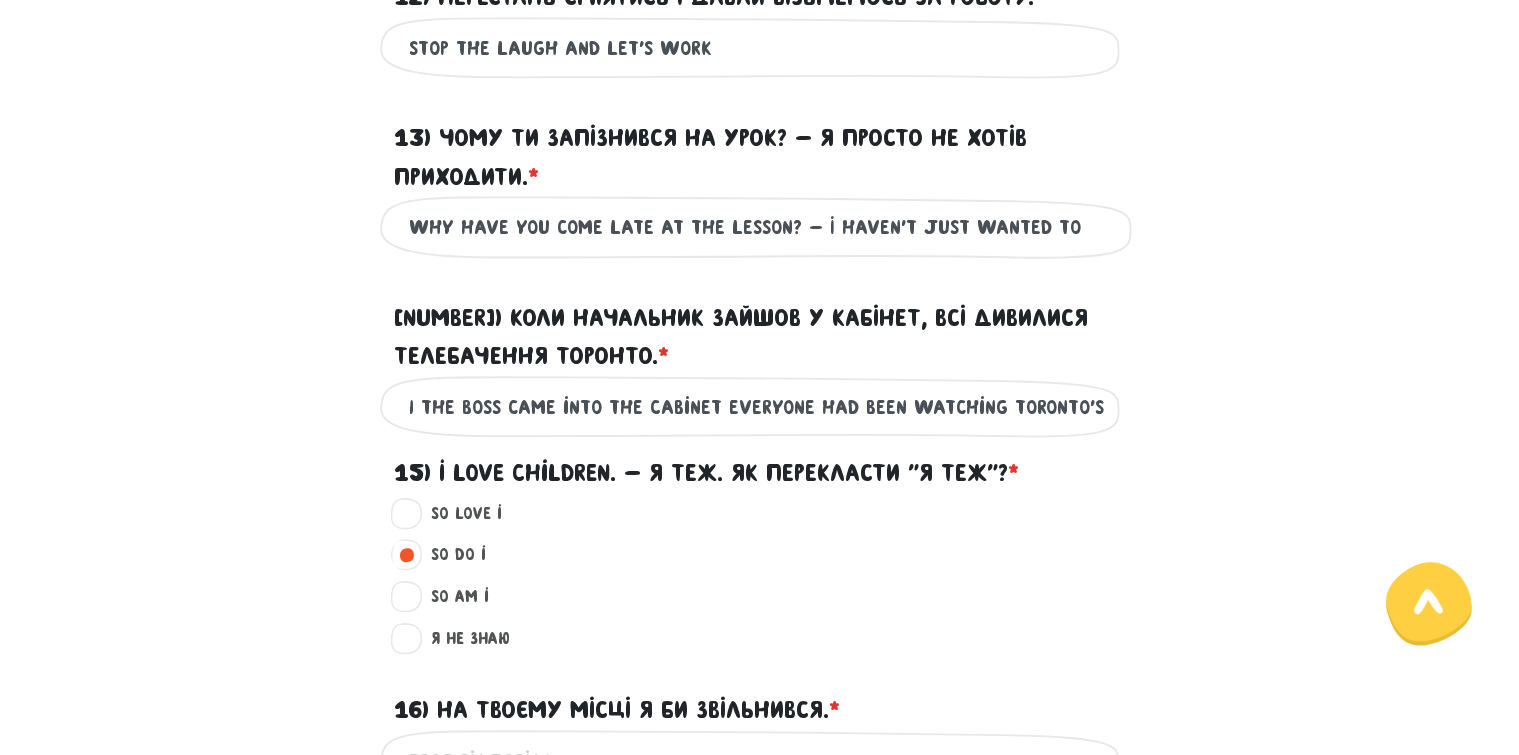 scroll, scrollTop: 0, scrollLeft: 0, axis: both 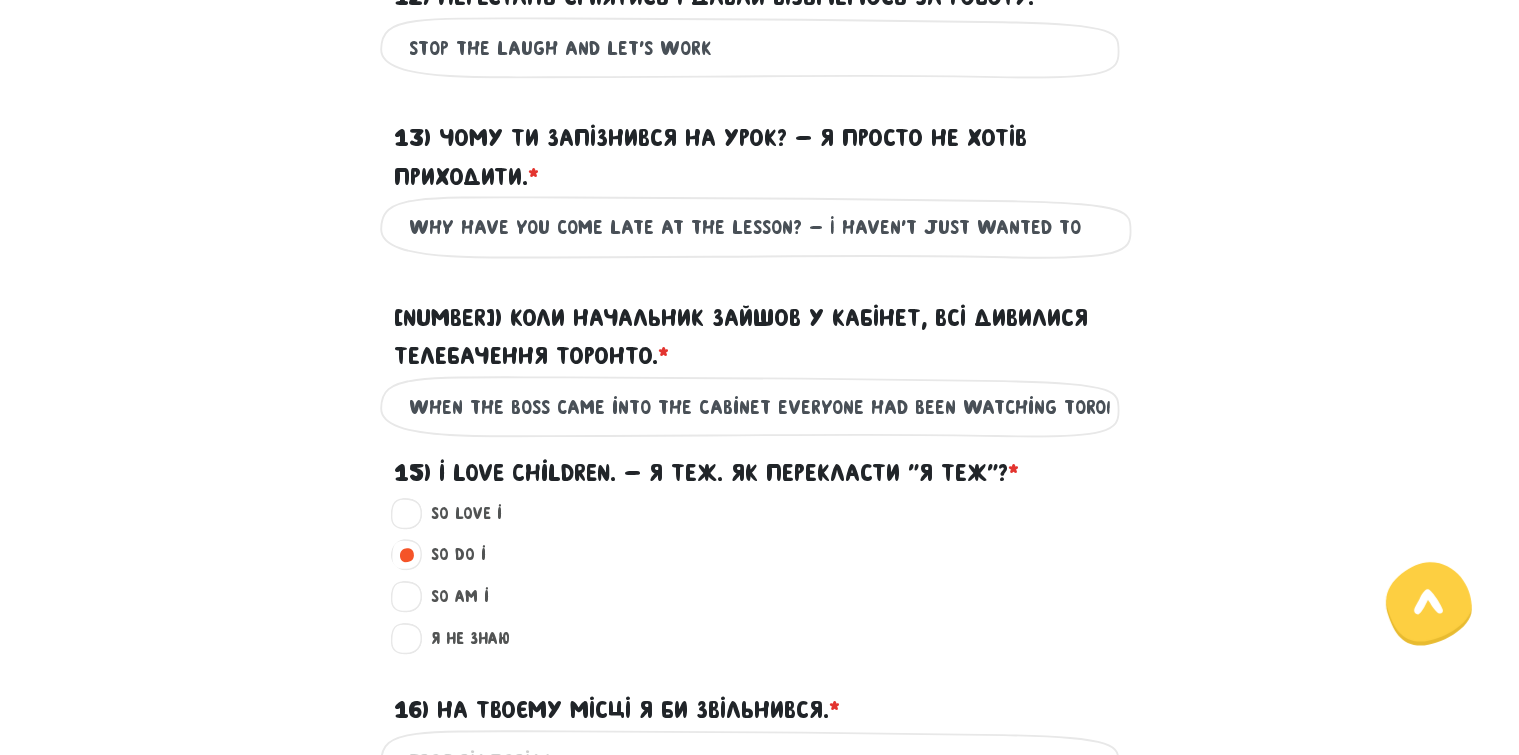 click on "So do I
?" at bounding box center (451, 555) 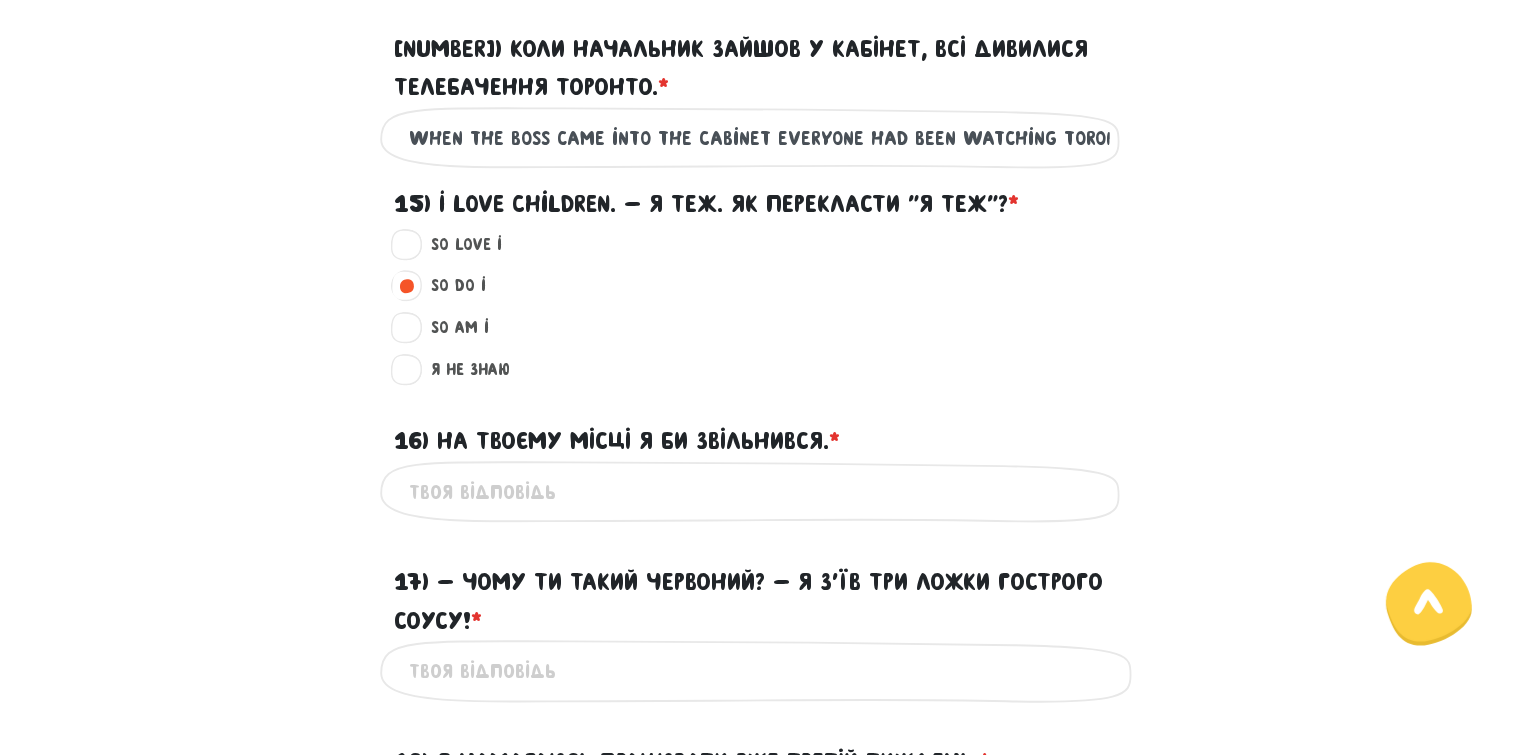 scroll, scrollTop: 1859, scrollLeft: 0, axis: vertical 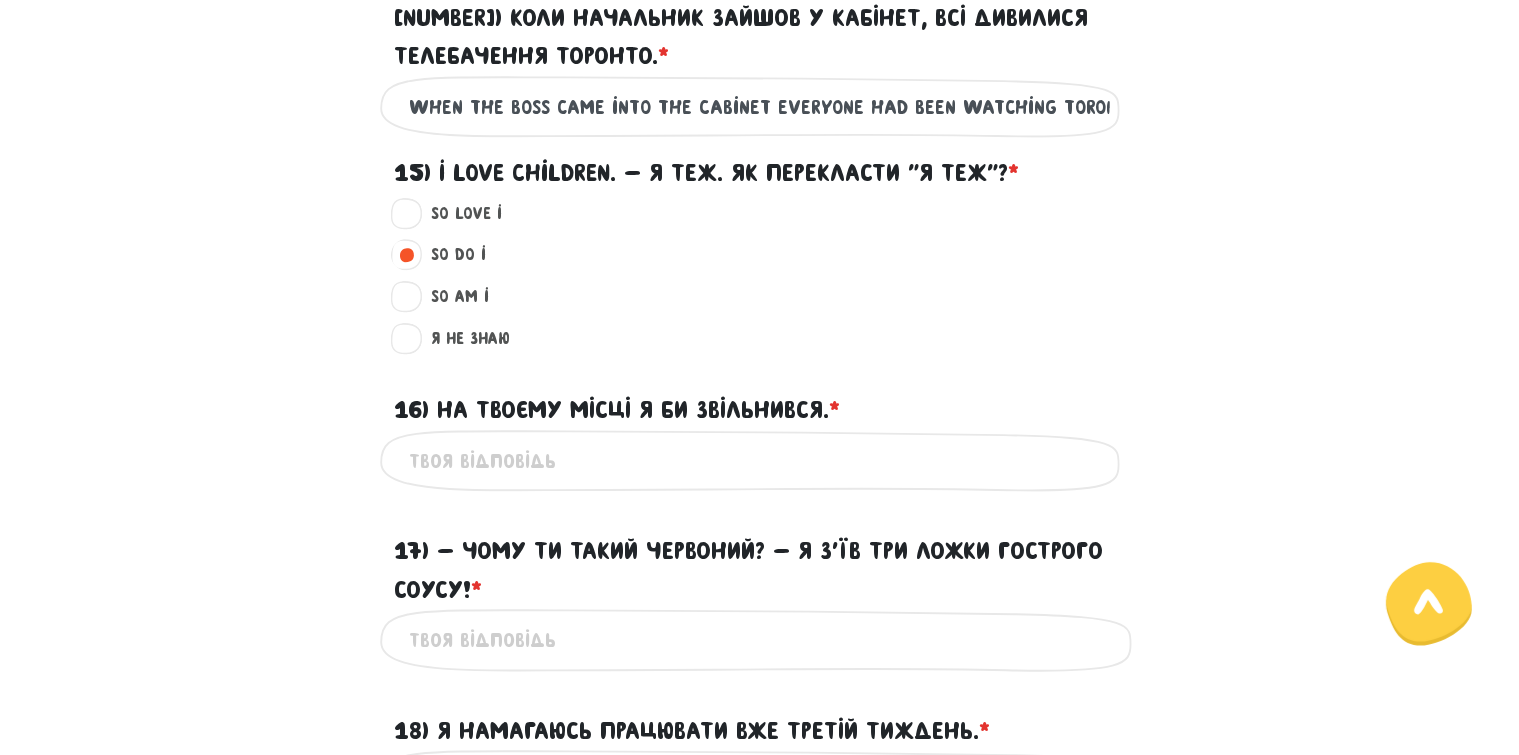 click on "[NUMBER]) На твоєму місці я би звільнився. *
?" at bounding box center [760, 461] 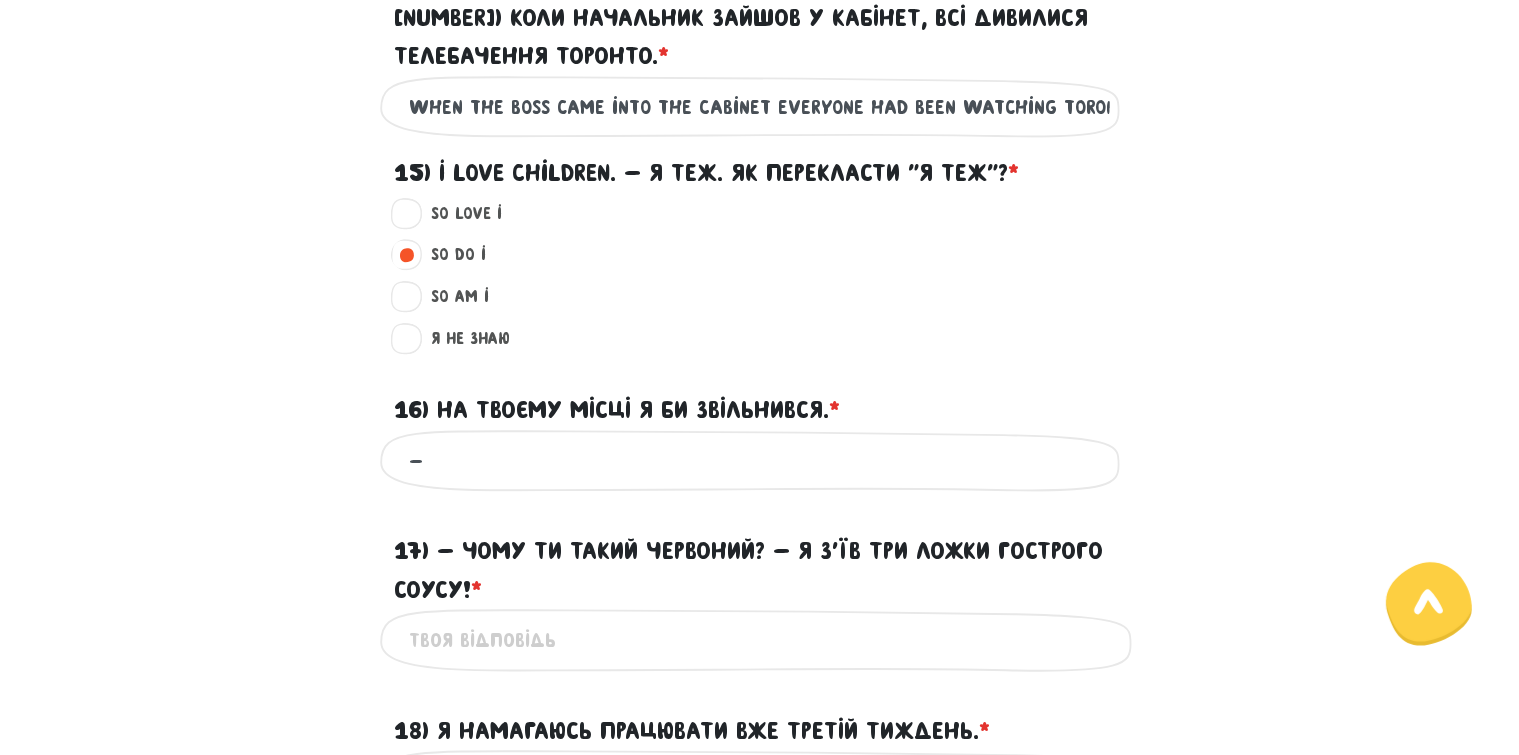 scroll, scrollTop: 1959, scrollLeft: 0, axis: vertical 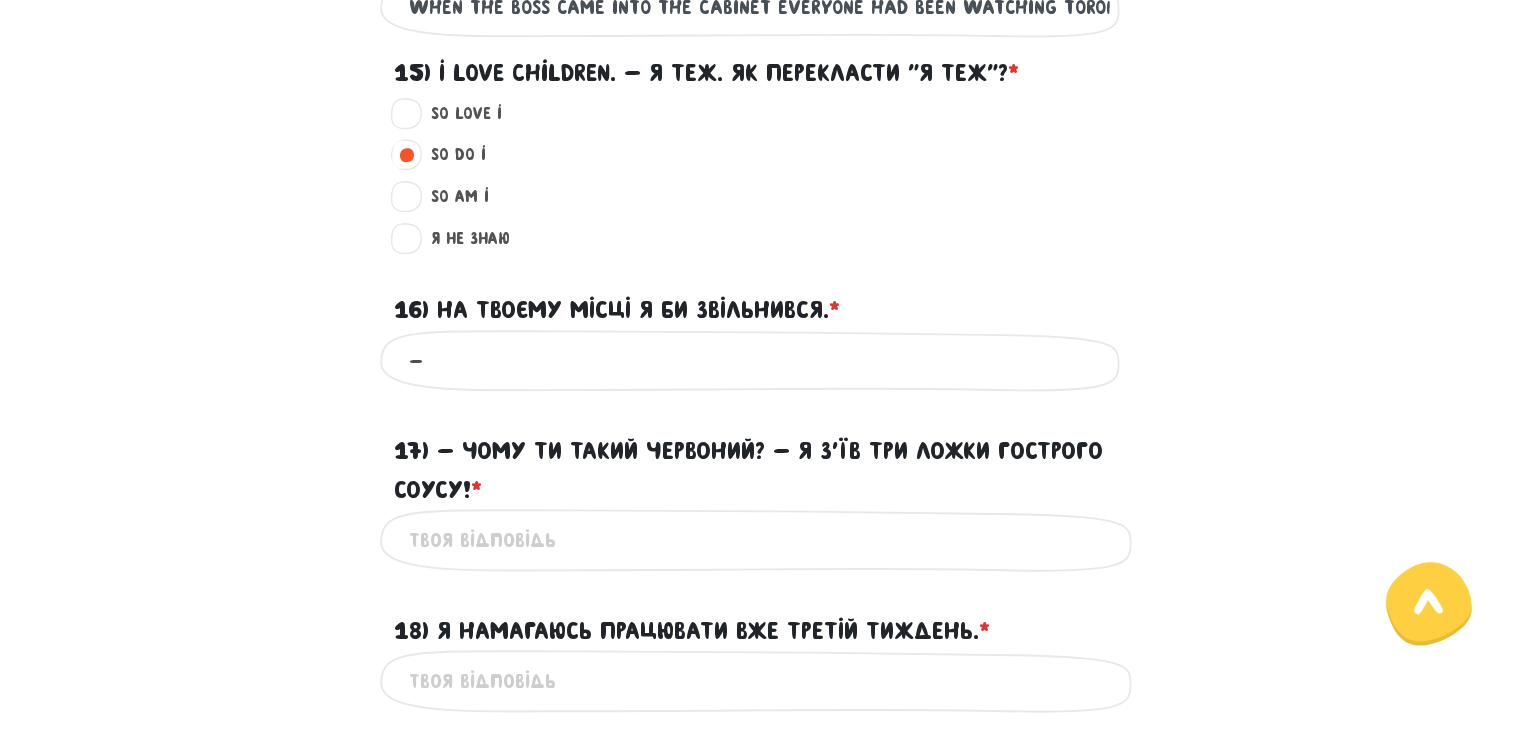 type on "-" 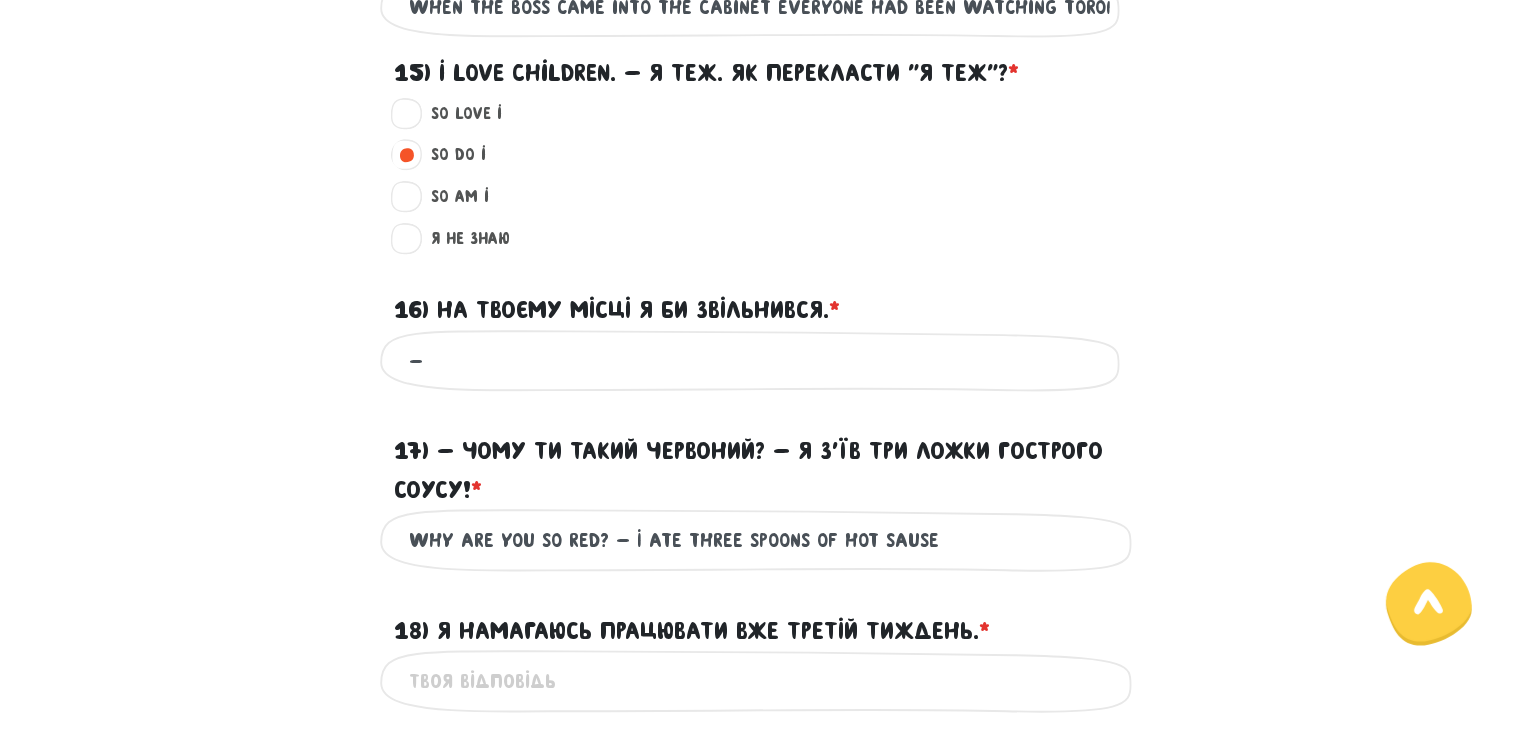 click on "Why are you so red? - I ate three spoons of hot sause" at bounding box center [760, 540] 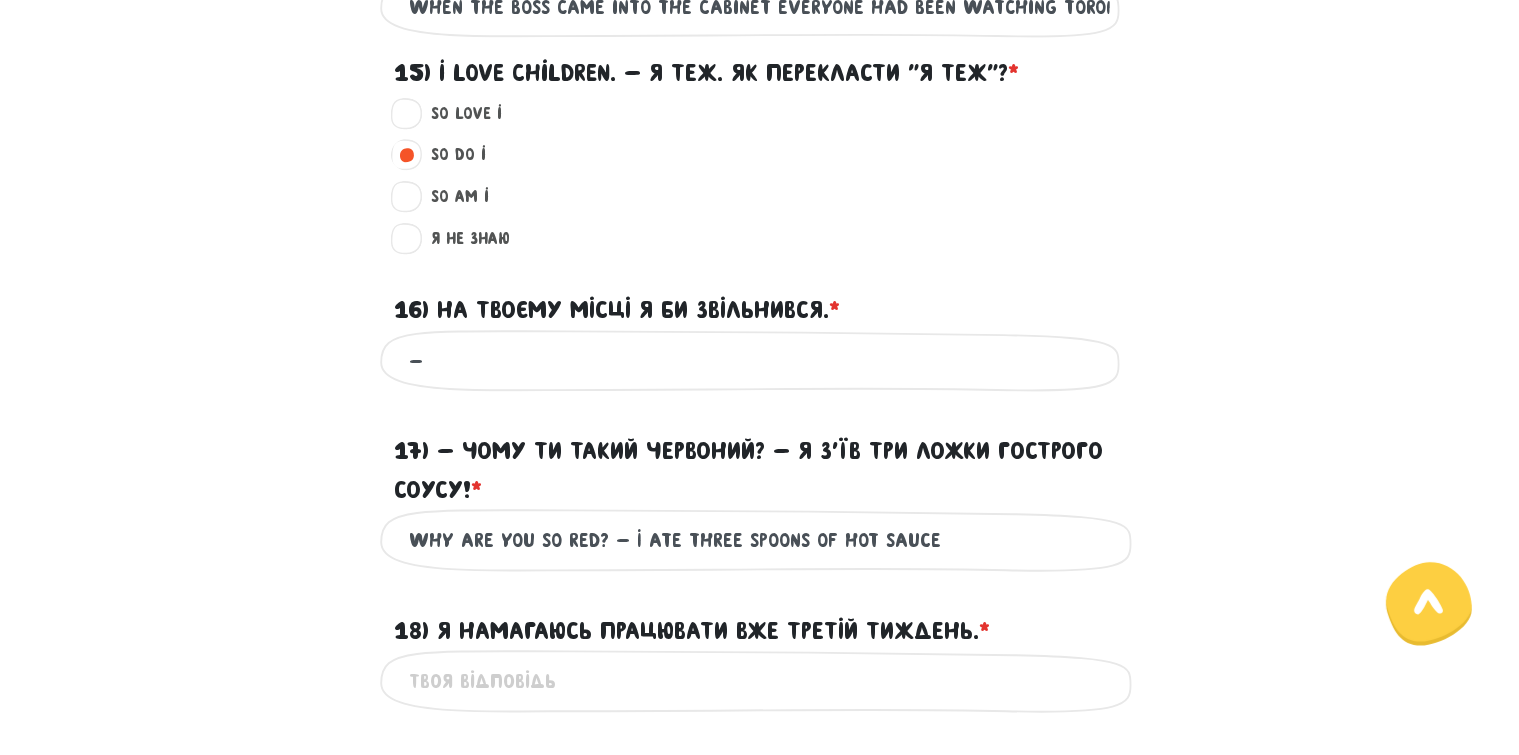 type on "Why are you so red? - I ate three spoons of hot sauсe" 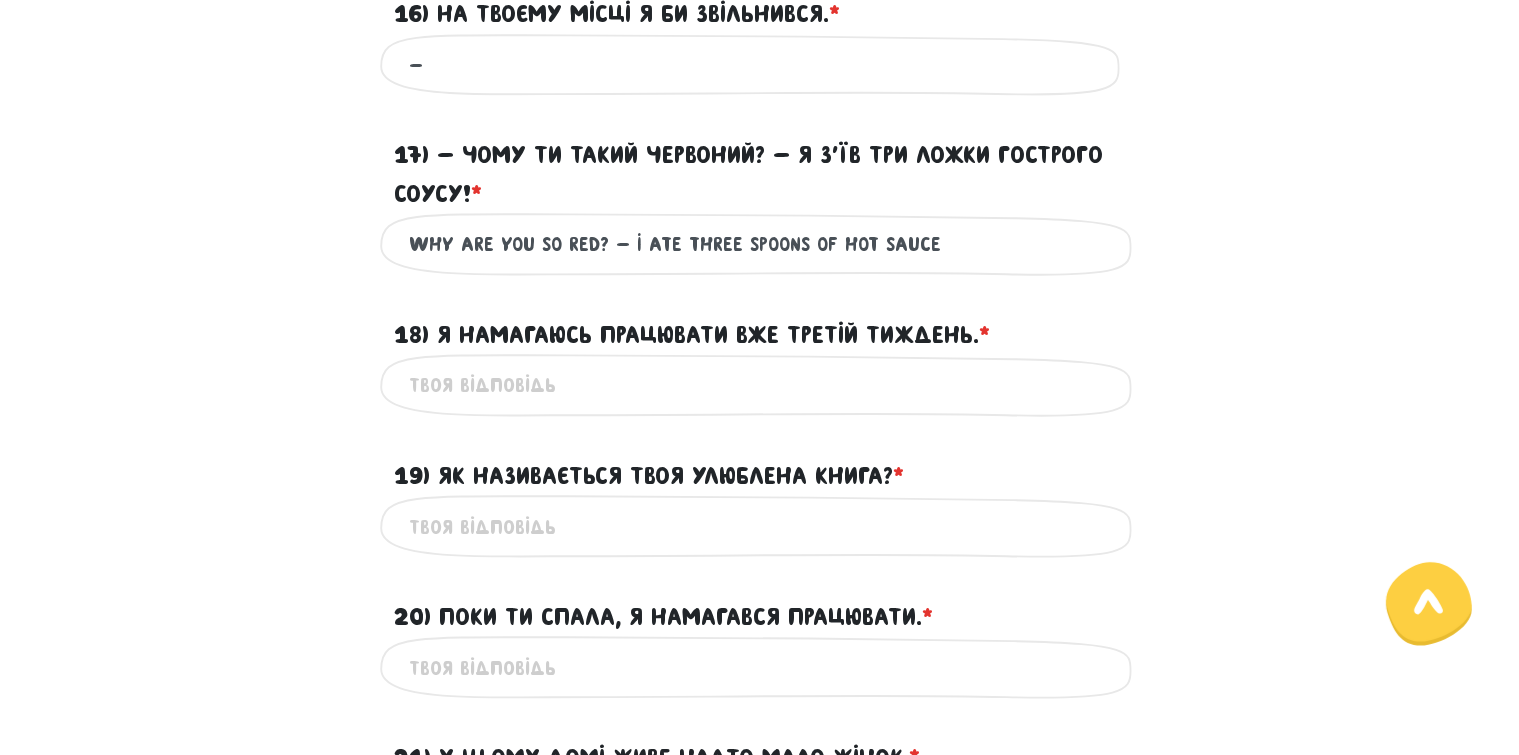 scroll, scrollTop: 2259, scrollLeft: 0, axis: vertical 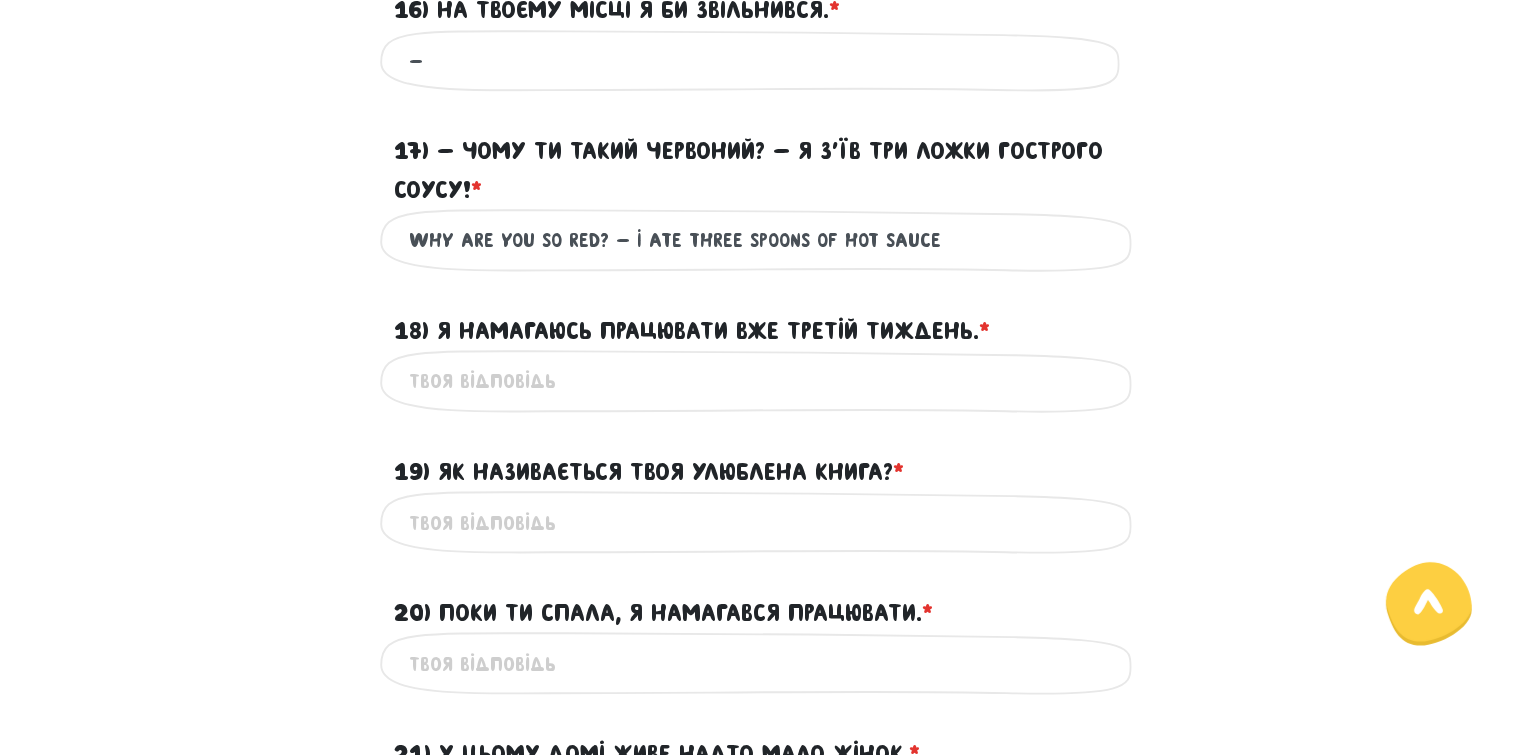 click on "18) Я намагаюсь працювати вже третій тиждень. *
?" at bounding box center (760, 381) 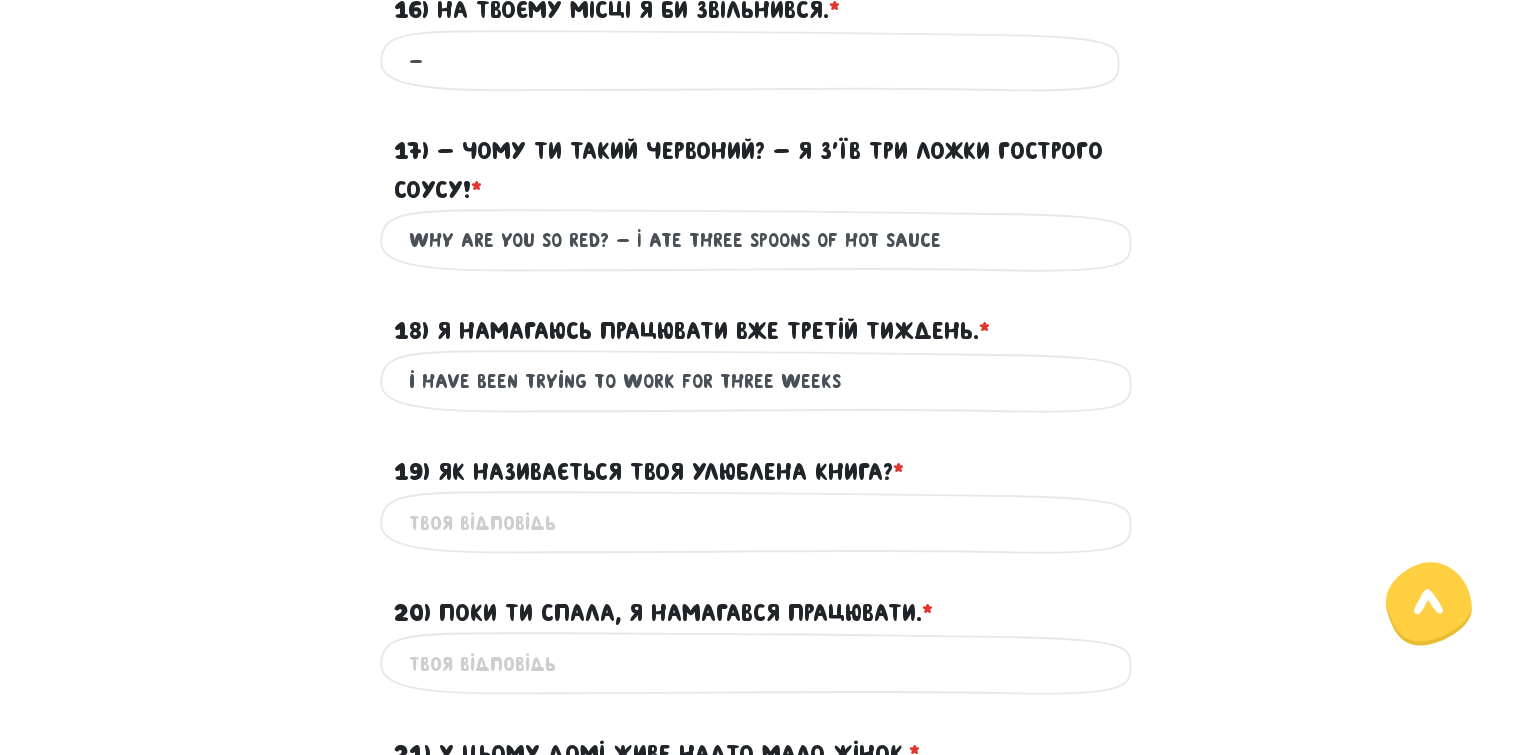 type on "i have been trying to work for three weeks" 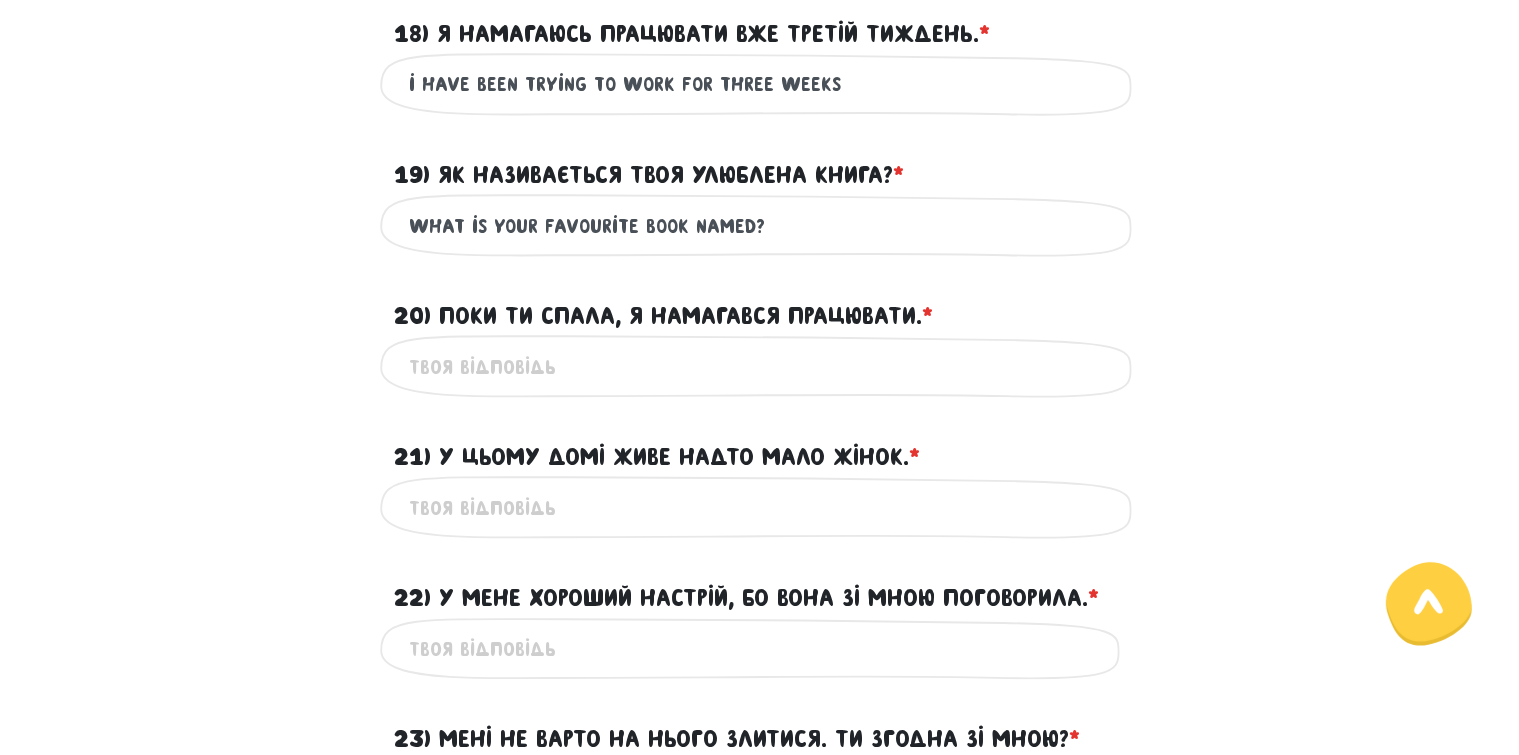 scroll, scrollTop: 2559, scrollLeft: 0, axis: vertical 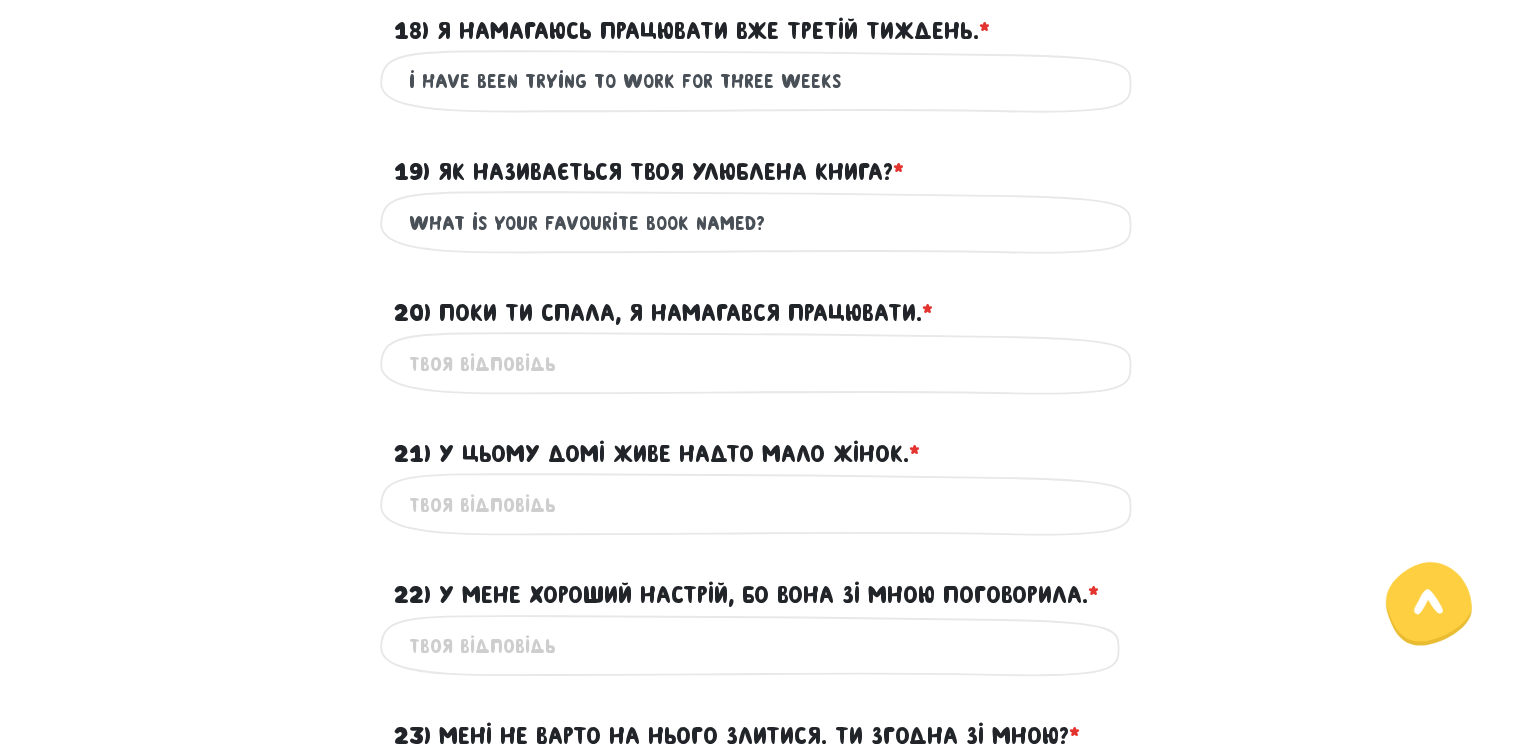 type on "What is your favourite book named?" 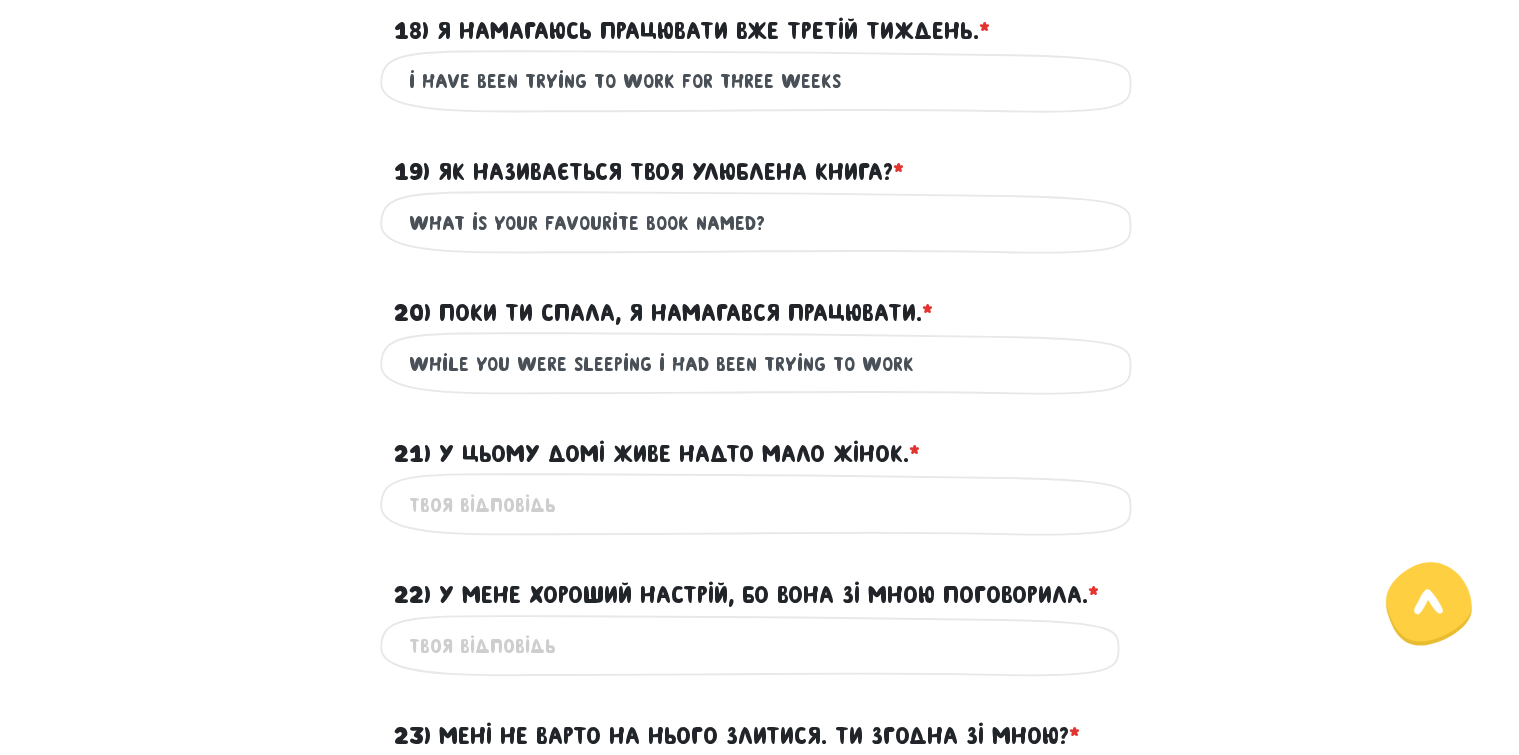 type on "While you were sleeping i had been trying to work" 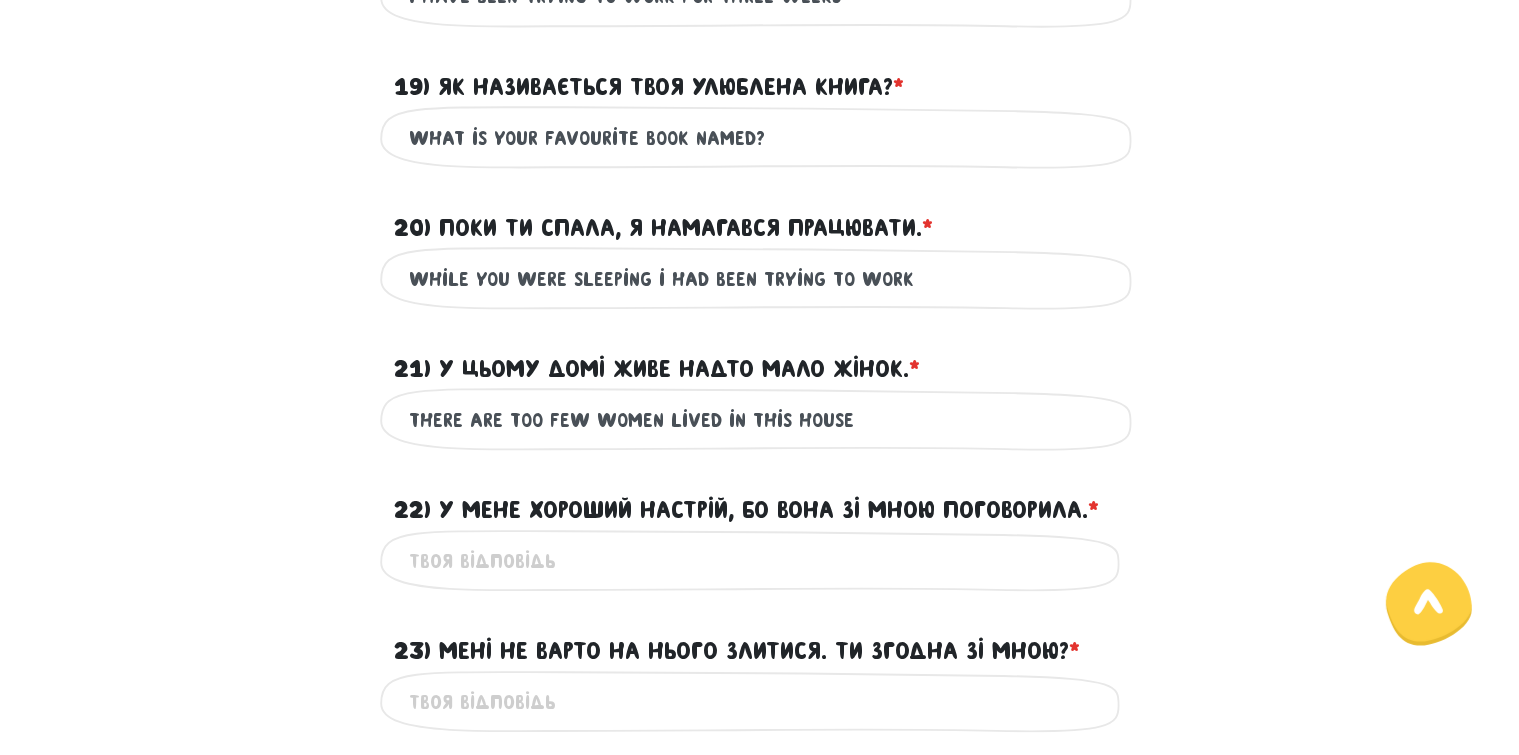 scroll, scrollTop: 2759, scrollLeft: 0, axis: vertical 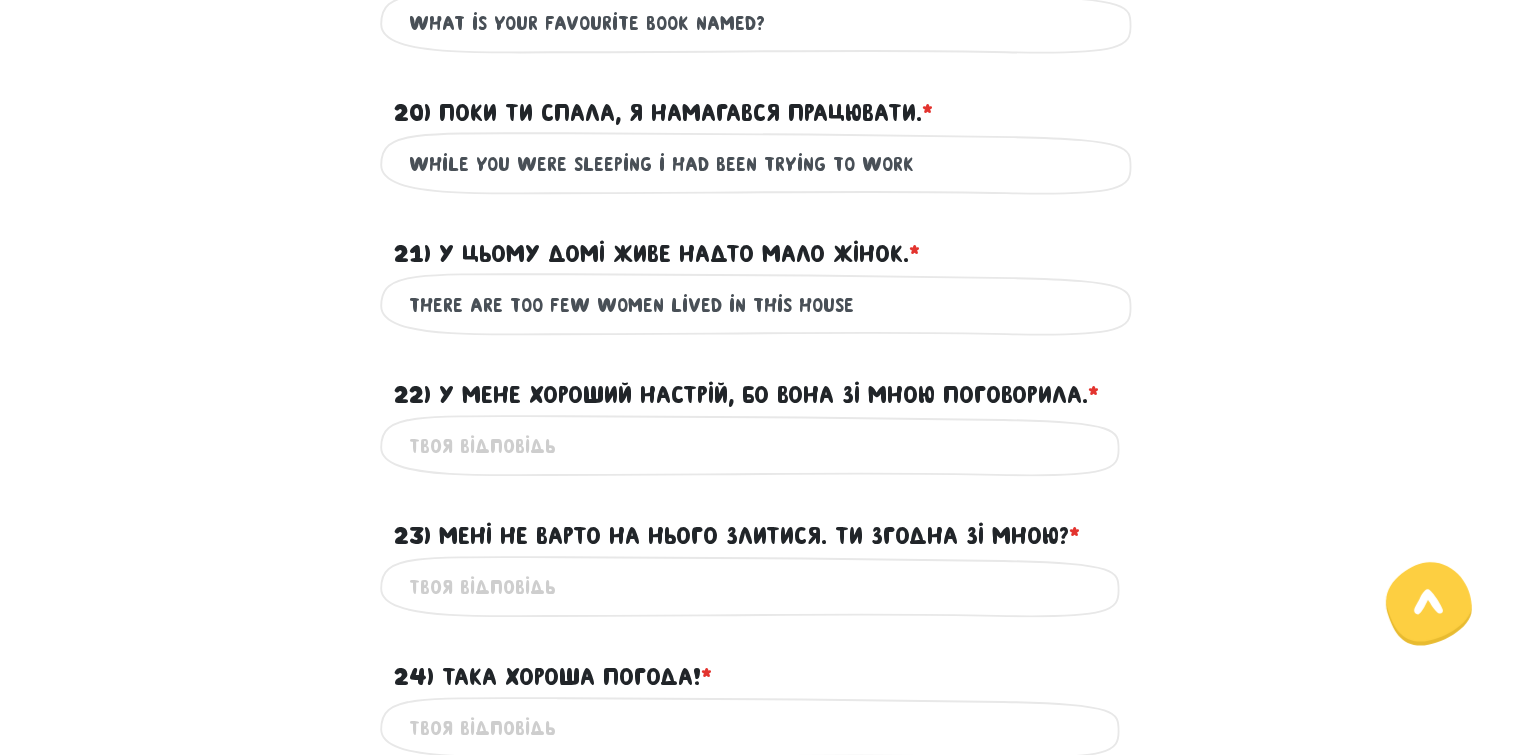 type on "There are too few women lived in this house" 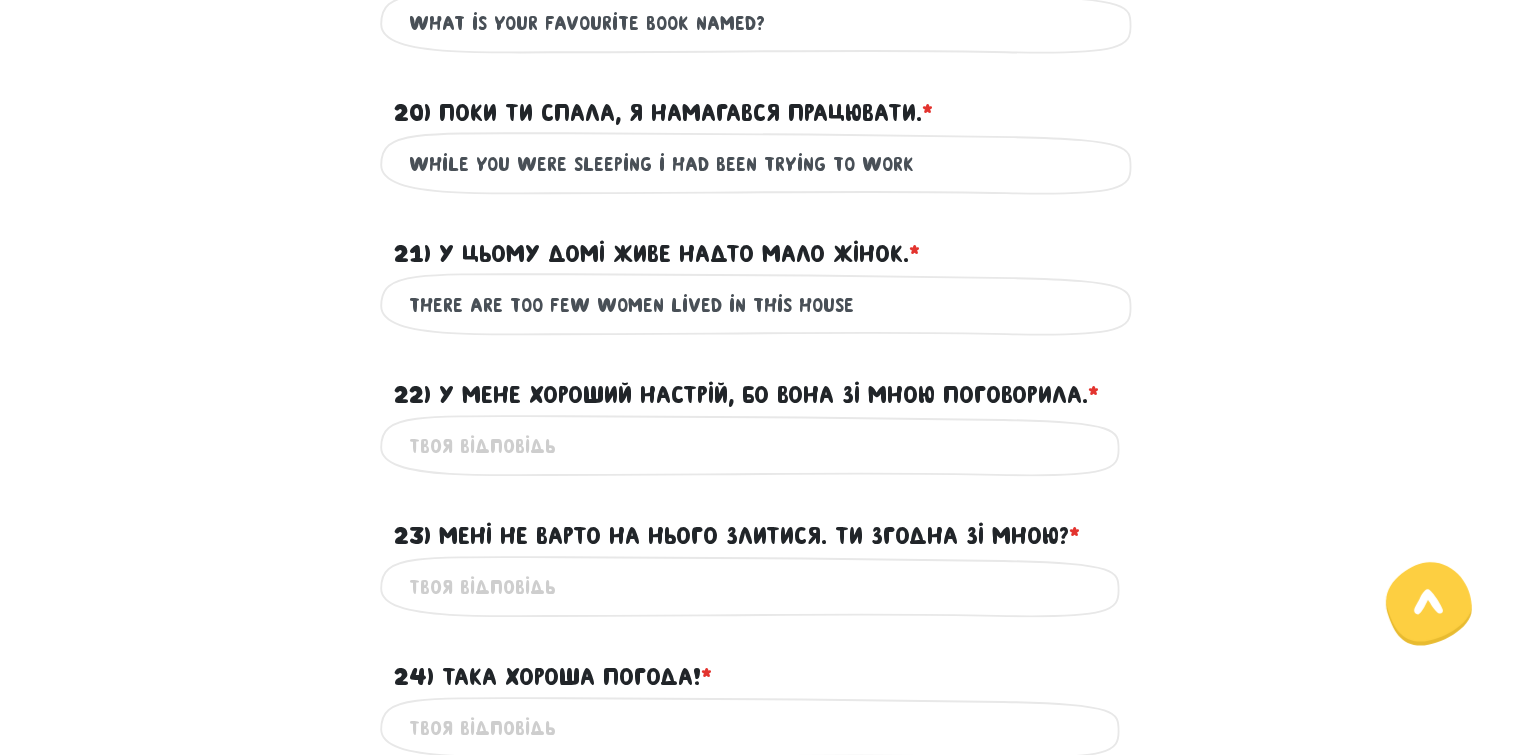 type on "ш" 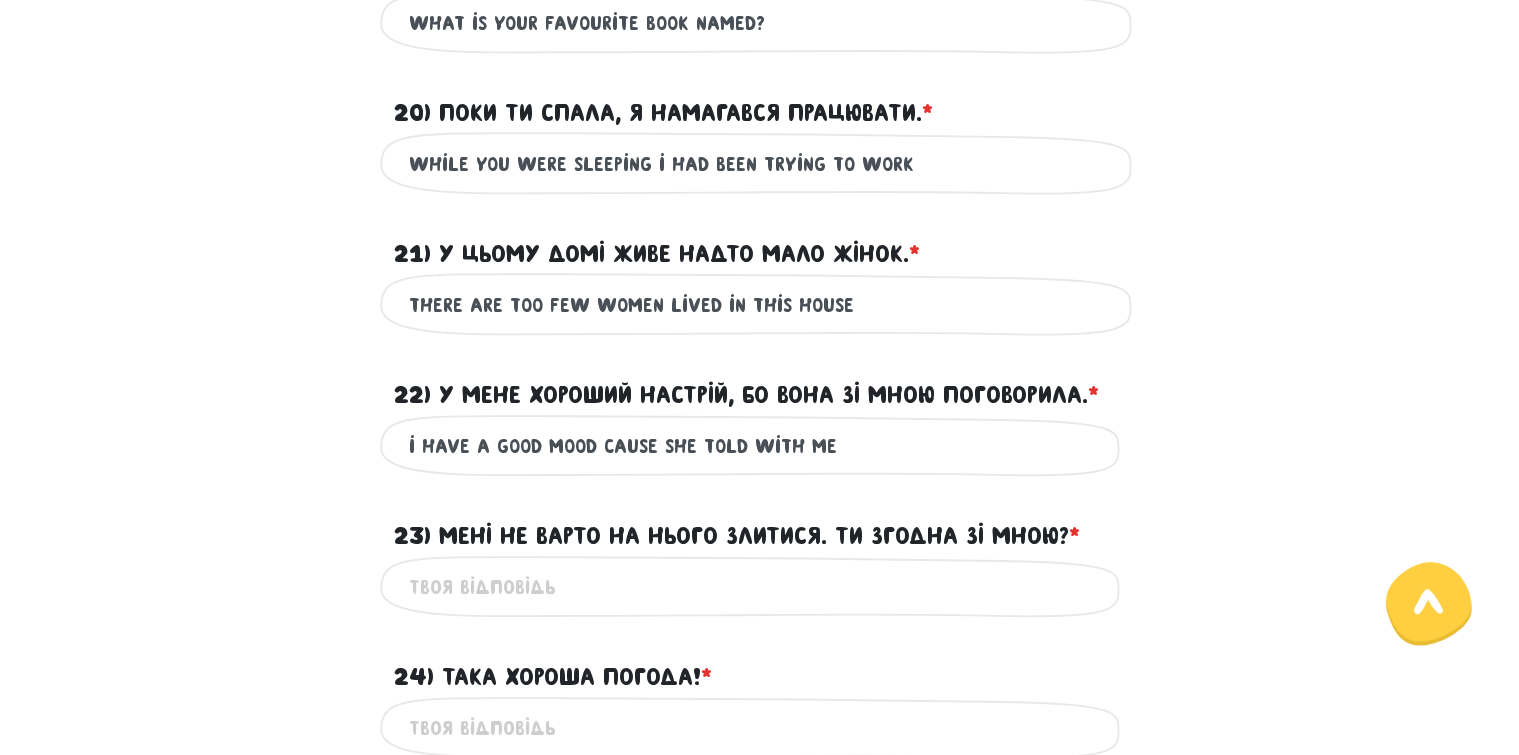 type on "i have a good mood cause she told with me" 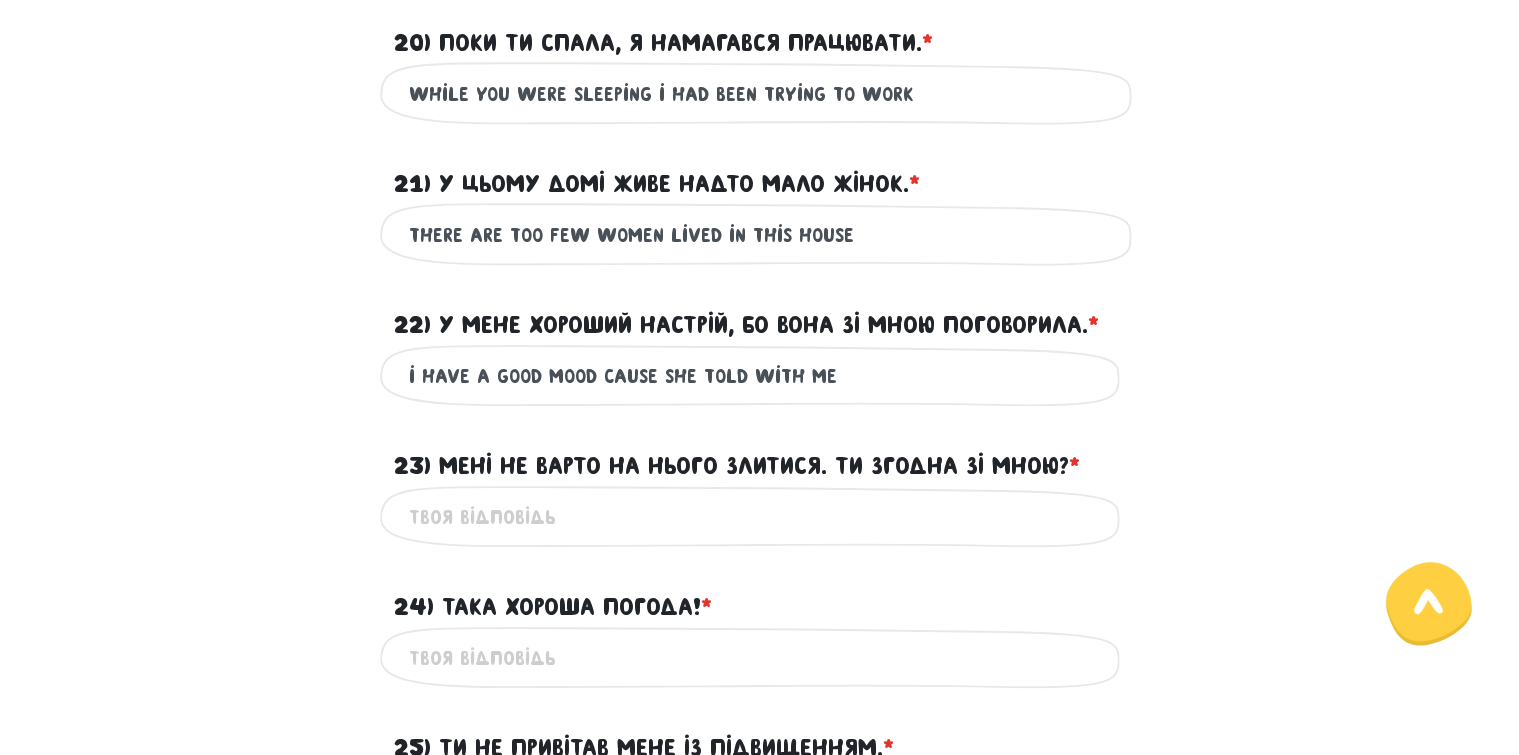 scroll, scrollTop: 2959, scrollLeft: 0, axis: vertical 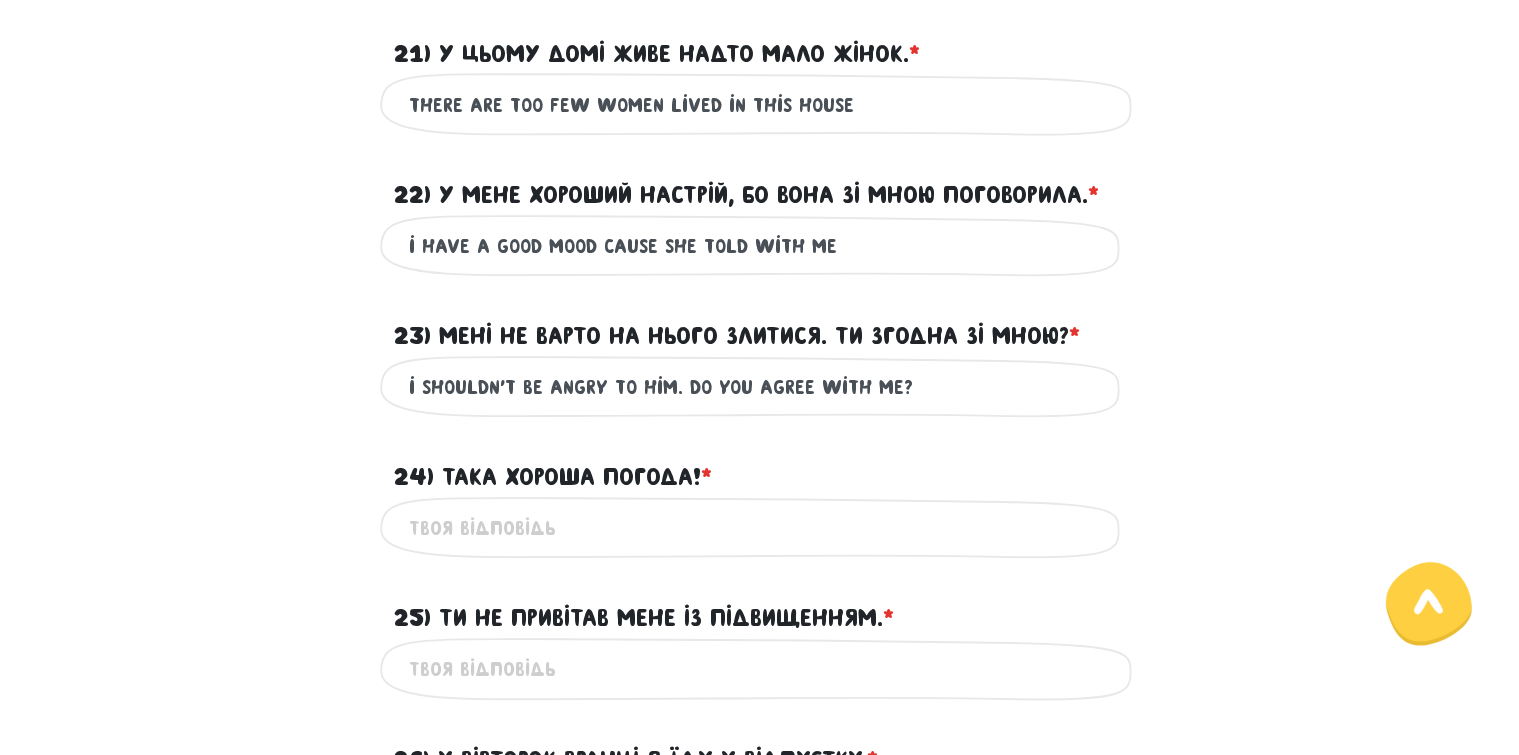 type on "i shouldn't be angry to him. Do you agree with me?" 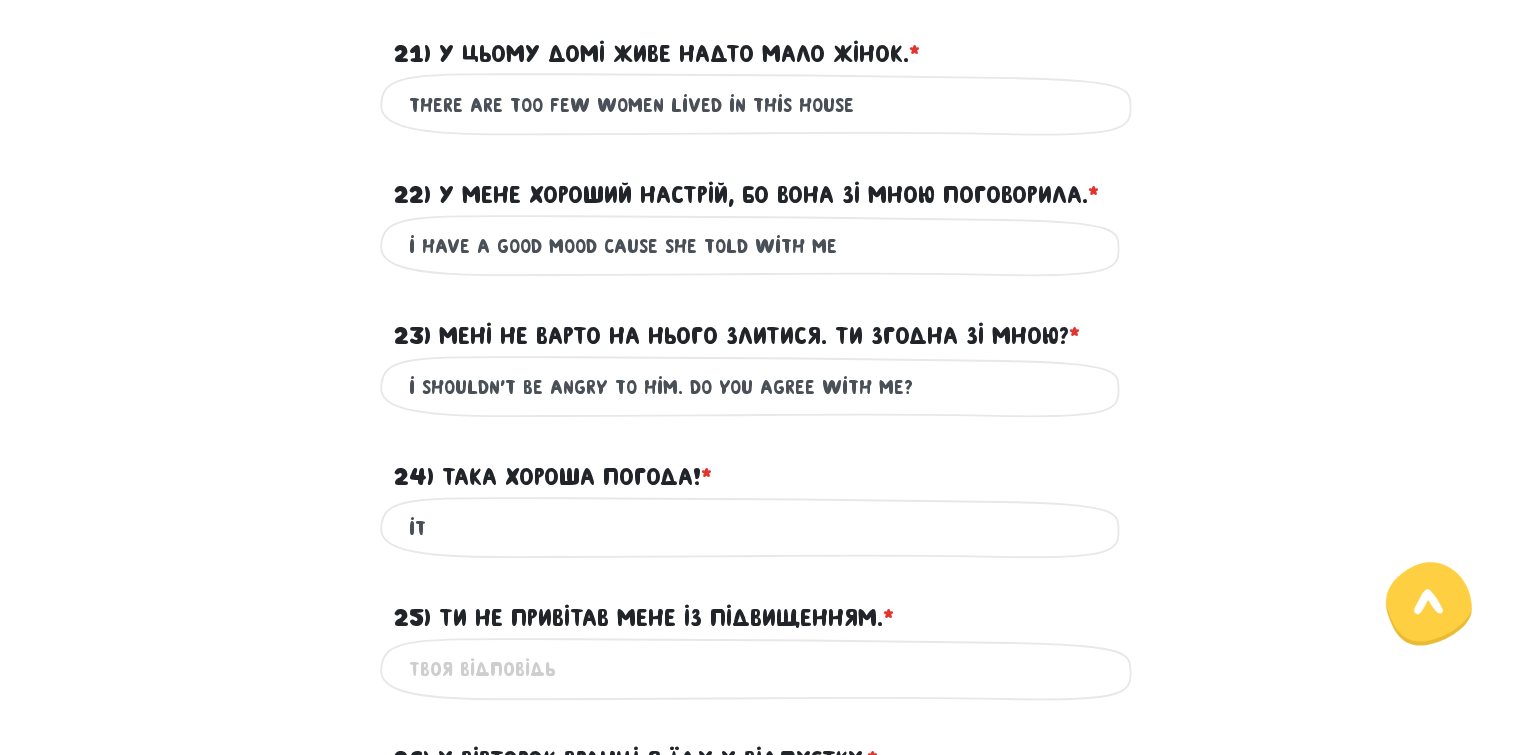 type on "i" 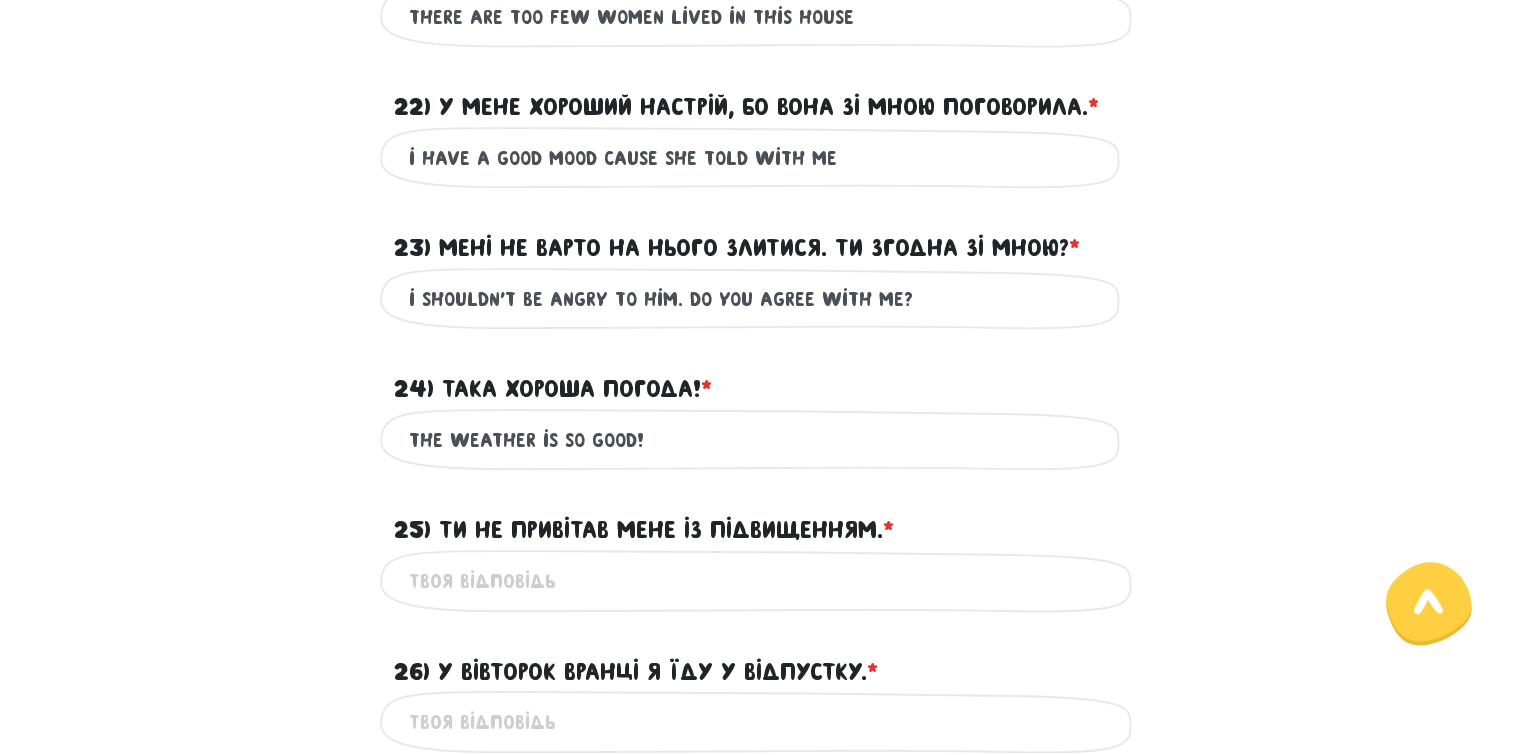 scroll, scrollTop: 3259, scrollLeft: 0, axis: vertical 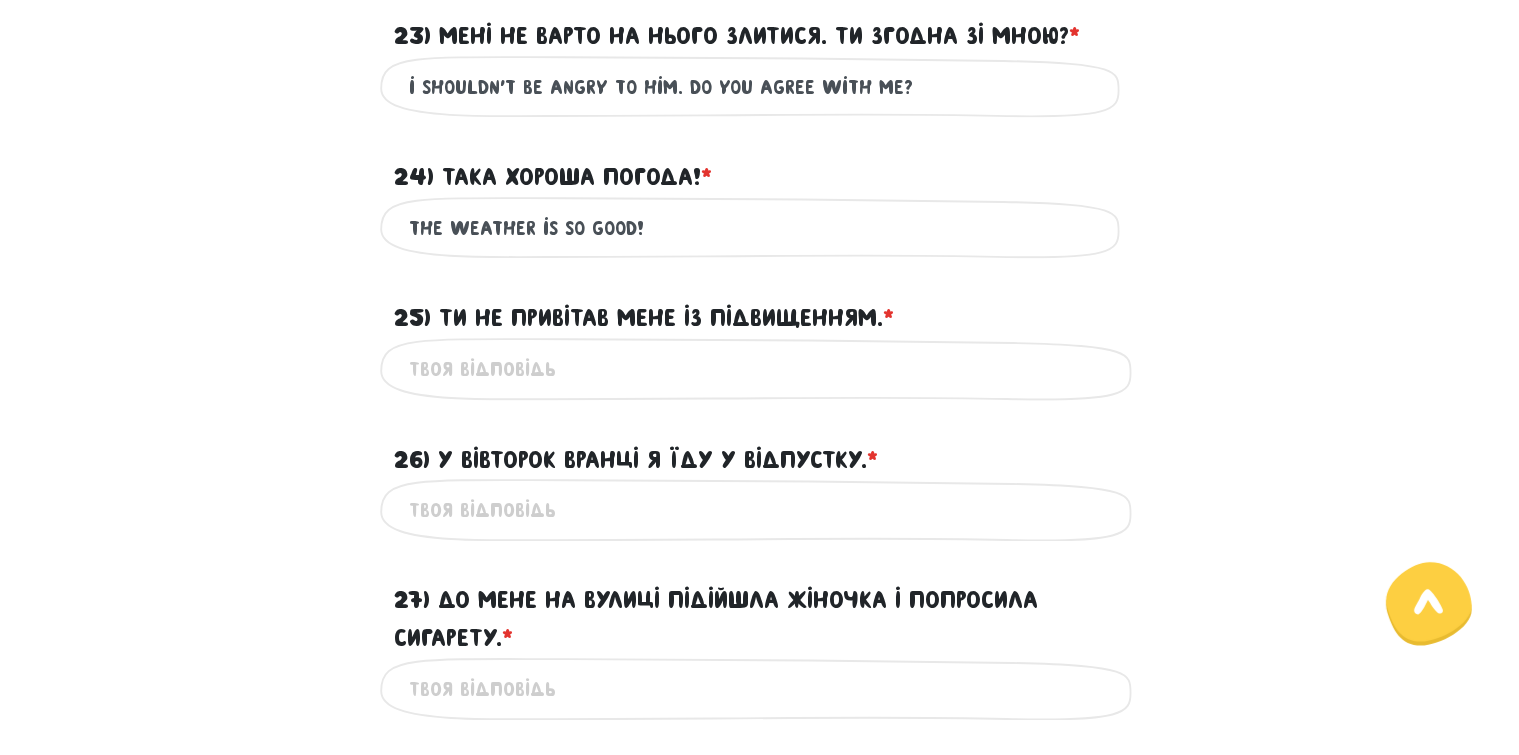 type on "The weather is so good!" 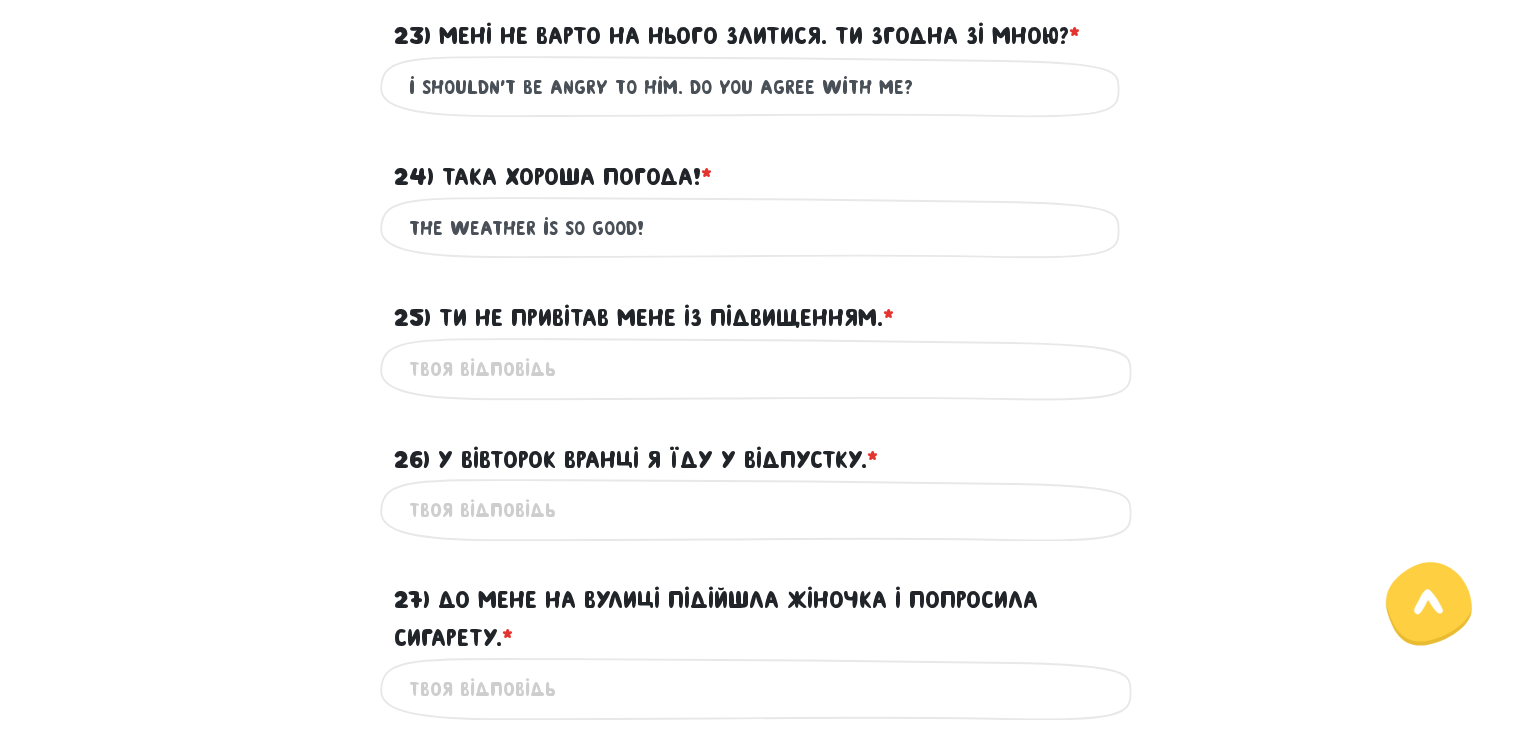 click on "25) Ти не привітав мене із підвищенням. *
?" at bounding box center [760, 369] 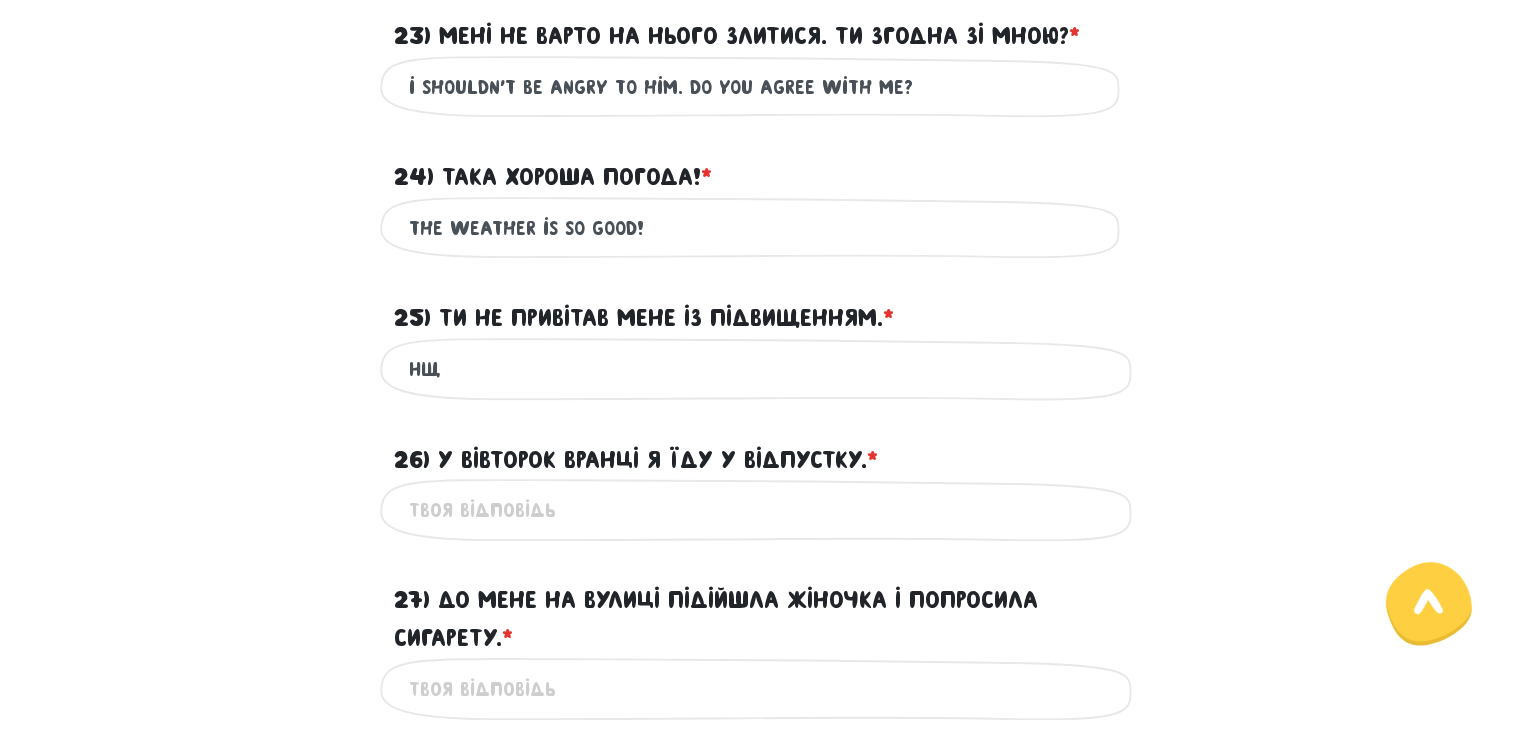type on "н" 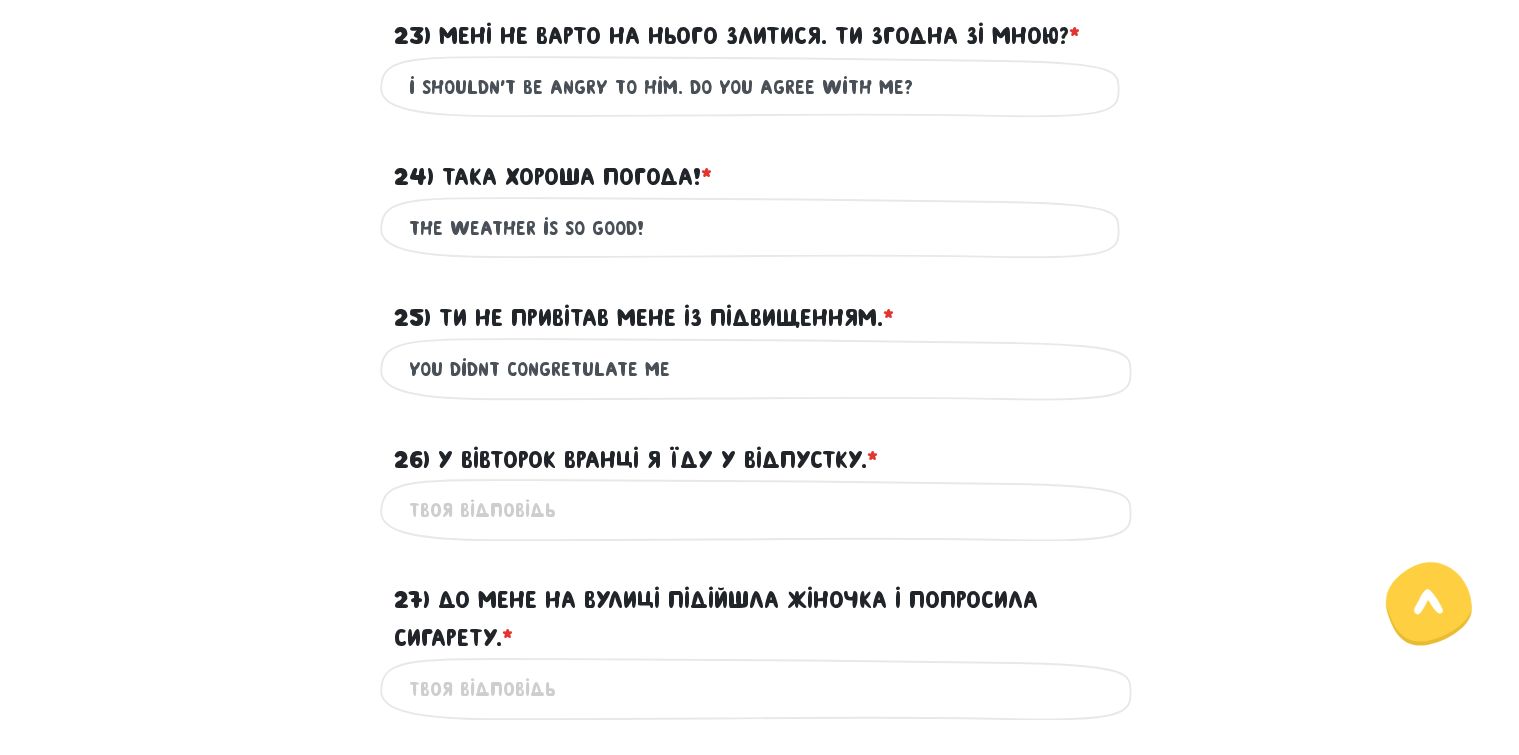 click on "you didn`t congretulate me" at bounding box center (760, 369) 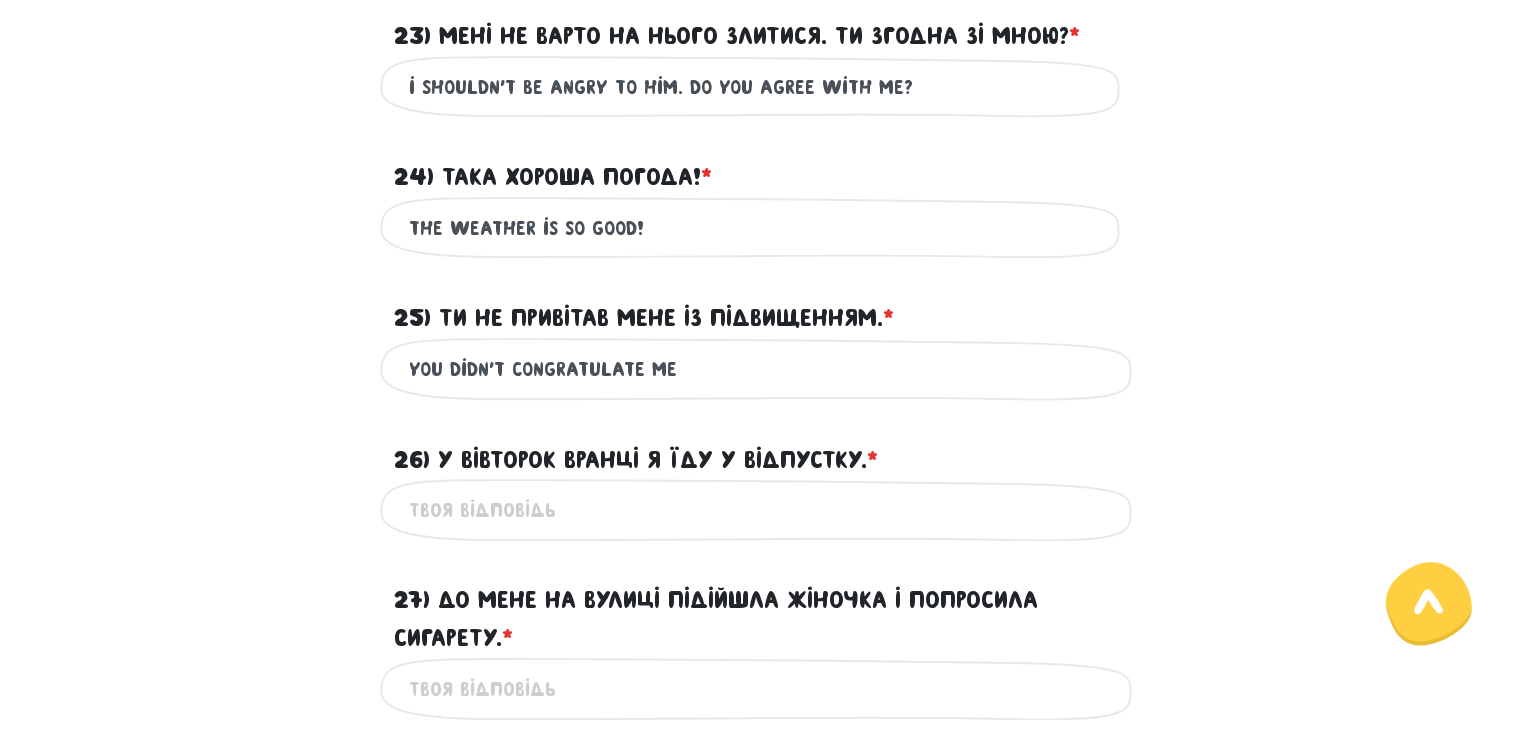 click on "you didn't congratulate me" at bounding box center (760, 369) 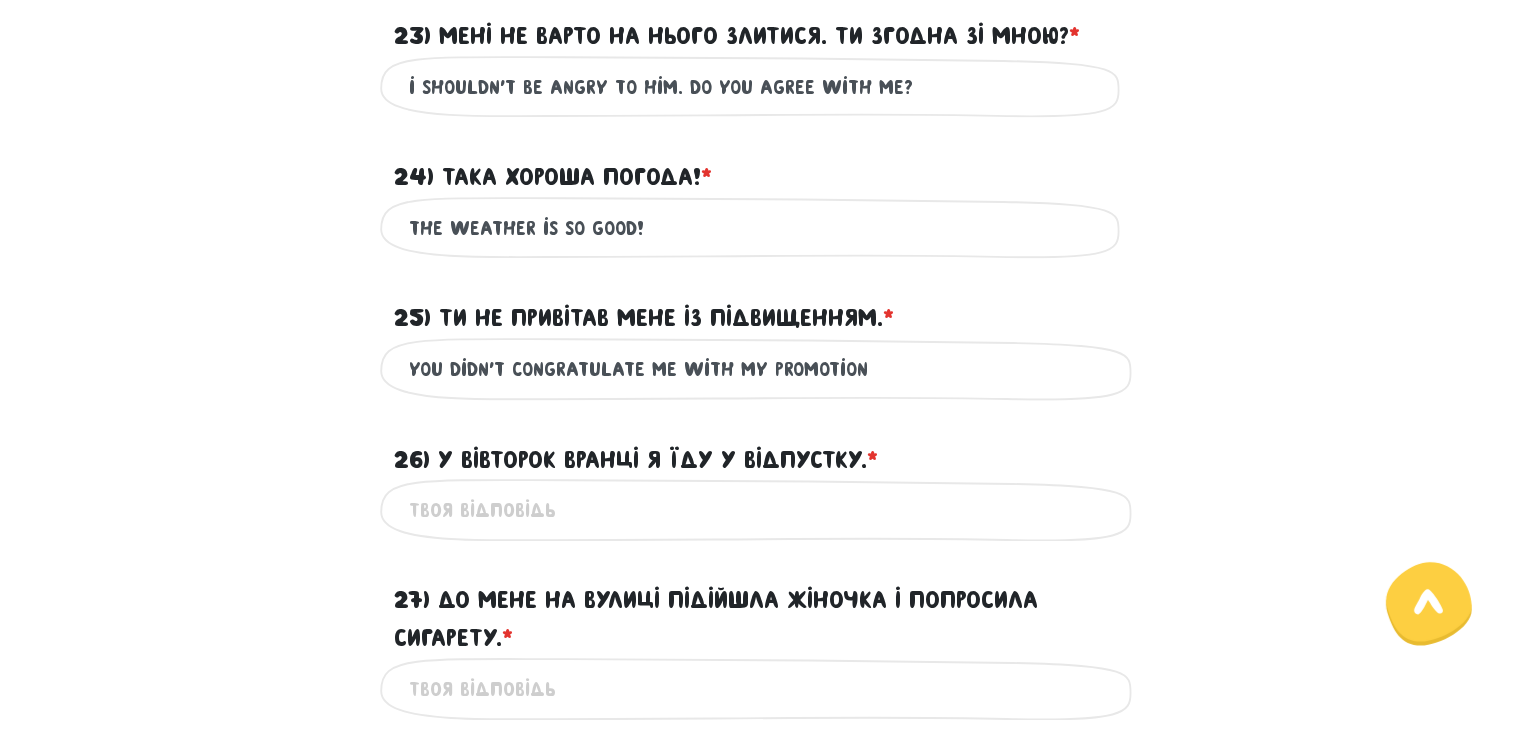 type on "you didn't congratulate me with my promotion" 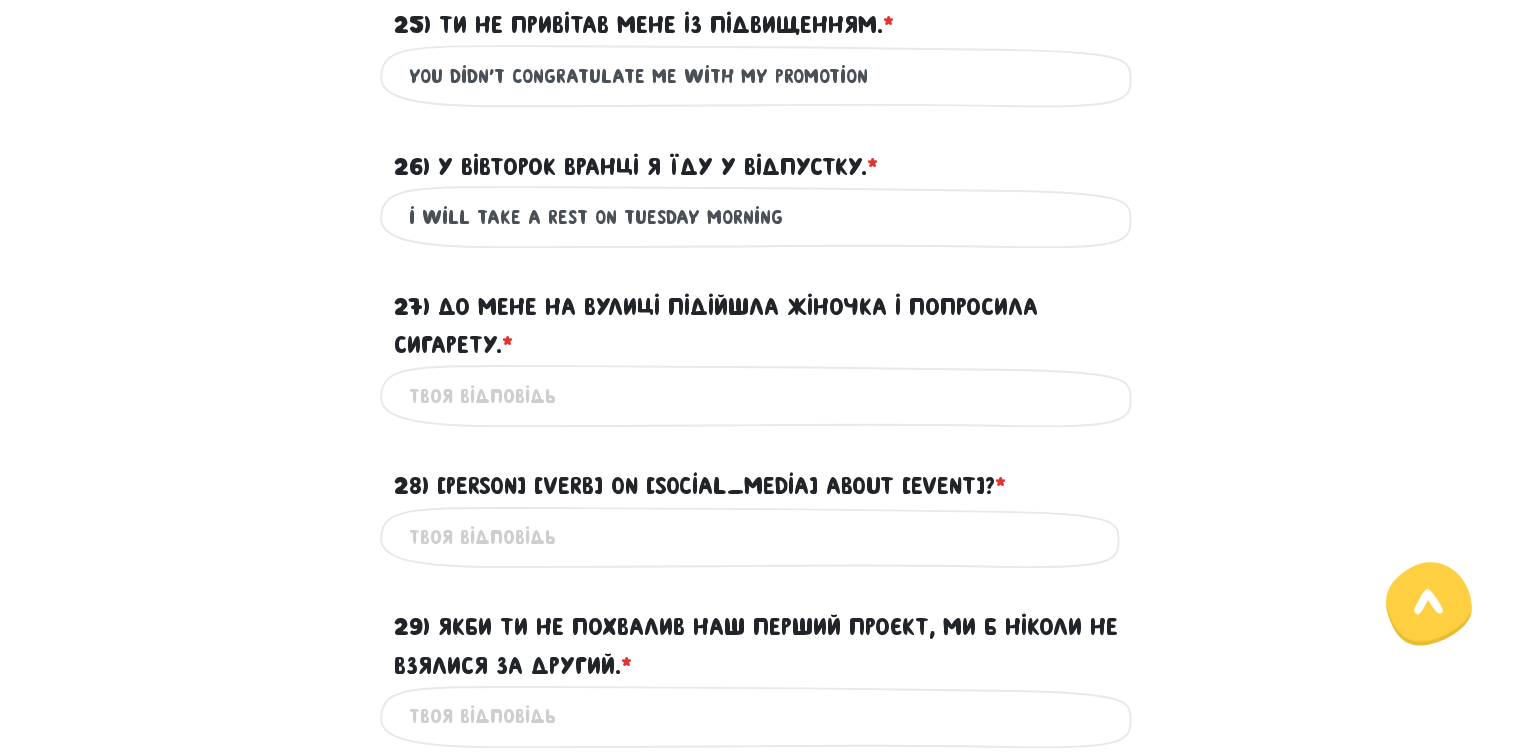 scroll, scrollTop: 3559, scrollLeft: 0, axis: vertical 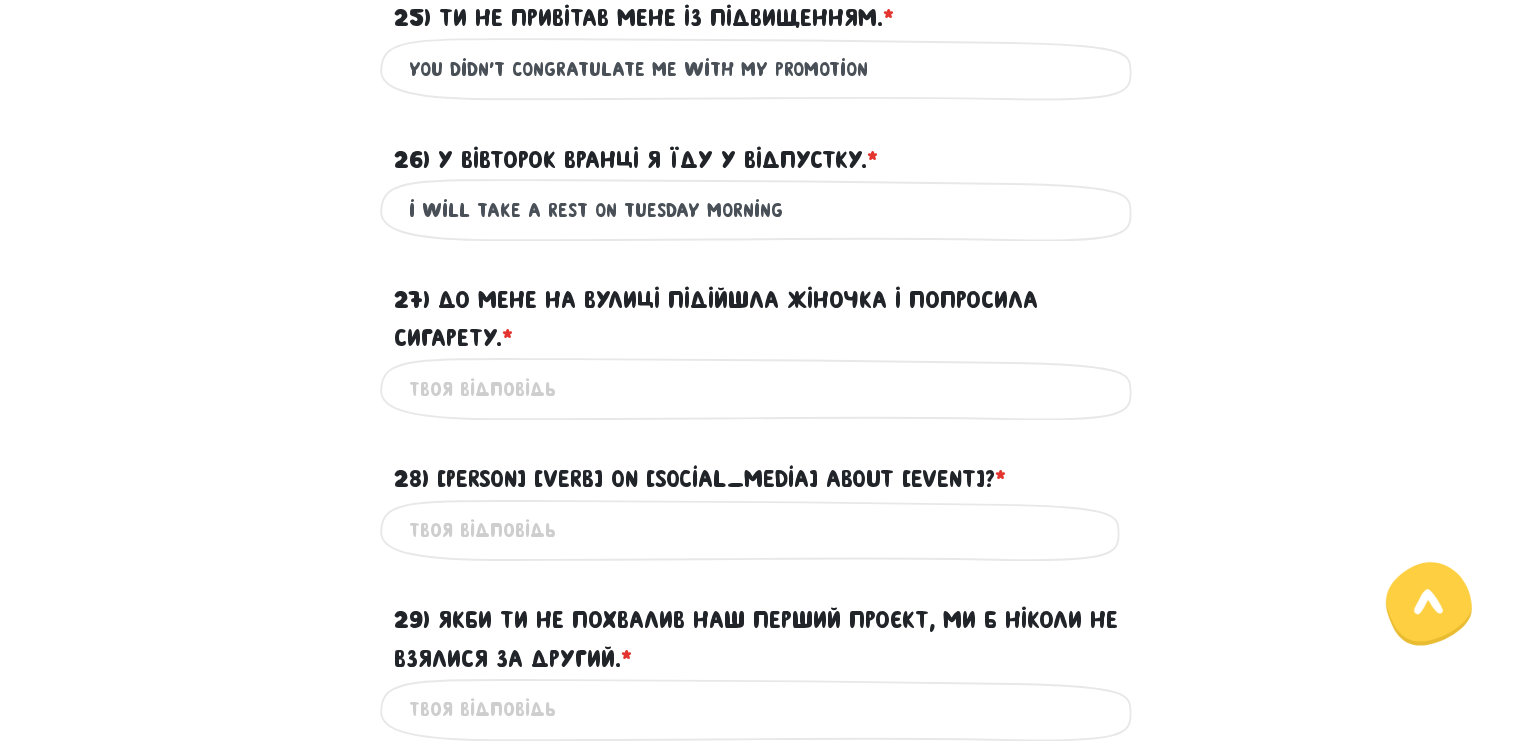 type on "i will take a rest on tuesday morning" 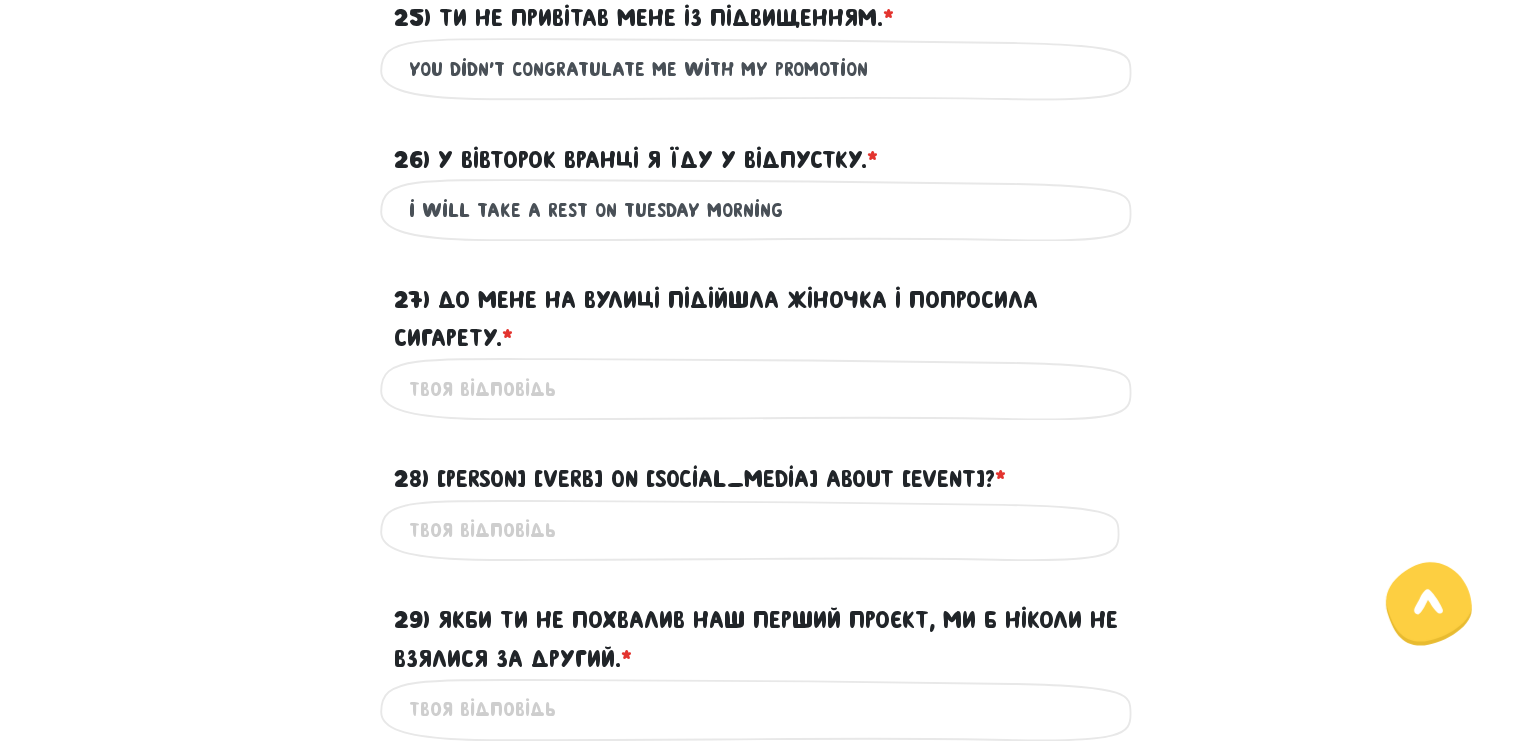 scroll, scrollTop: 3459, scrollLeft: 0, axis: vertical 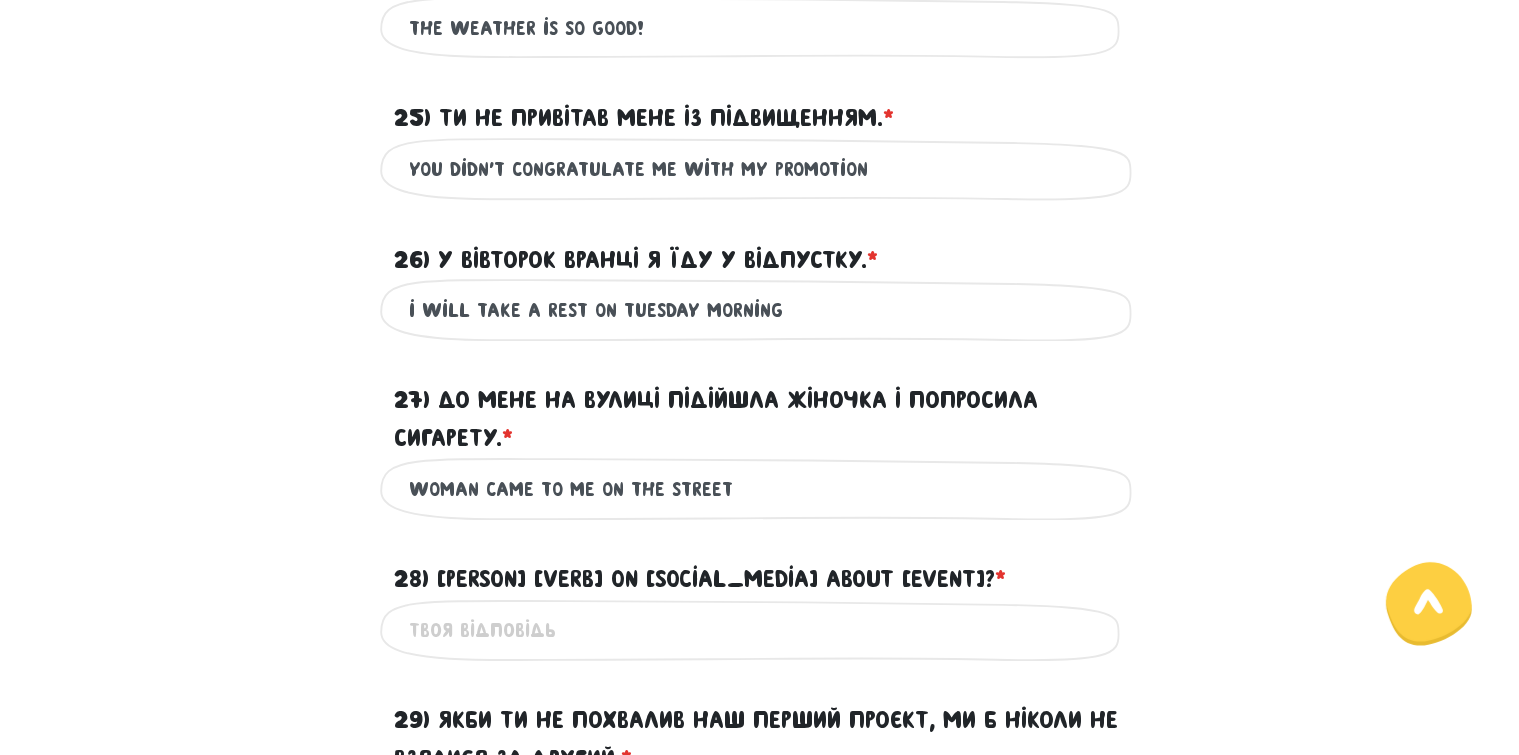 click on "woman came to me on the street" at bounding box center [760, 489] 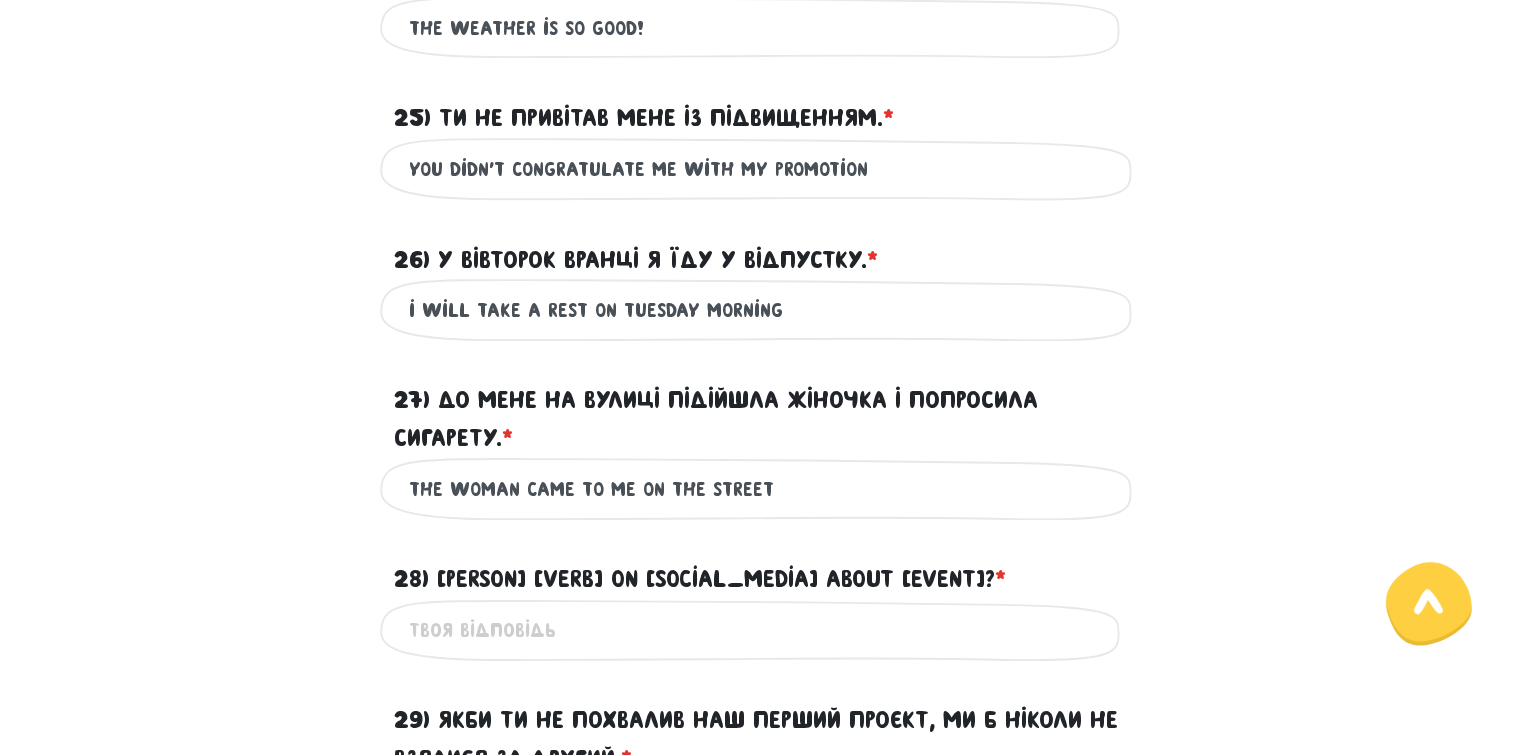 click on "the woman came to me on the street" at bounding box center [760, 489] 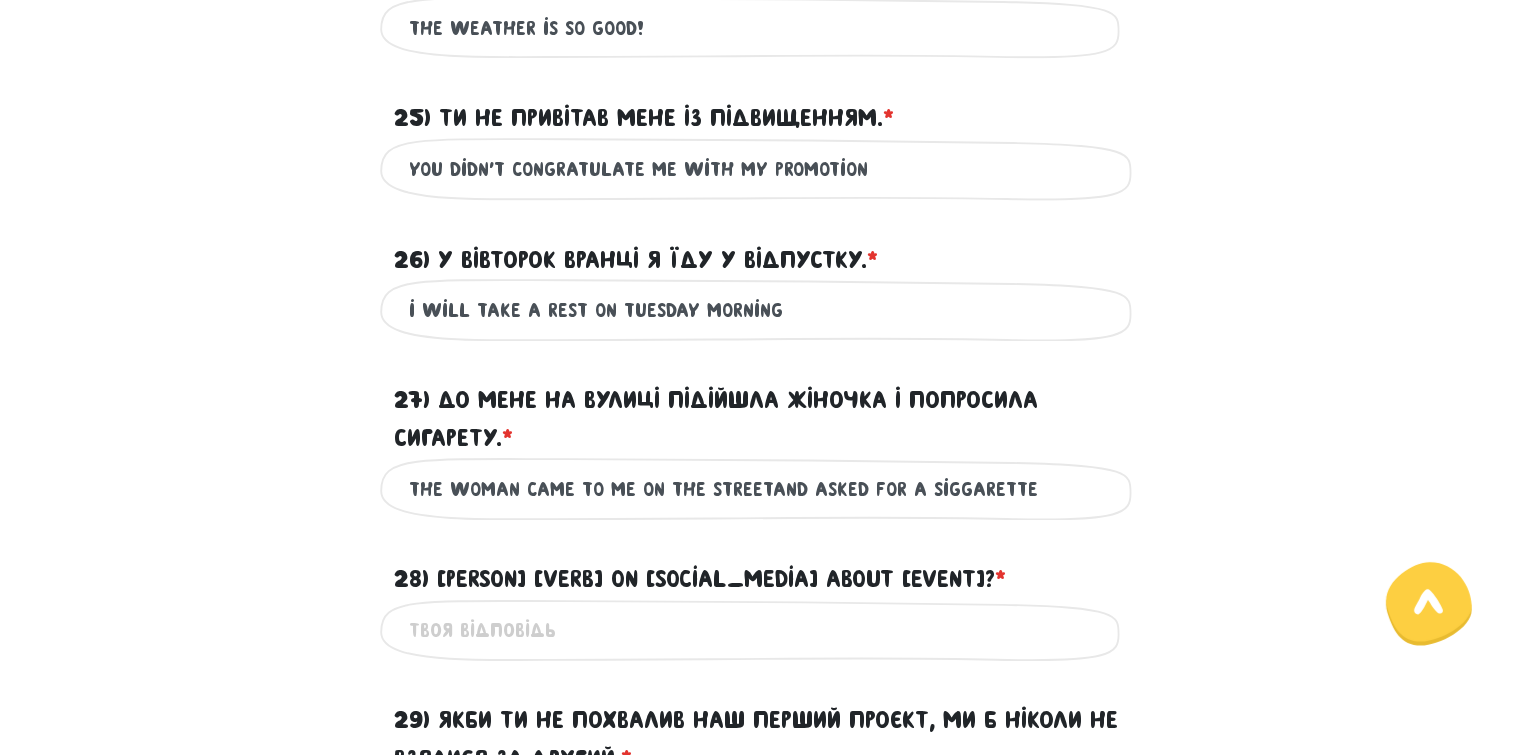 click on "the woman came to me on the streetand asked for a siggarette" at bounding box center [760, 489] 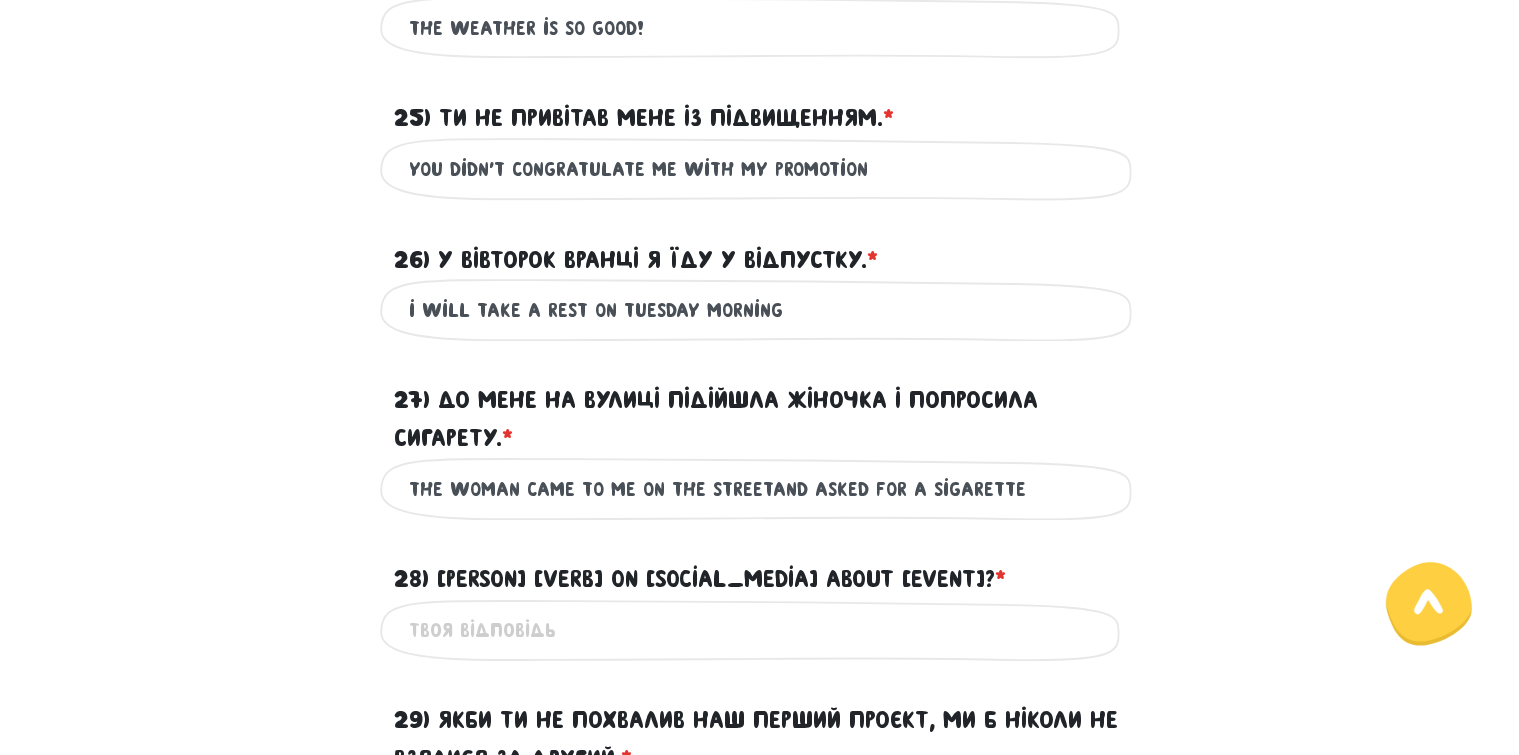 type on "the woman came to me on the streetand asked for a sigarette" 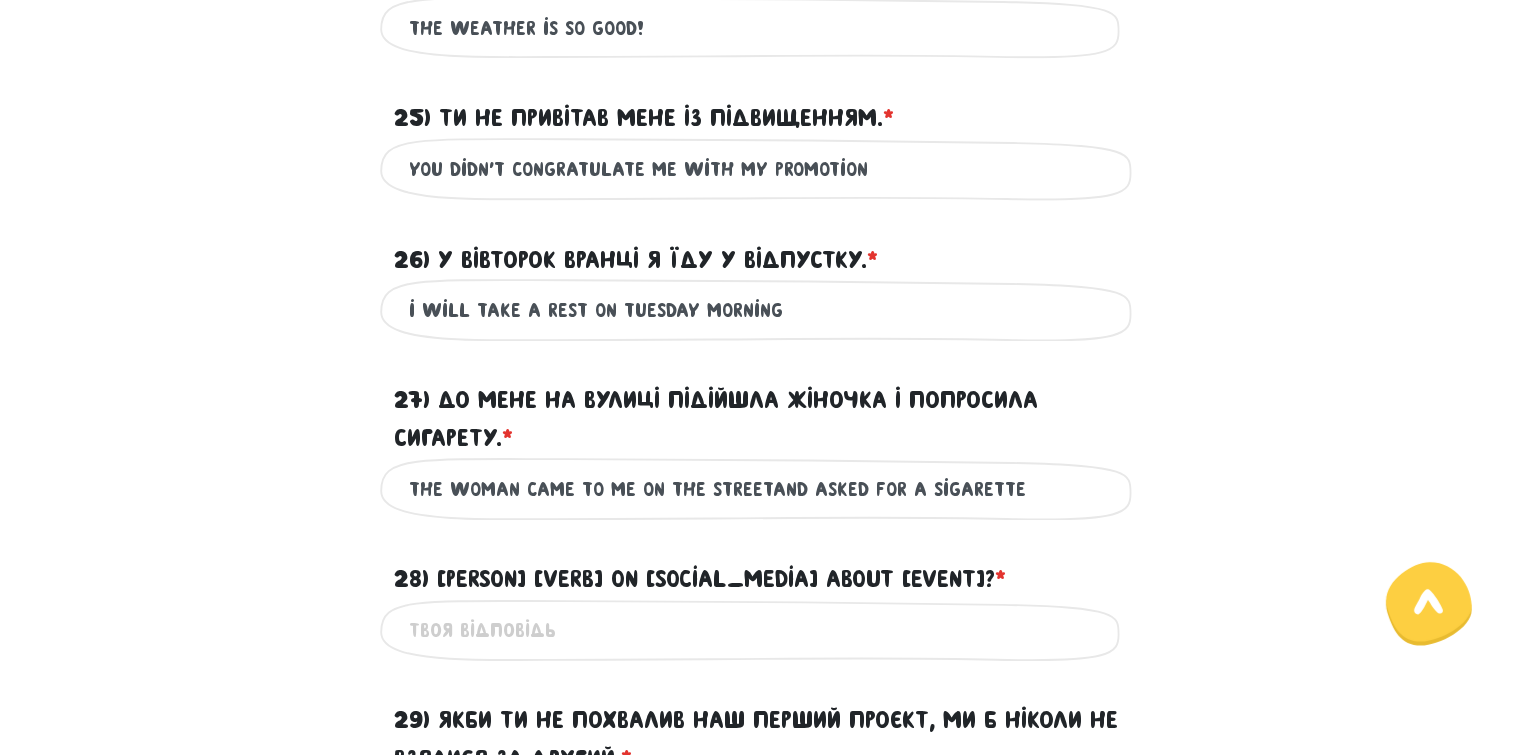 click on "28) Хто пише на Фейсбуці про свій перший поцілунок? *
?" at bounding box center [760, 631] 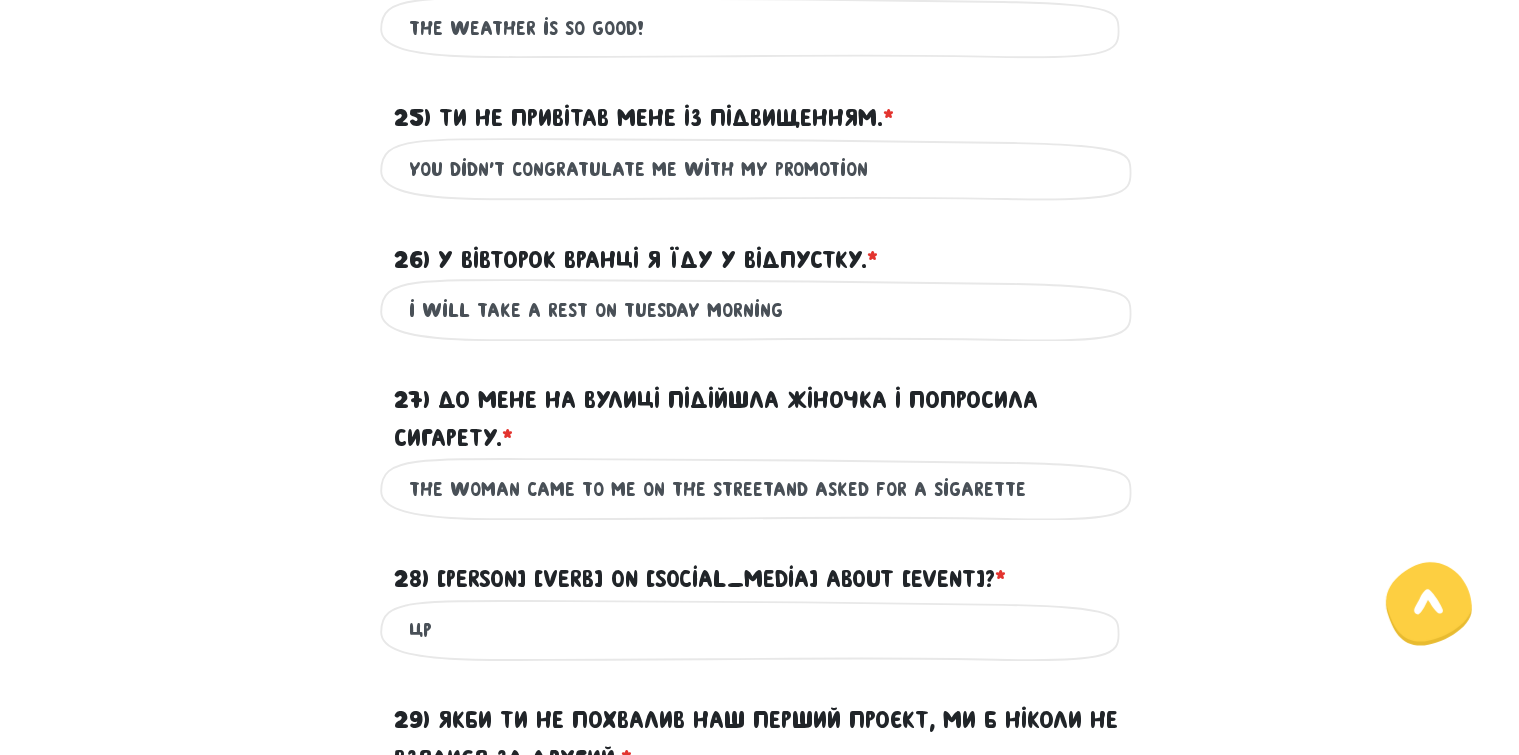 type on "ц" 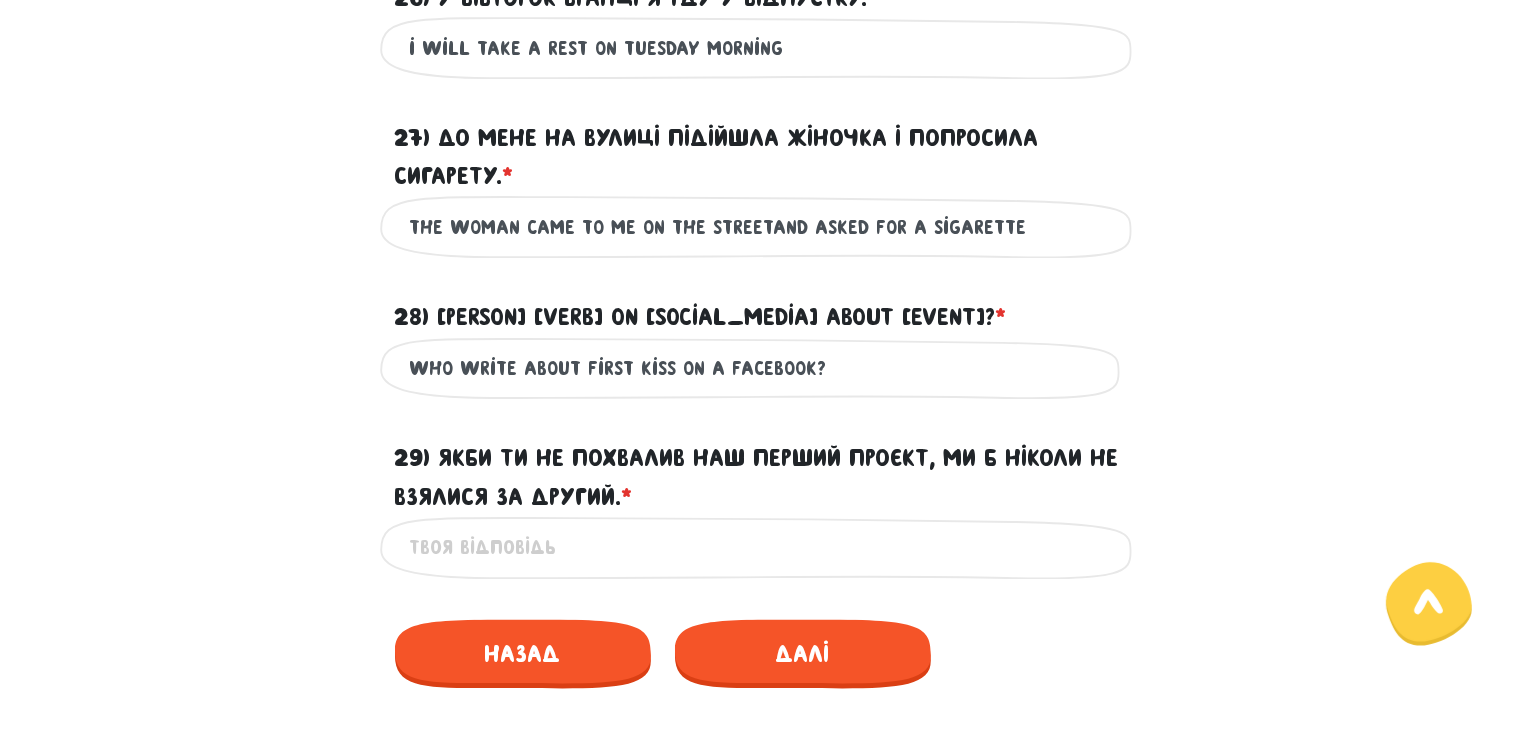 scroll, scrollTop: 3759, scrollLeft: 0, axis: vertical 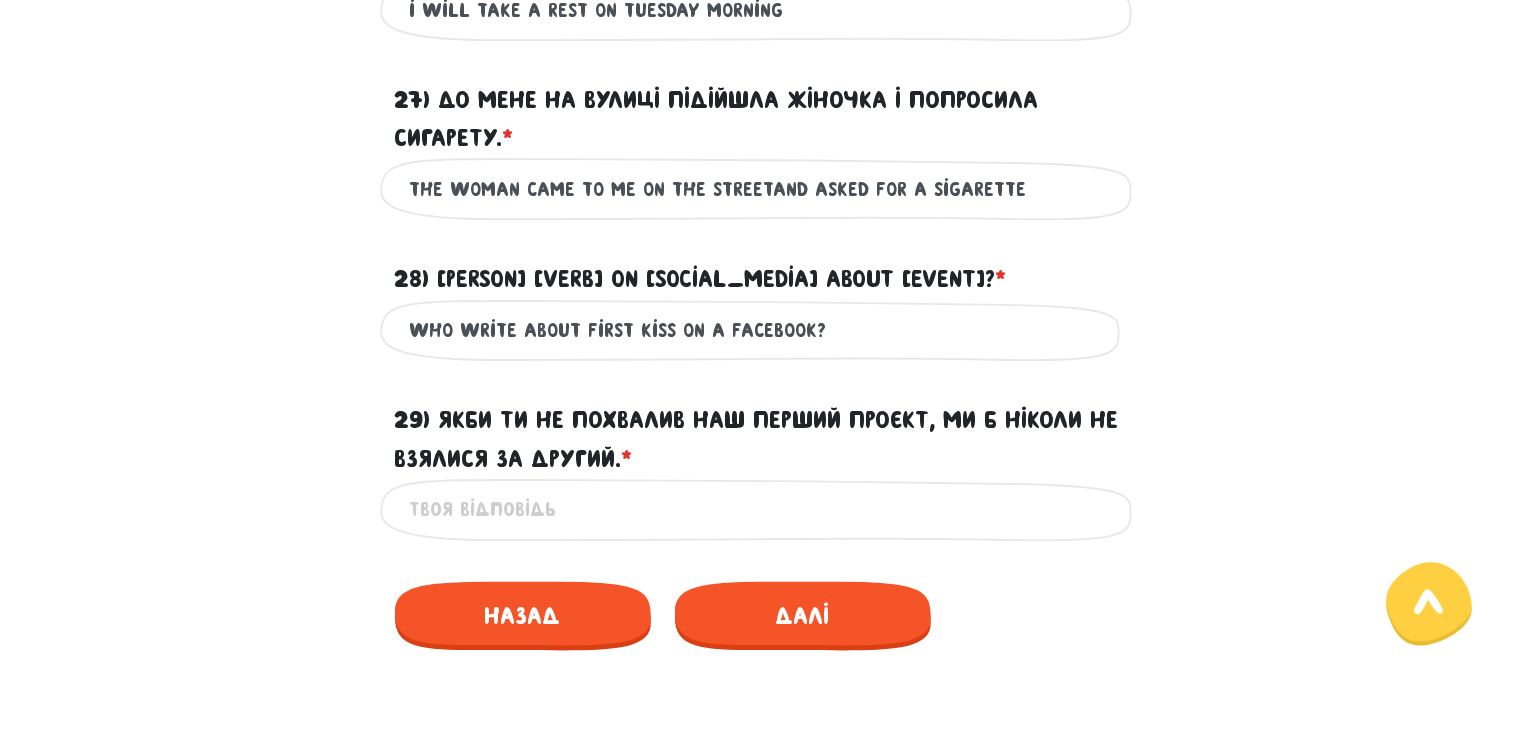 type on "who write about first kiss on a facebook?" 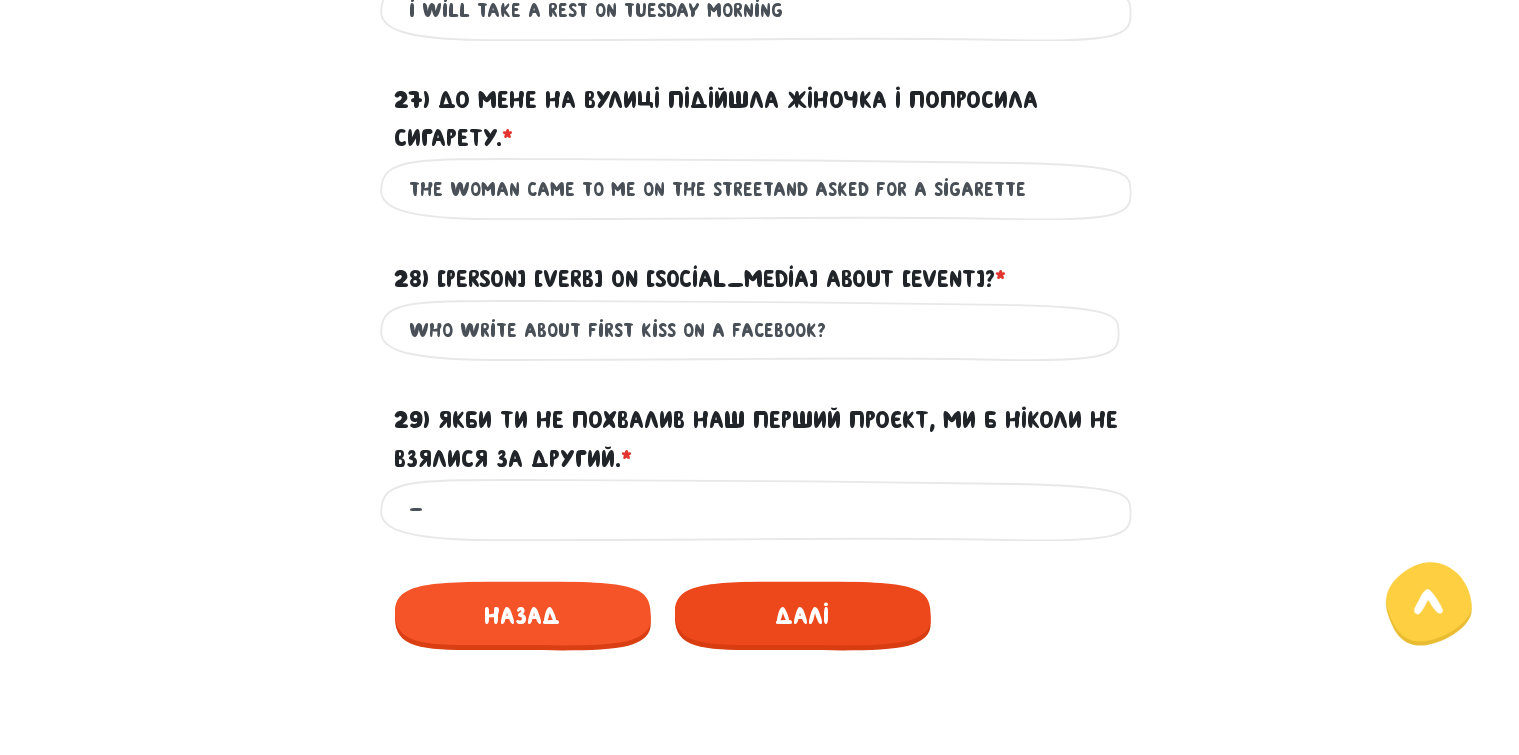 type on "-" 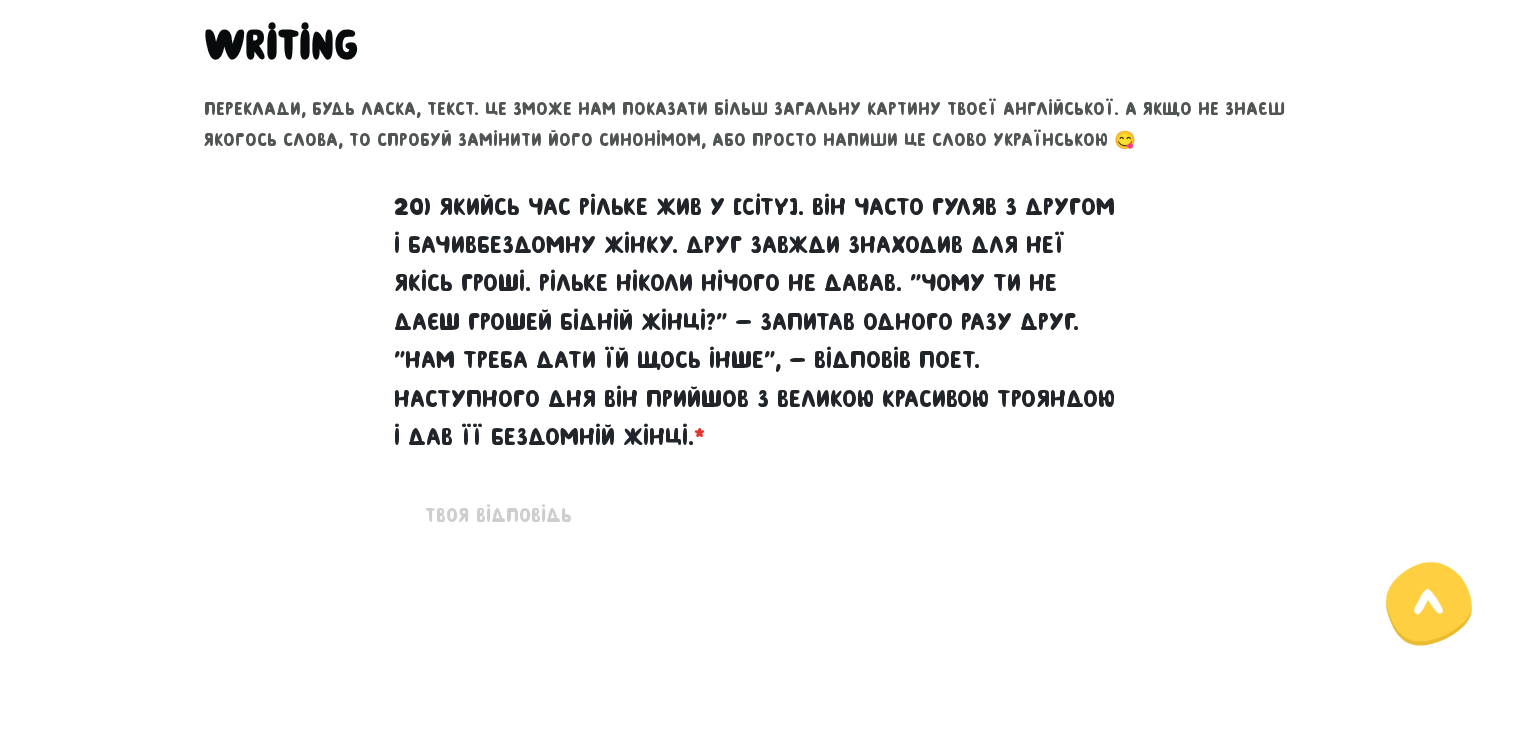 scroll, scrollTop: 789, scrollLeft: 0, axis: vertical 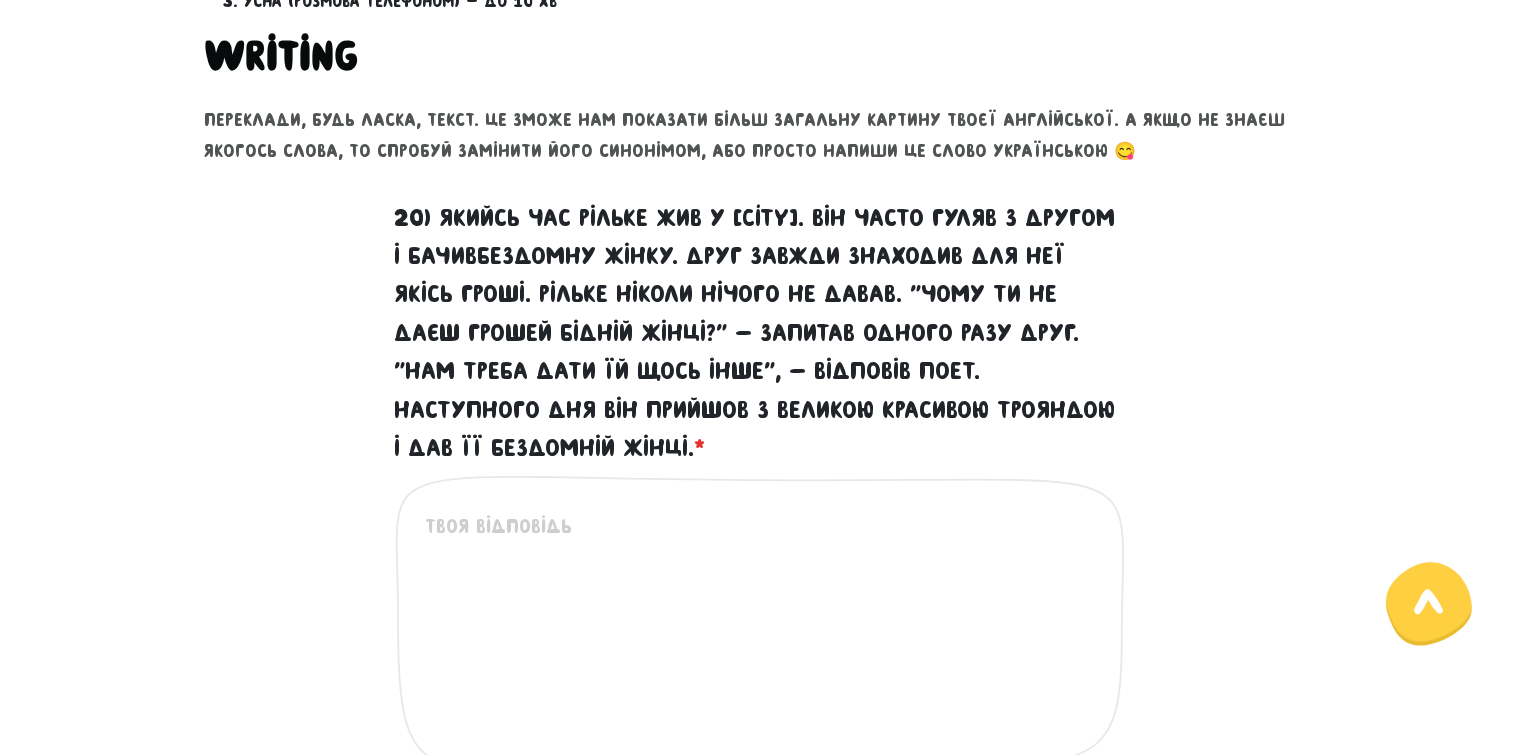 click on "30) Якийсь час Рільке жив у [CITY]. Він часто гуляв з другом і бачивбездомну жінку. Друг завжди знаходив для неї якісь гроші. Рільке ніколи нічого не давав. "Чому ти не даєш грошей бідній жінці?" - запитав одного разу друг. "Нам треба дати їй щось інше", - відповів поет. Наступного дня він прийшов з великою красивою трояндою і дав її бездомній жінці.
*" at bounding box center [761, 634] 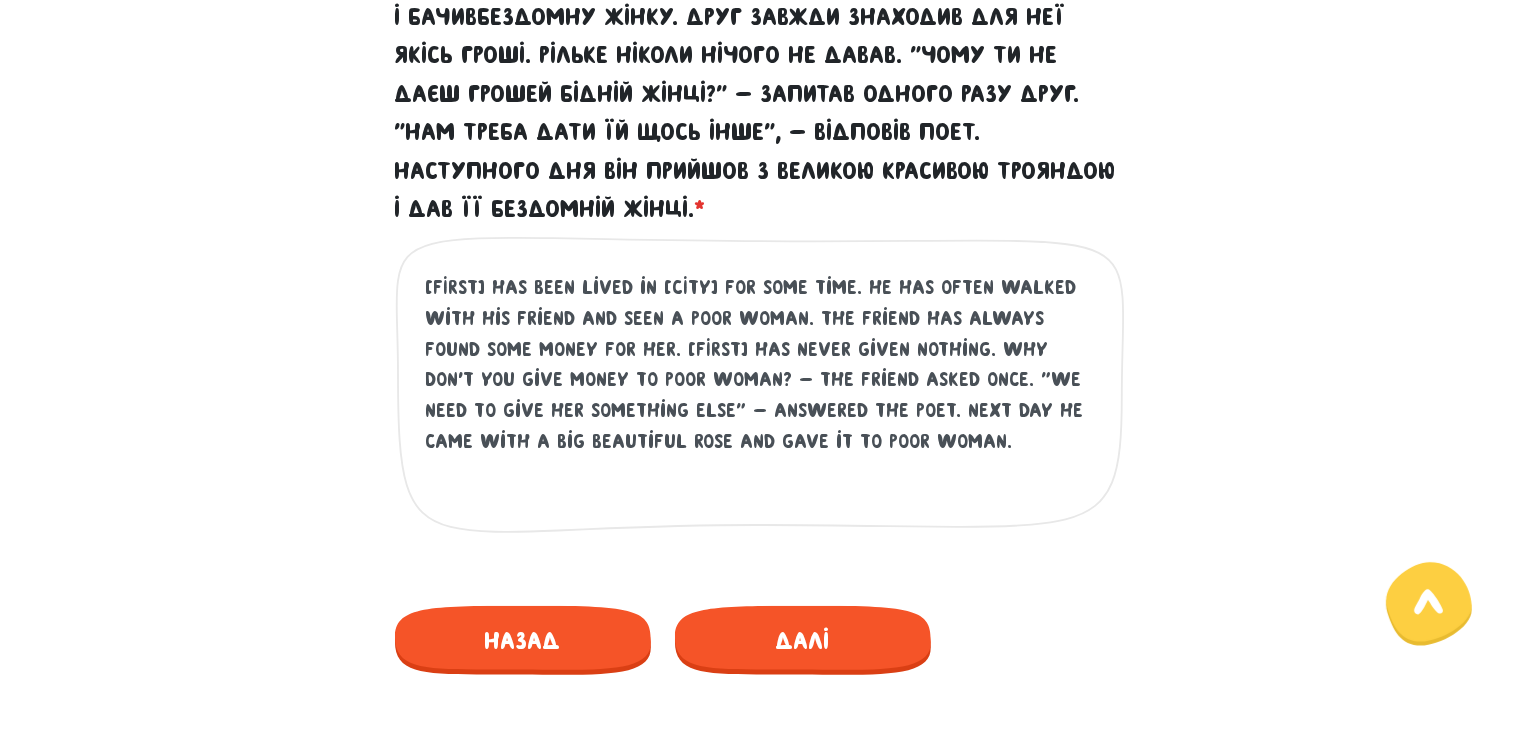 scroll, scrollTop: 1289, scrollLeft: 0, axis: vertical 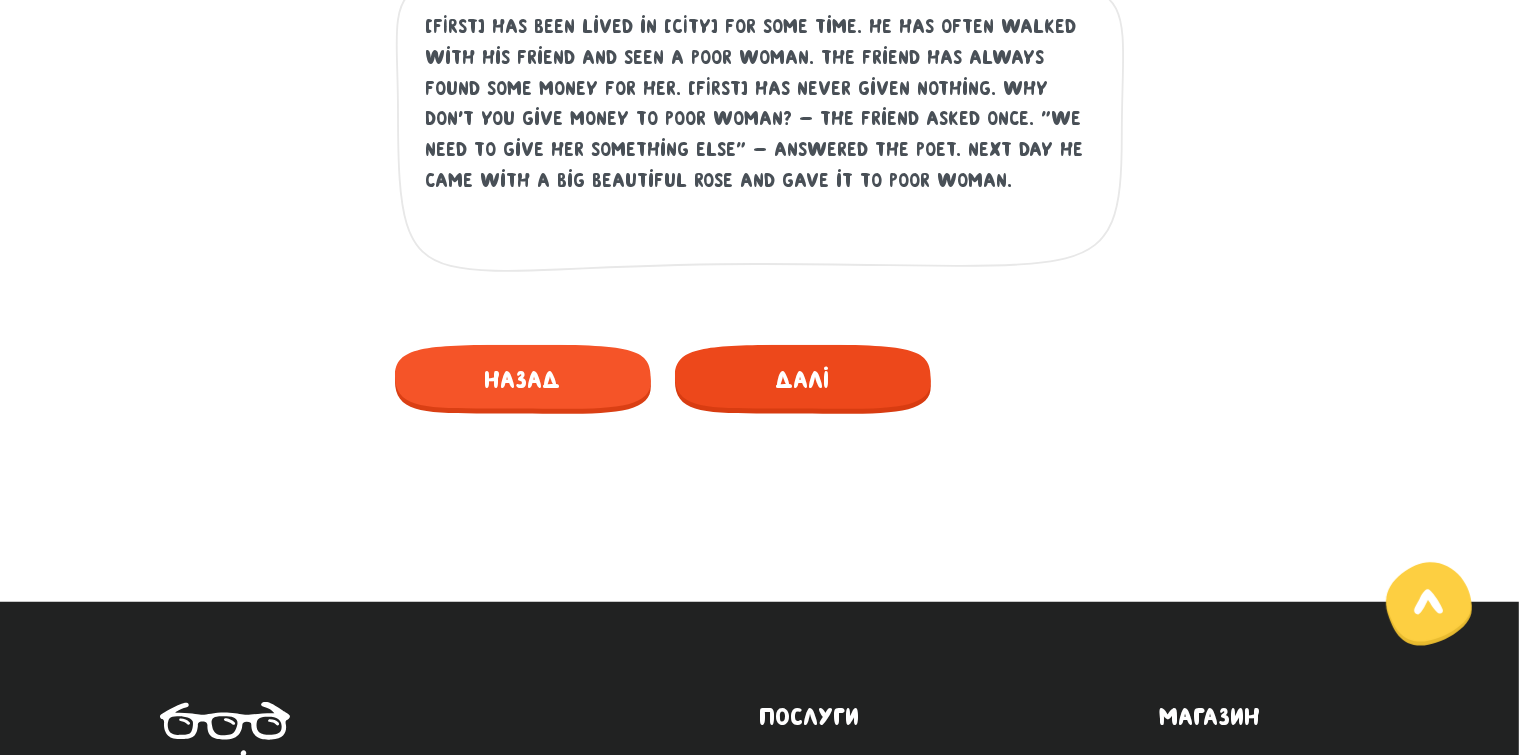 type on "[FIRST] has been lived in [CITY] for some time. he has often walked with his friend and seen a poor woman. the friend has always found some money for her. [FIRST] has never given nothing. Why don't you give money to poor woman? - the friend asked once. "we need to give her something else" - answered the poet. Next day he came with a big beautiful rose and gave it to poor woman." 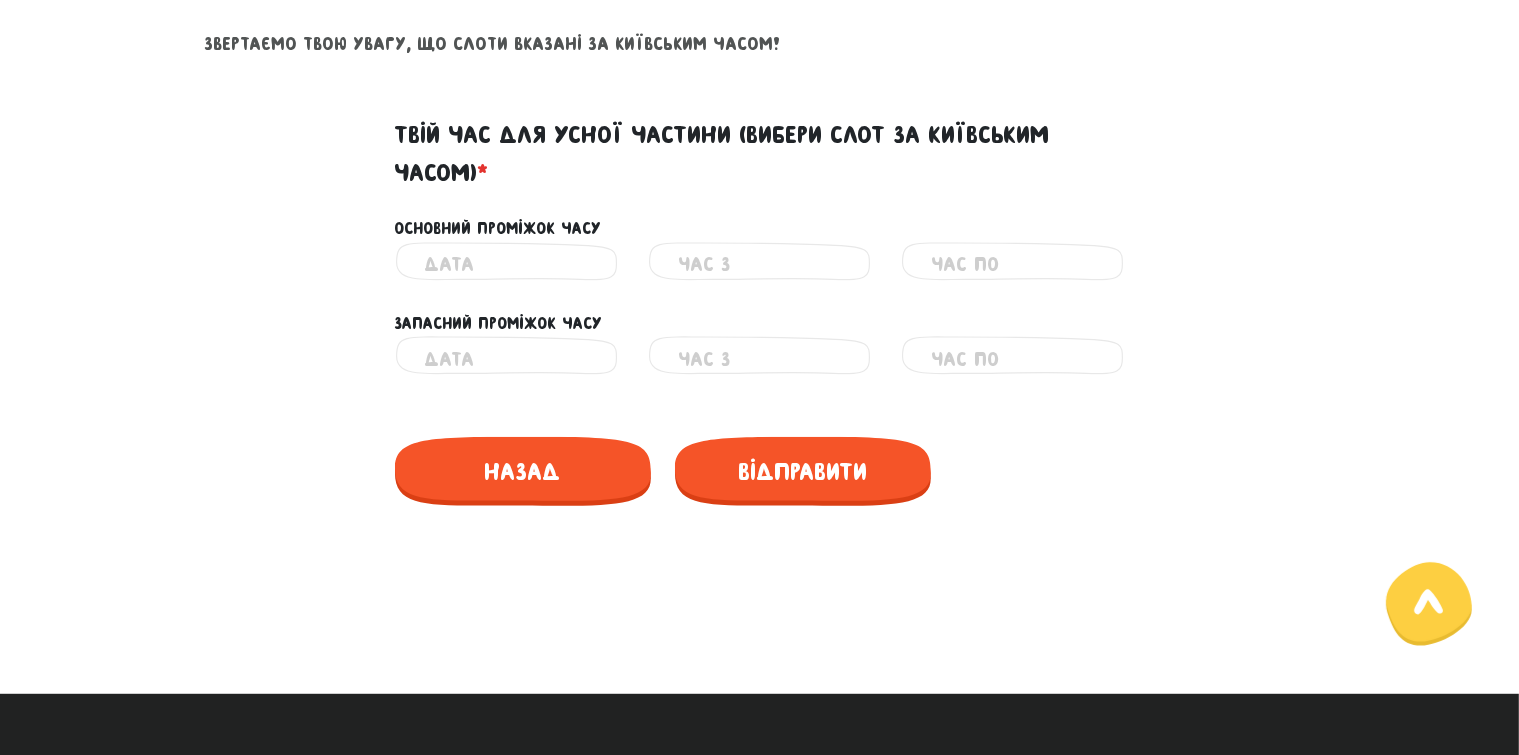 scroll, scrollTop: 937, scrollLeft: 0, axis: vertical 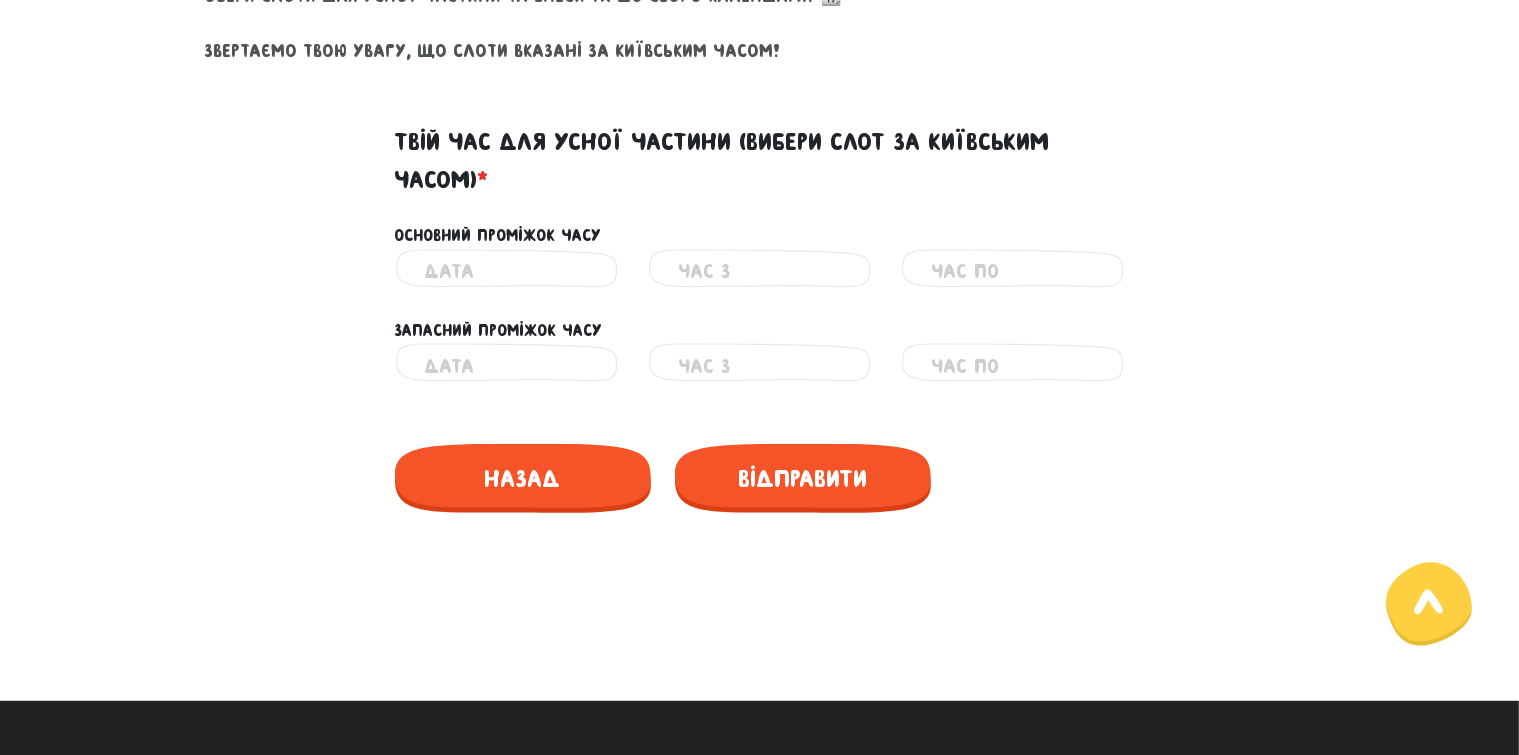 click at bounding box center [506, 271] 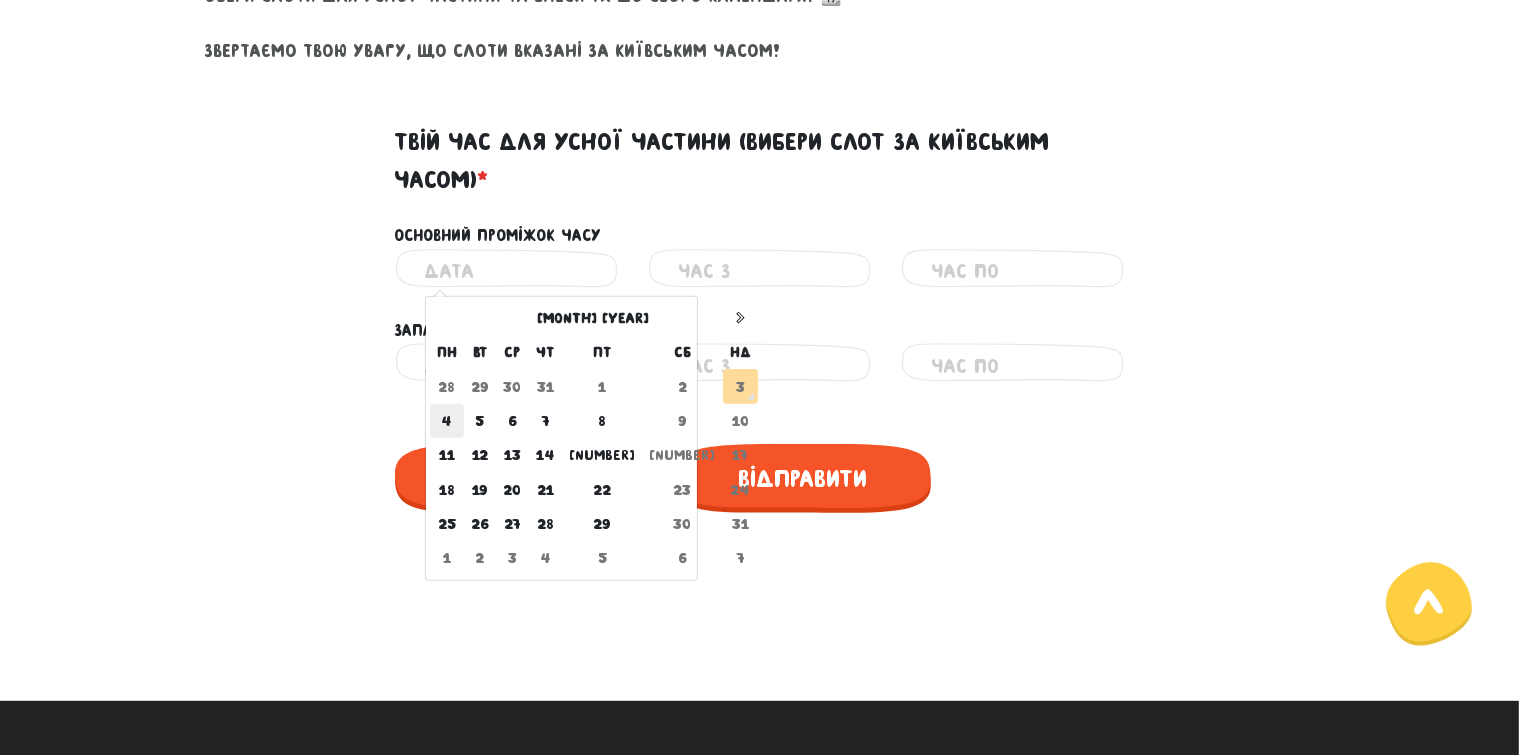 click on "4" at bounding box center (447, 421) 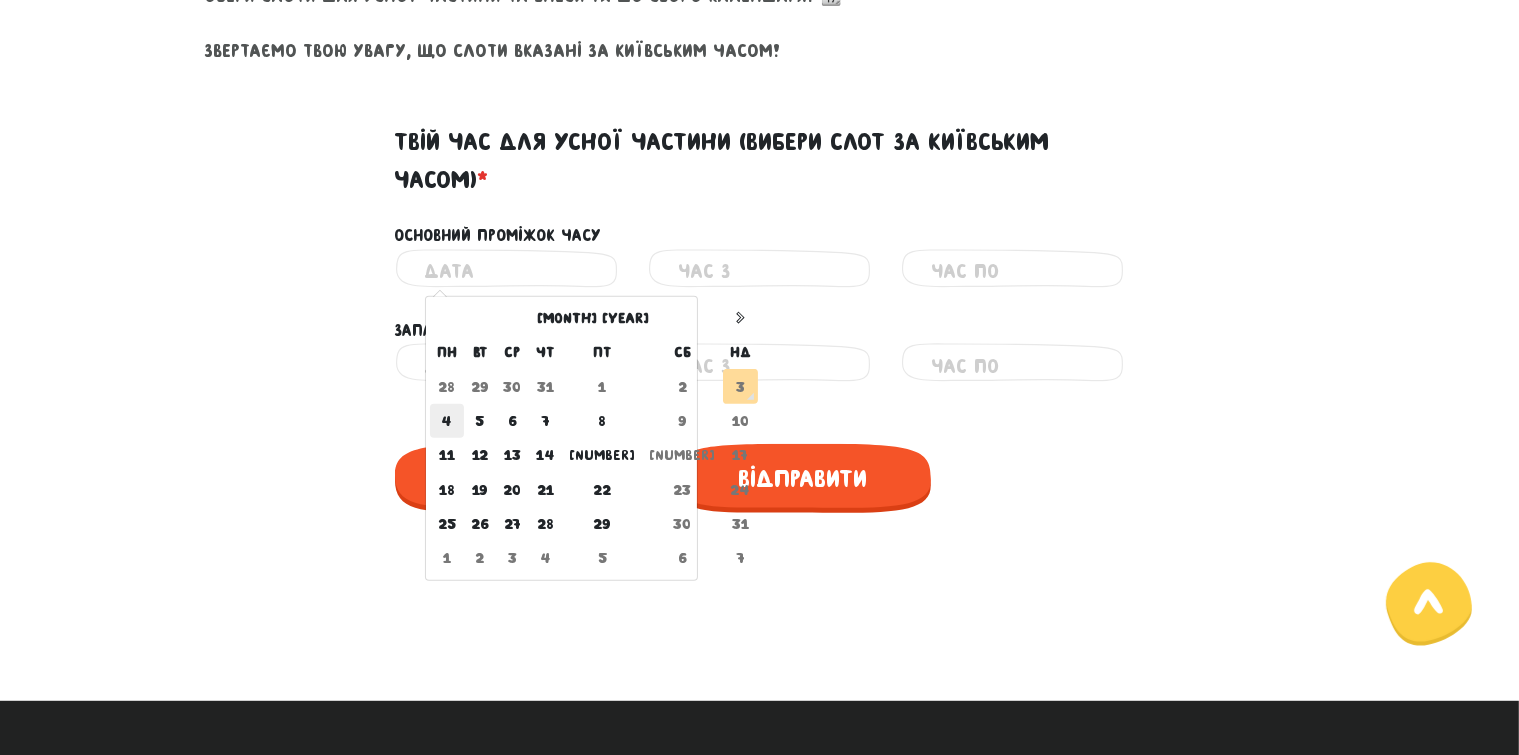 type on "[DATE]" 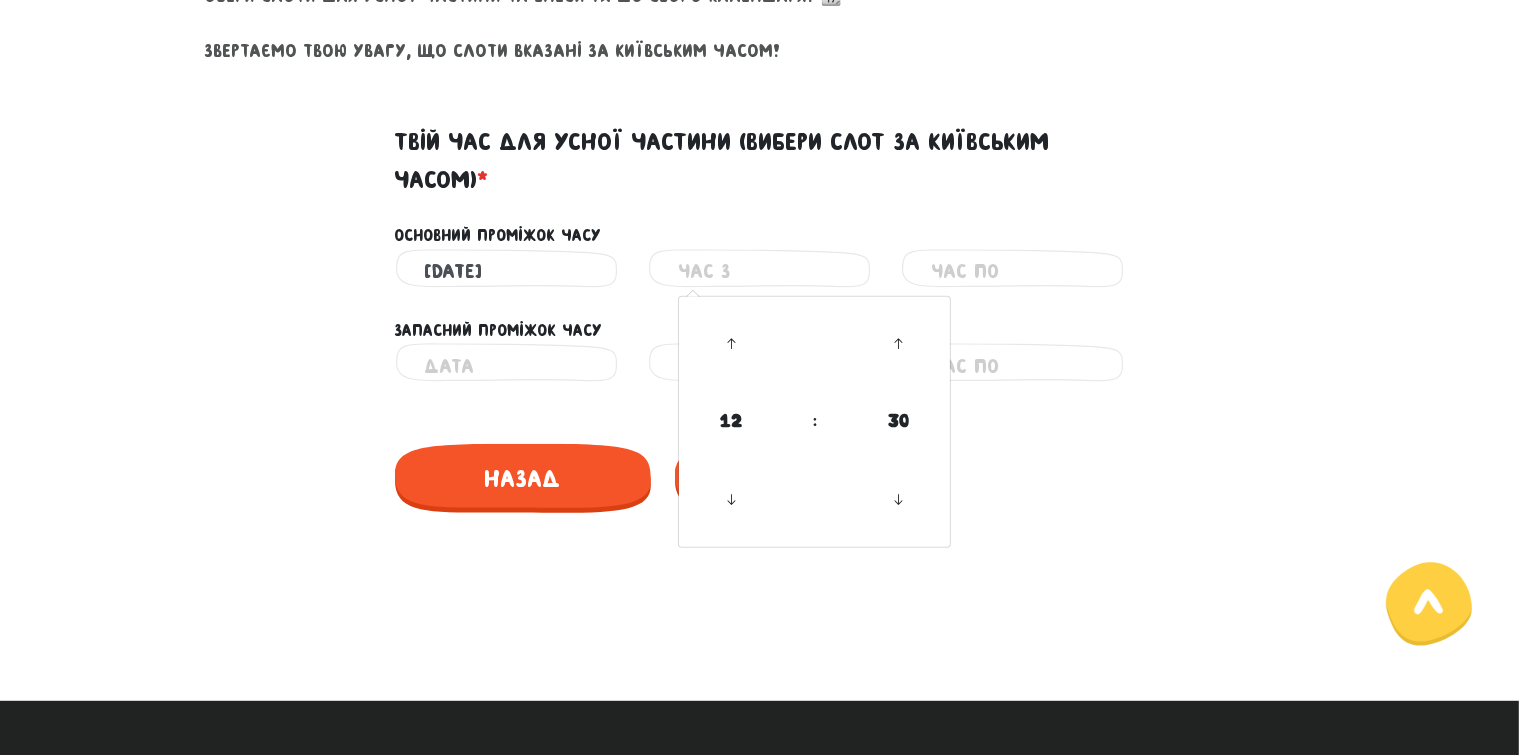 click at bounding box center [759, 271] 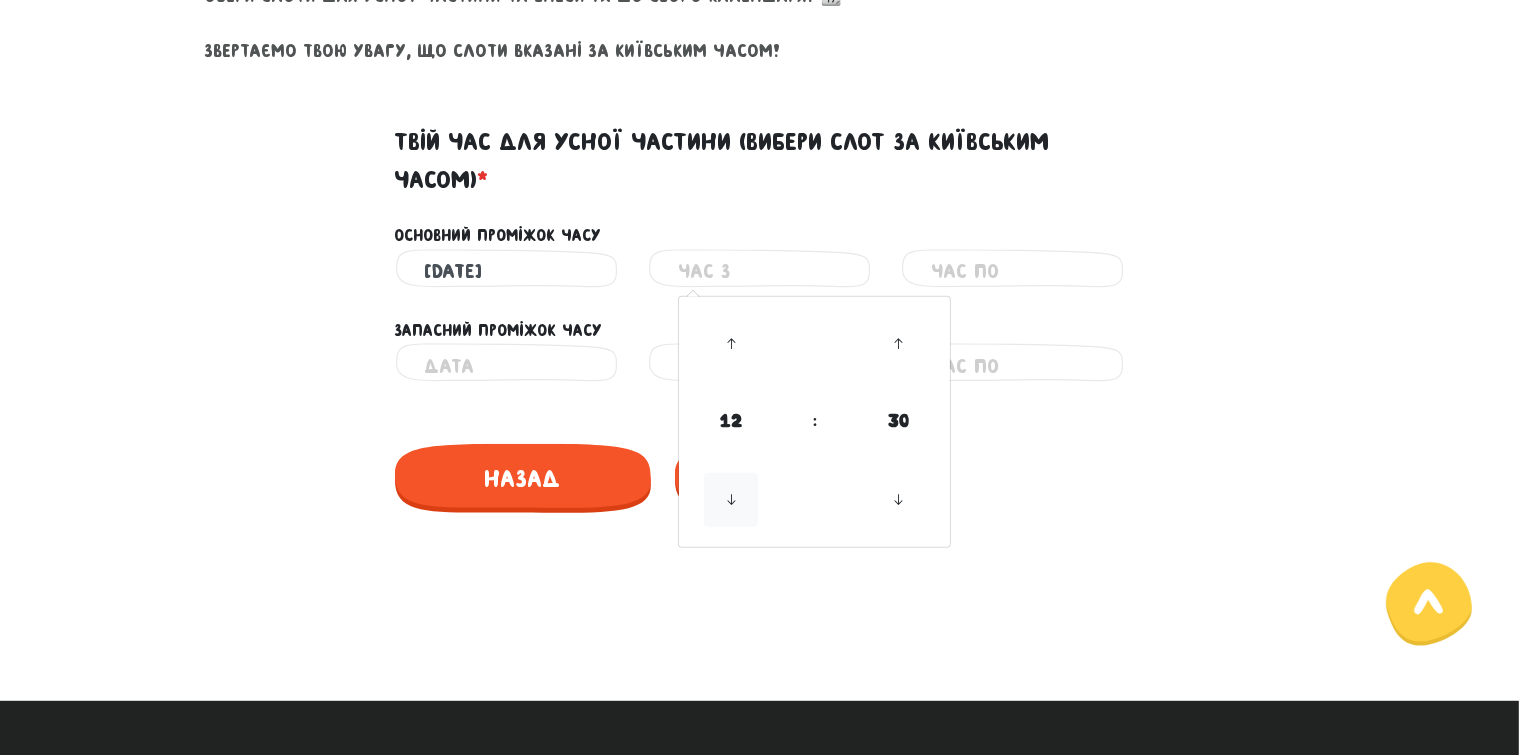 click at bounding box center (731, 500) 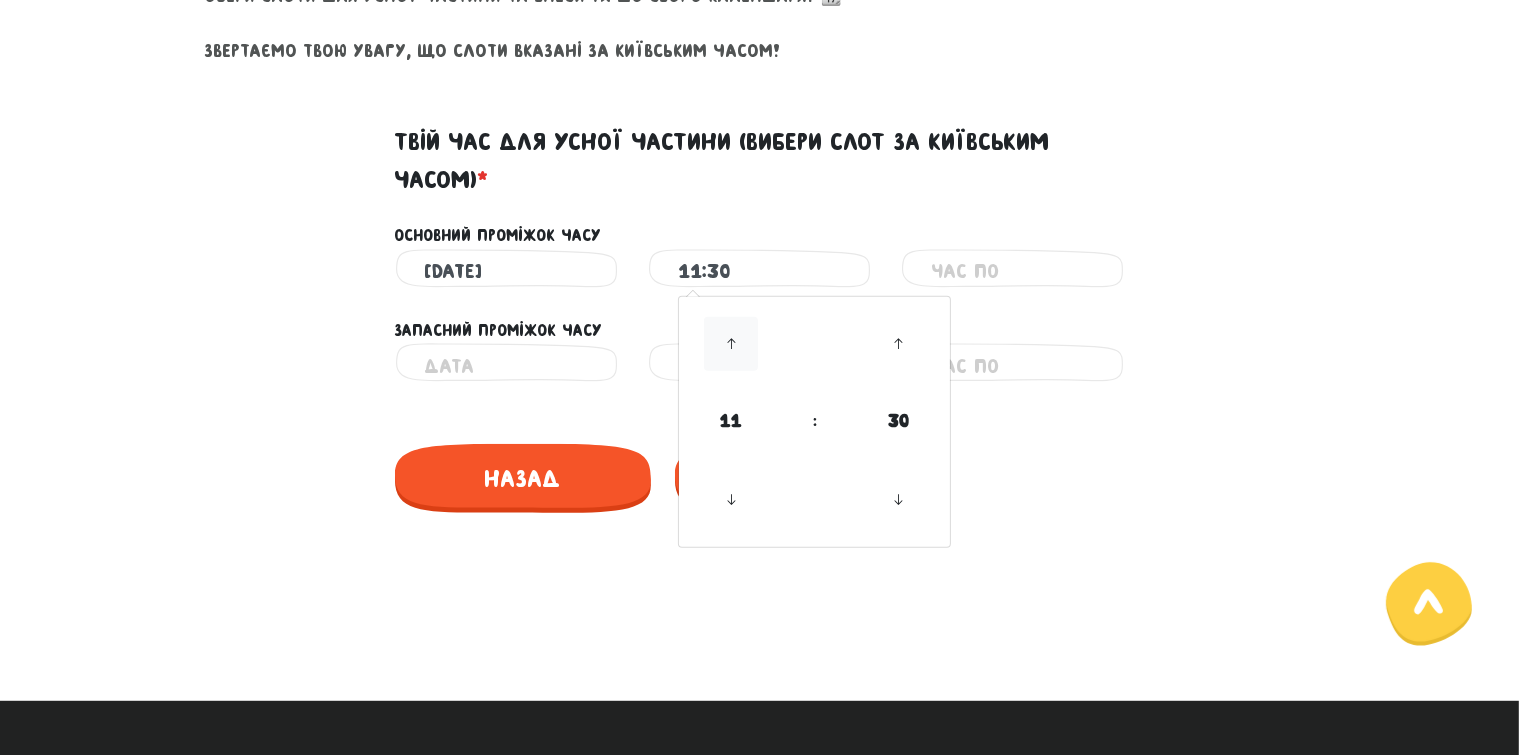 click at bounding box center [731, 344] 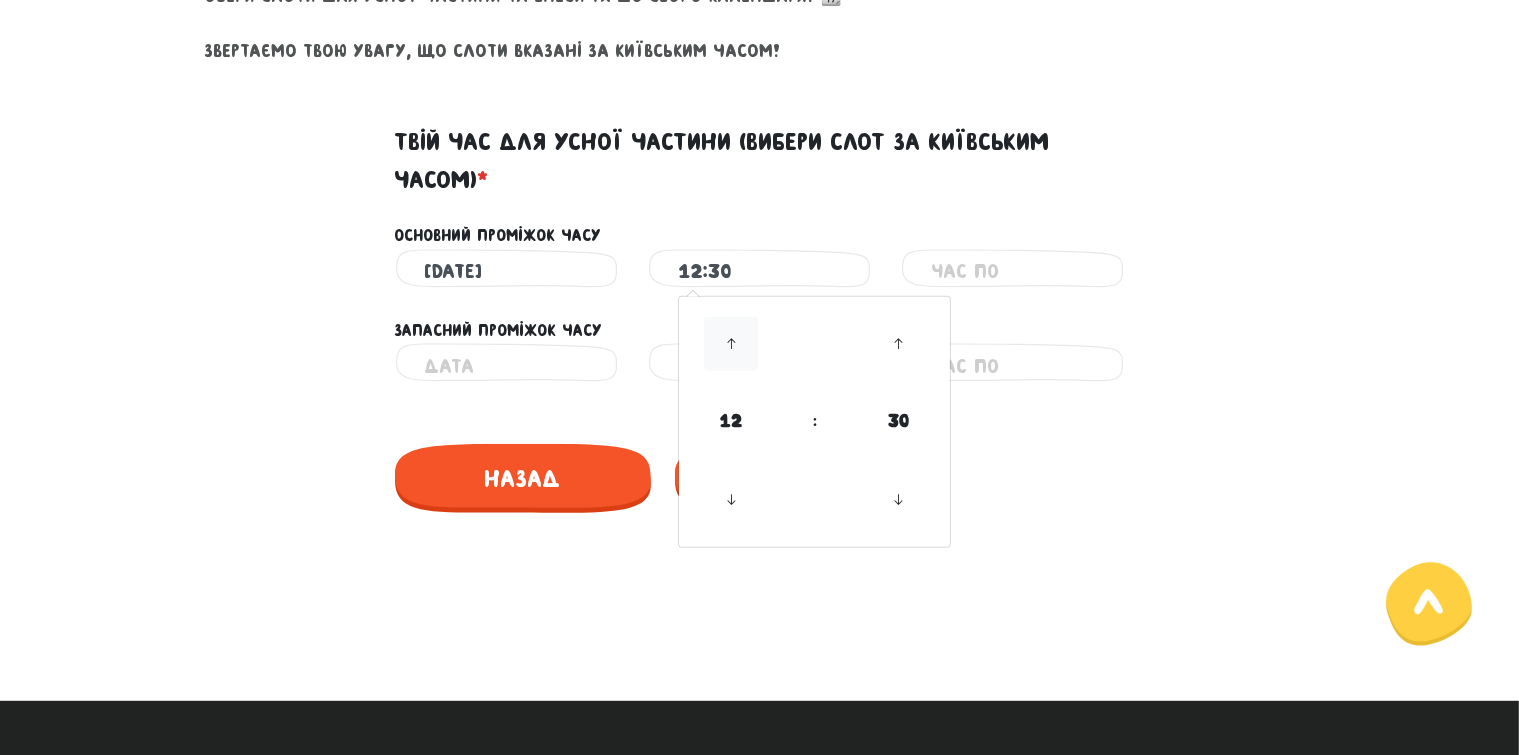 click at bounding box center [731, 344] 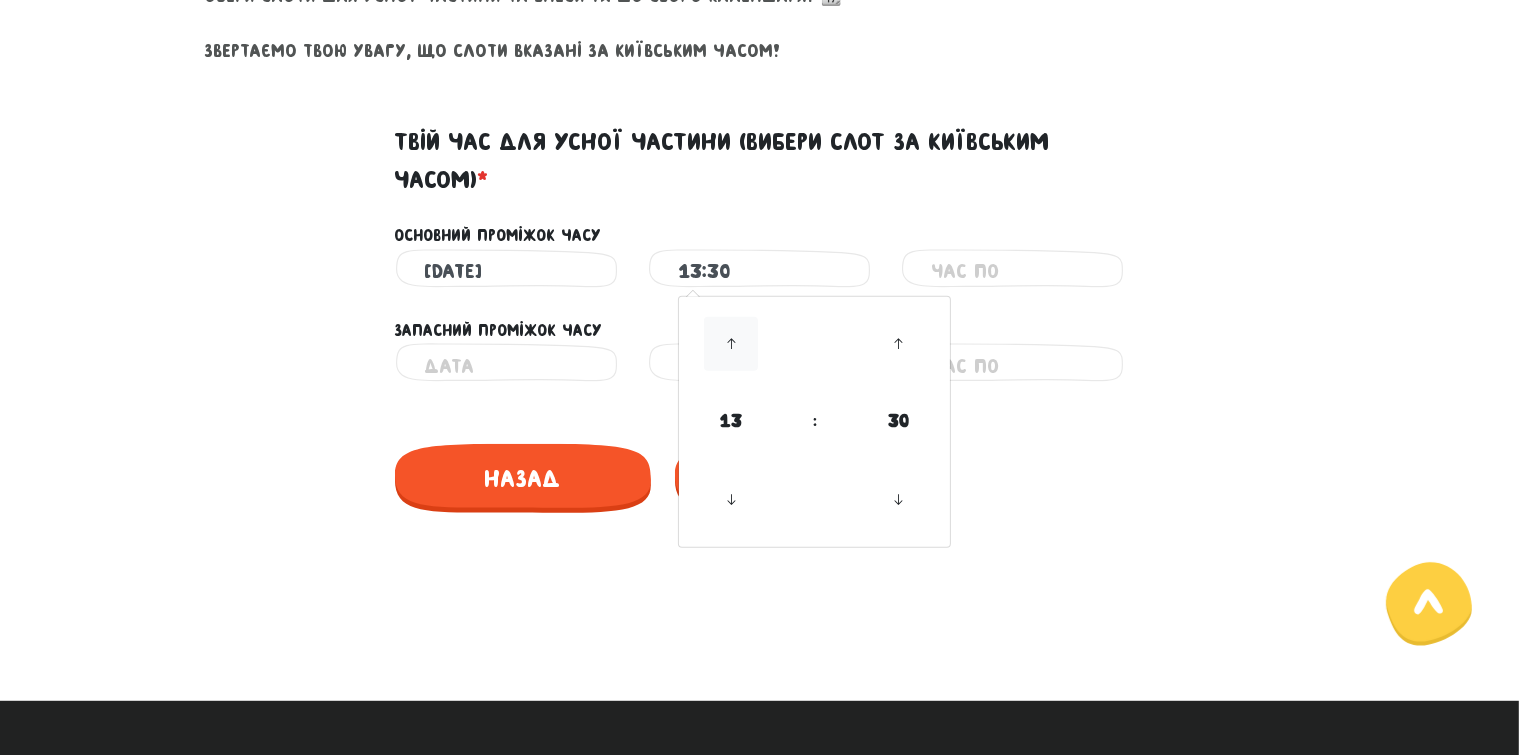 click at bounding box center [731, 344] 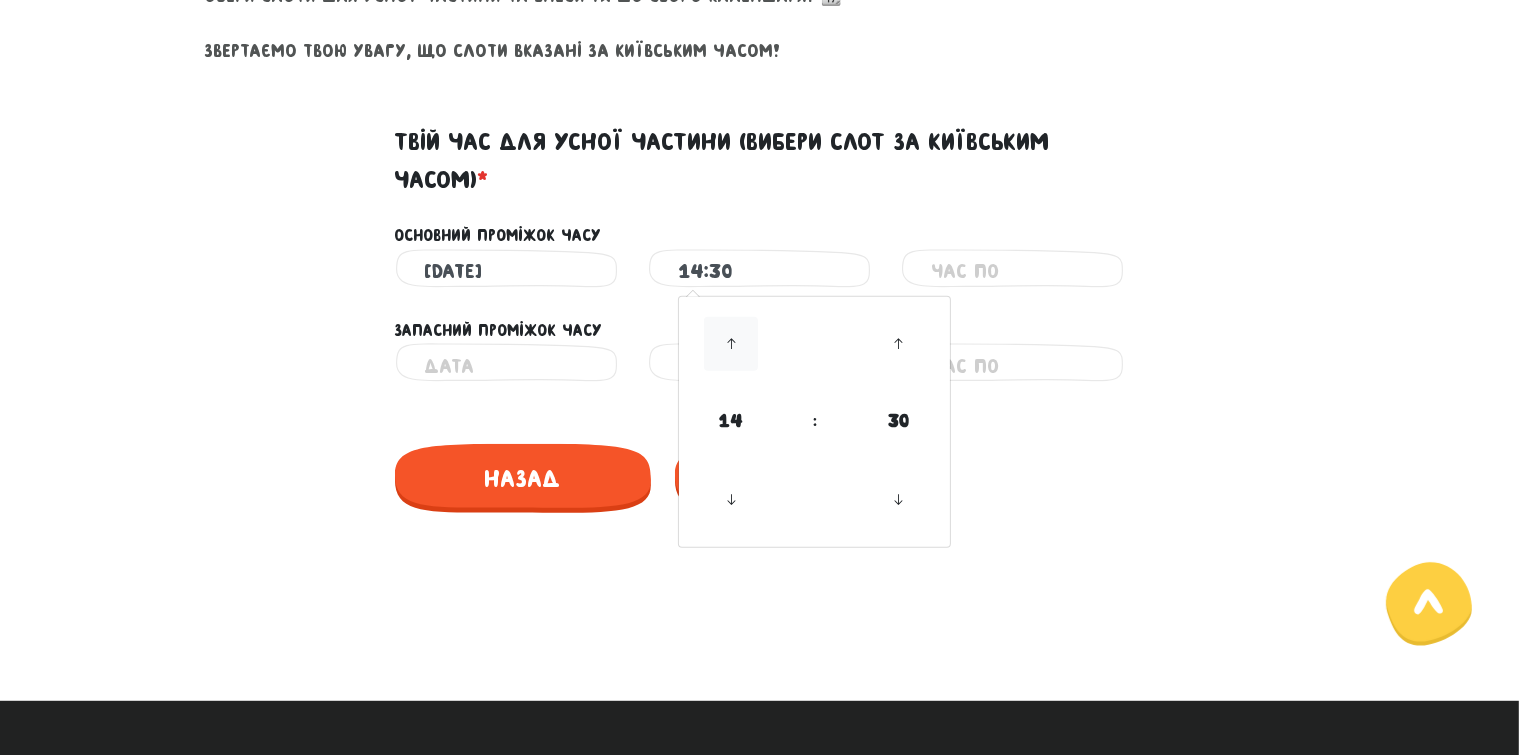 click at bounding box center (731, 344) 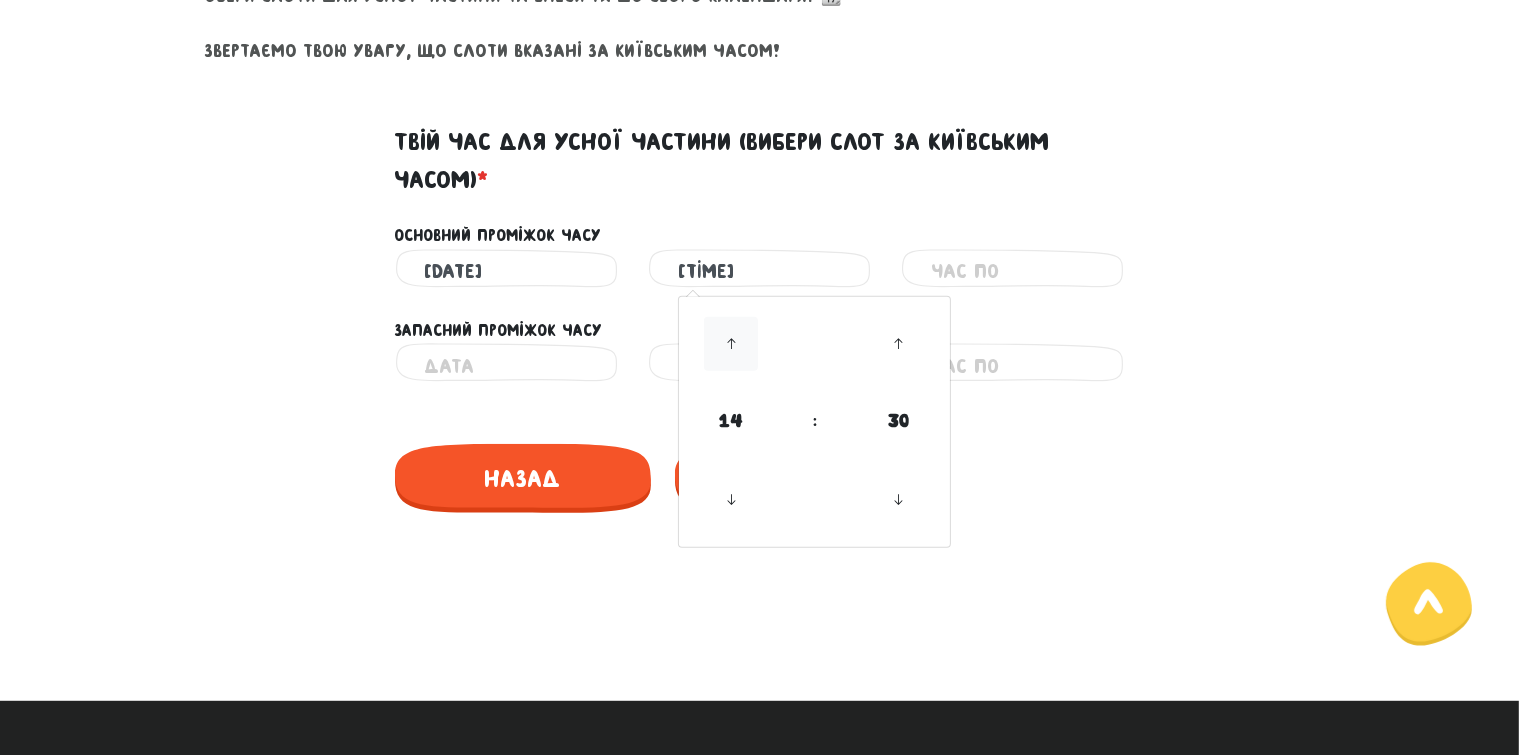 click at bounding box center [731, 344] 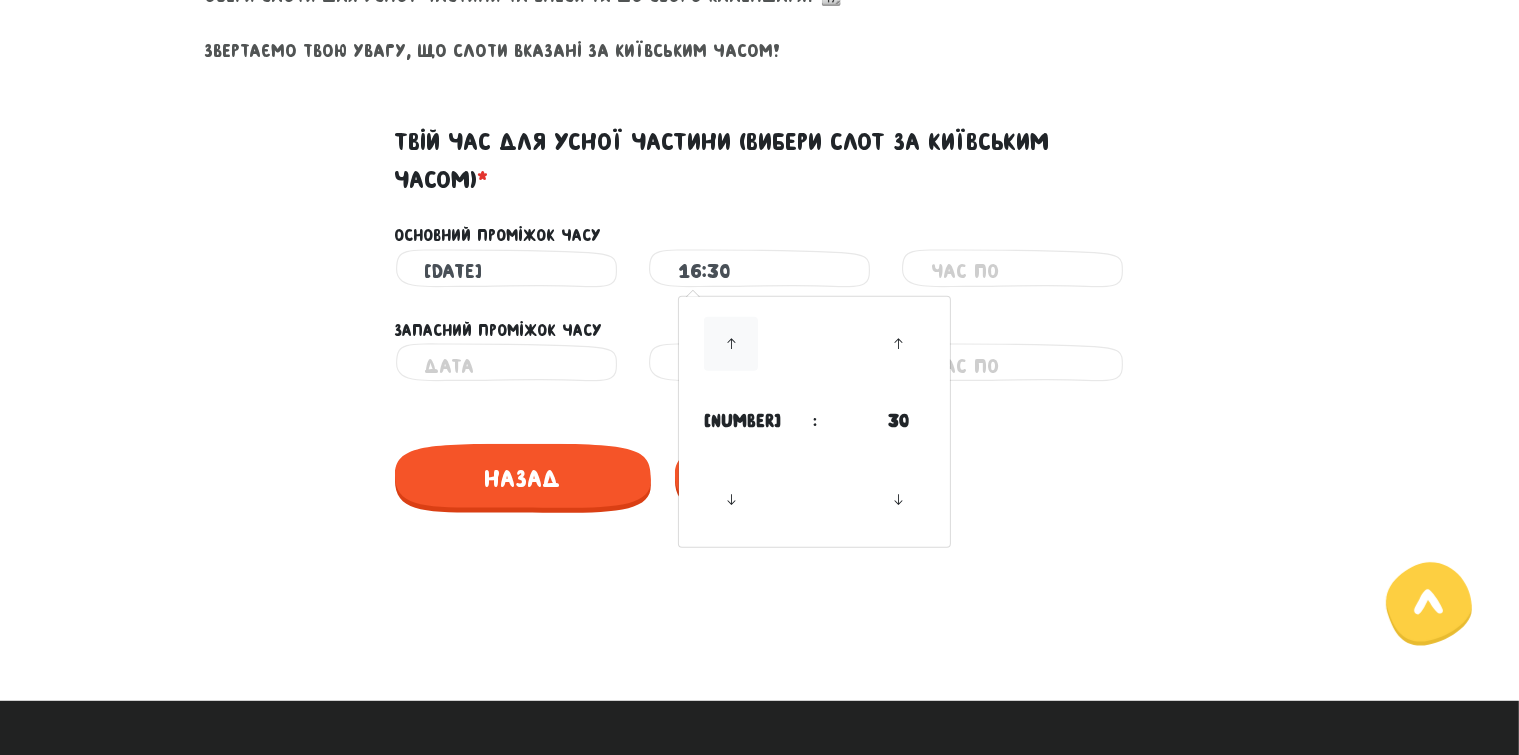 click at bounding box center (731, 344) 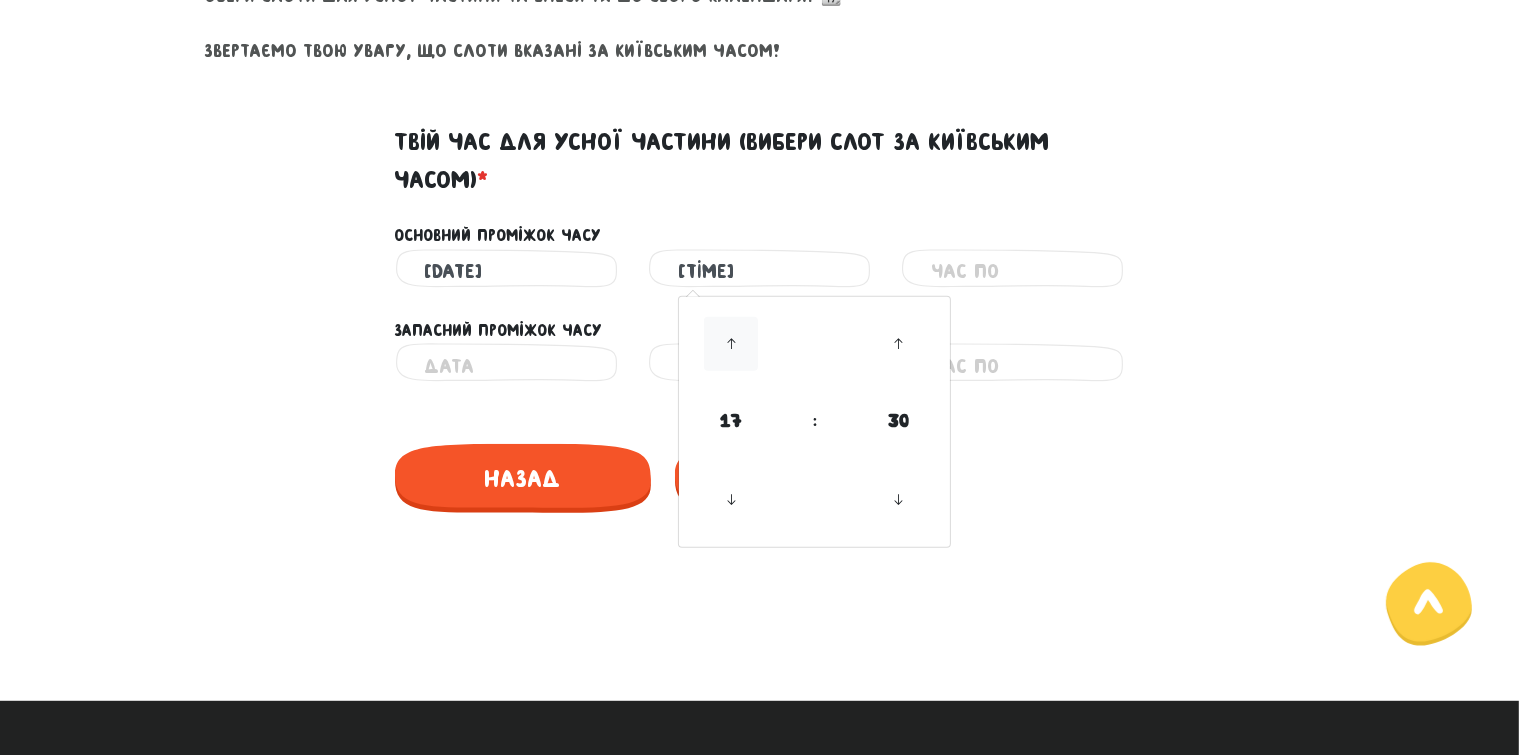 click at bounding box center (731, 344) 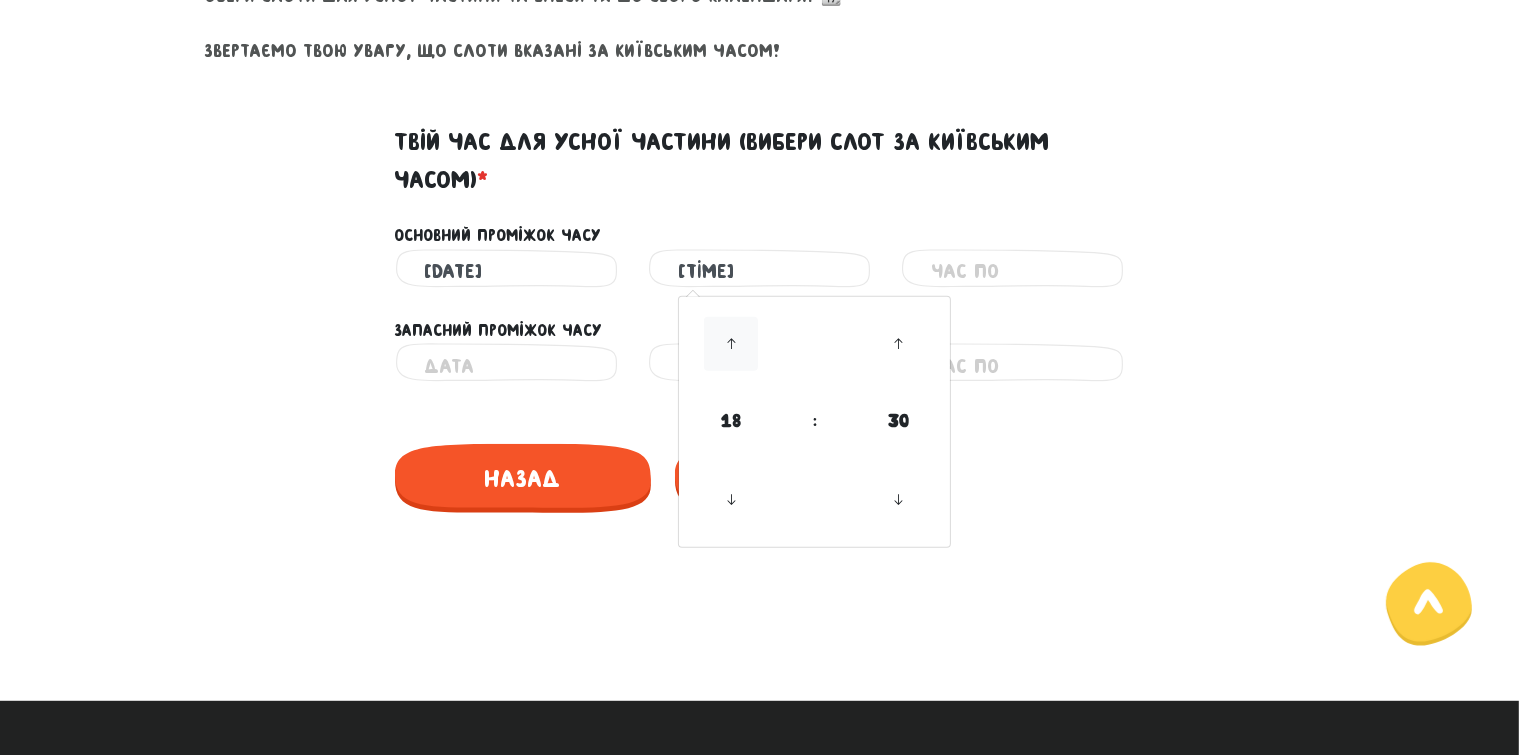 click at bounding box center (731, 344) 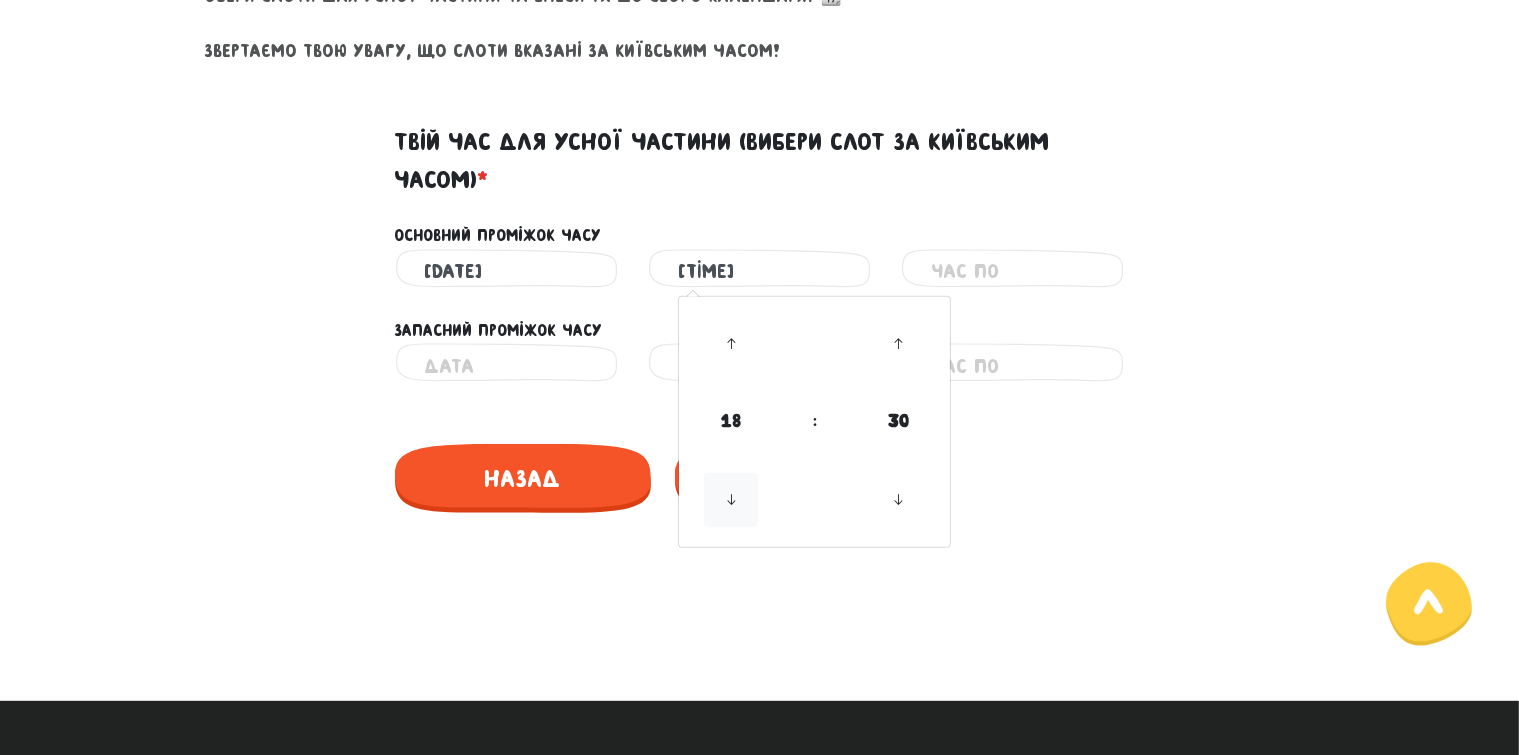 click at bounding box center [731, 500] 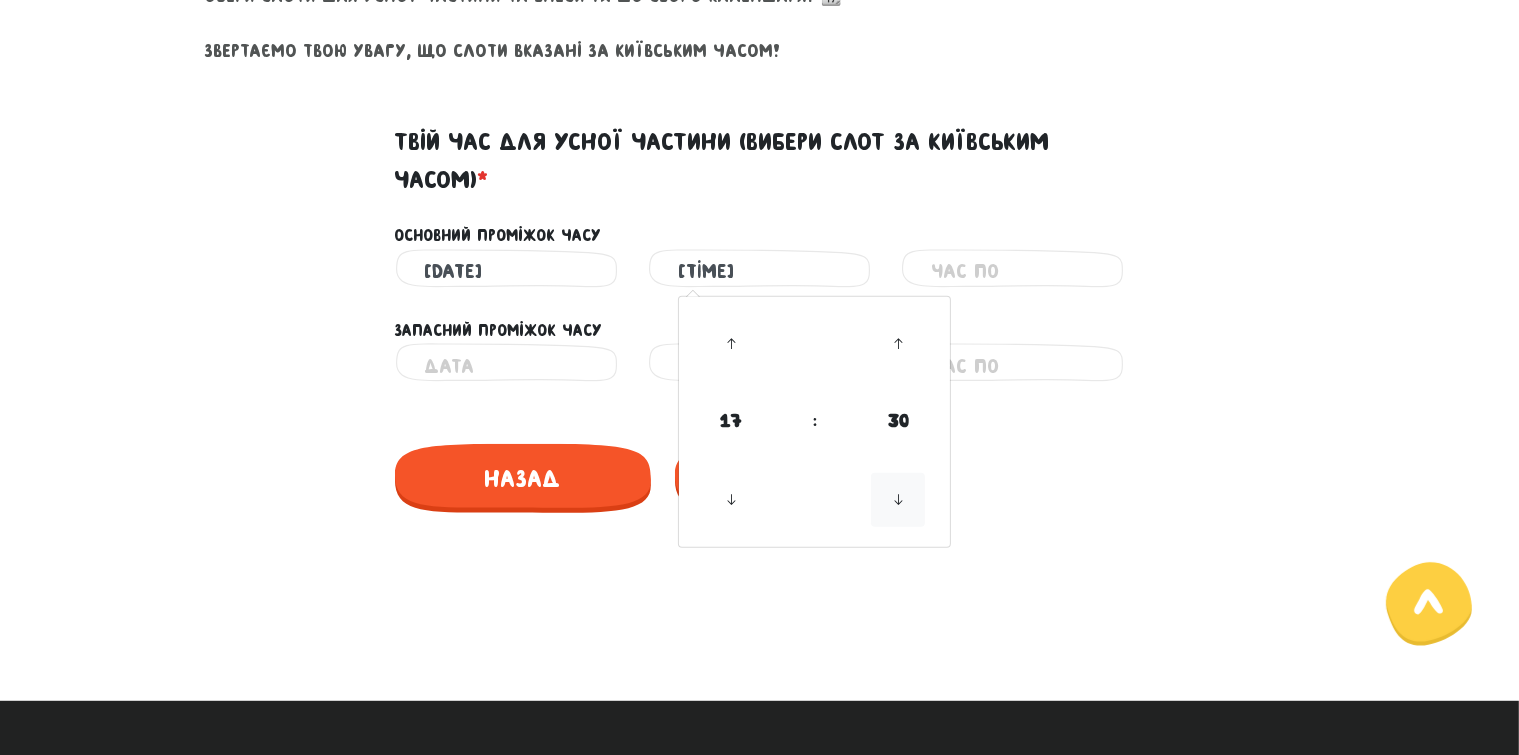 click at bounding box center (898, 500) 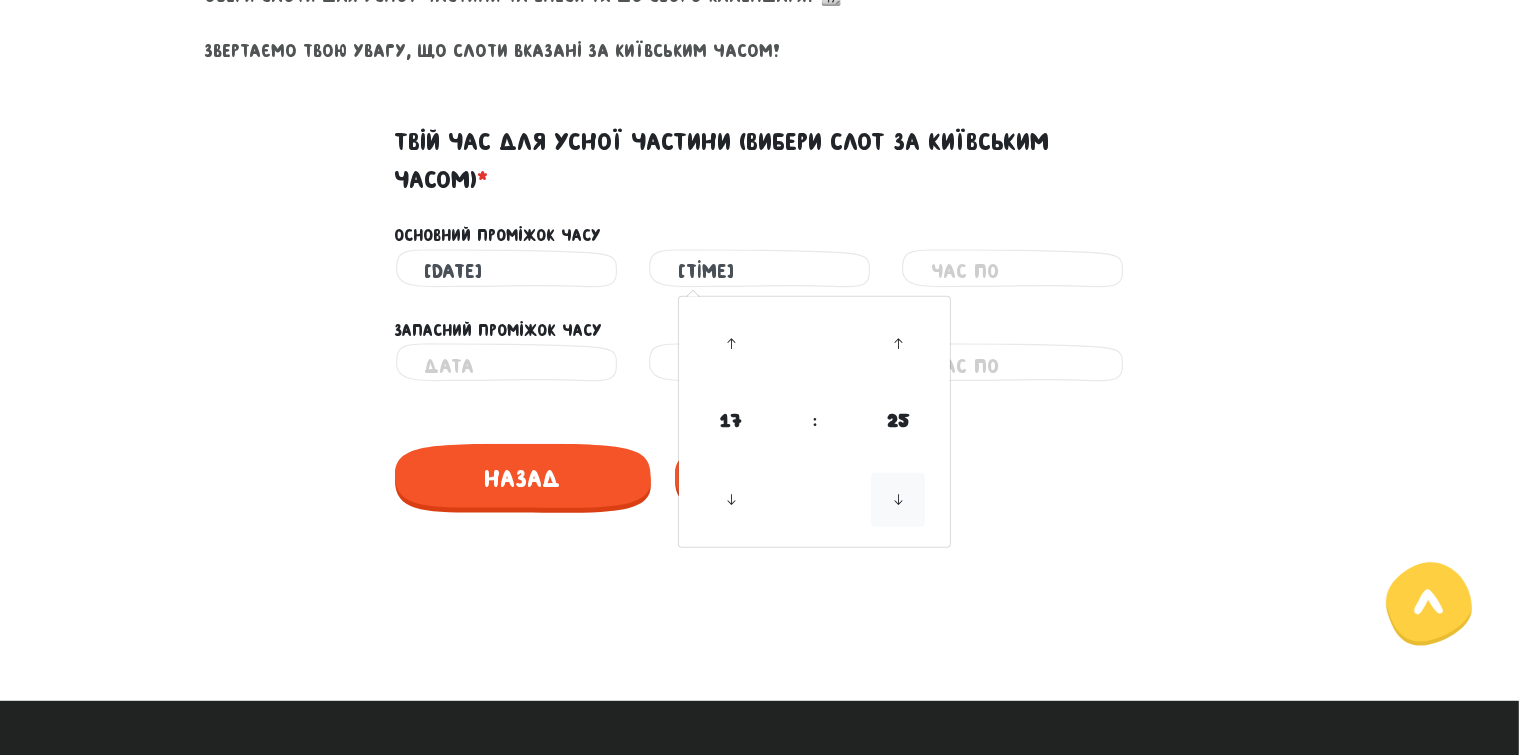 click at bounding box center (898, 500) 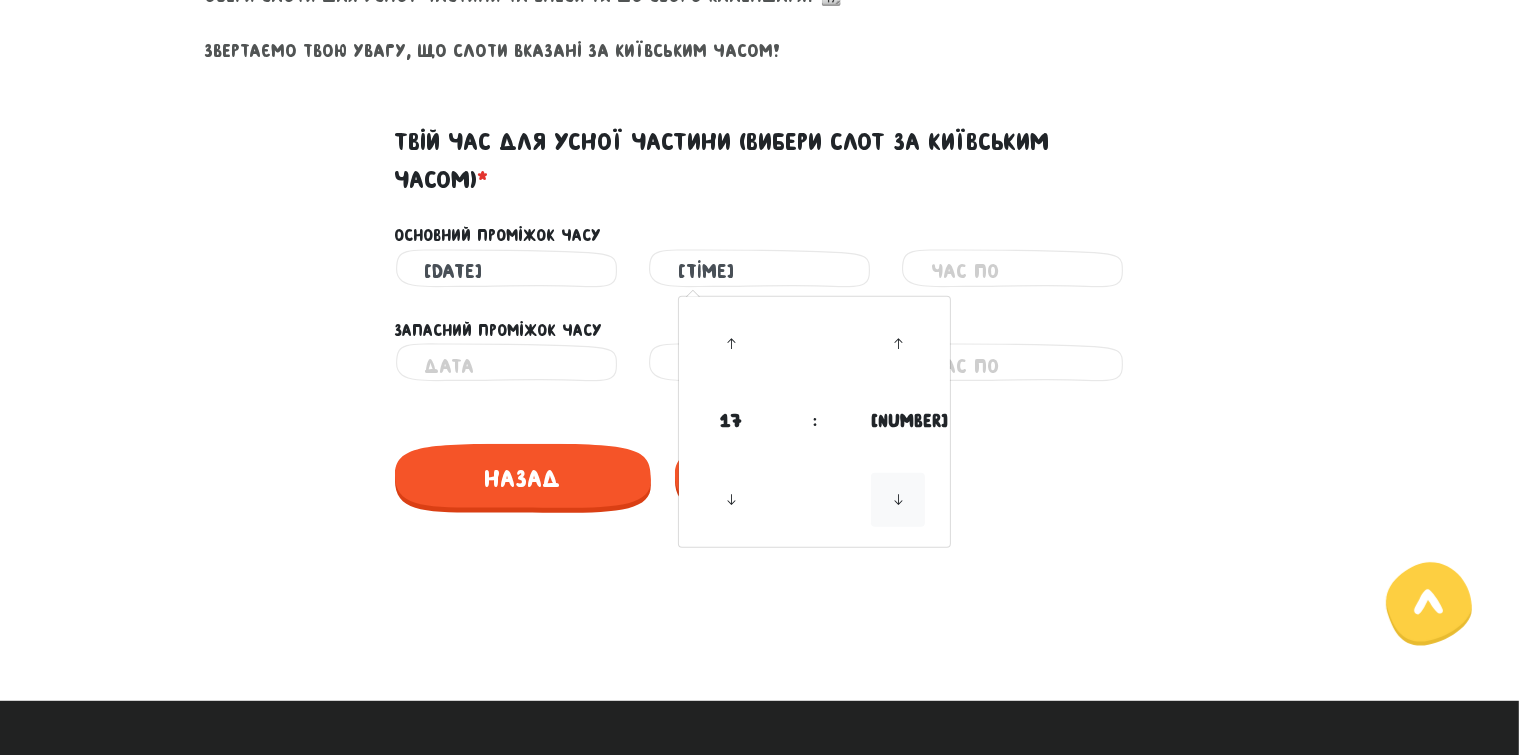 click at bounding box center [898, 500] 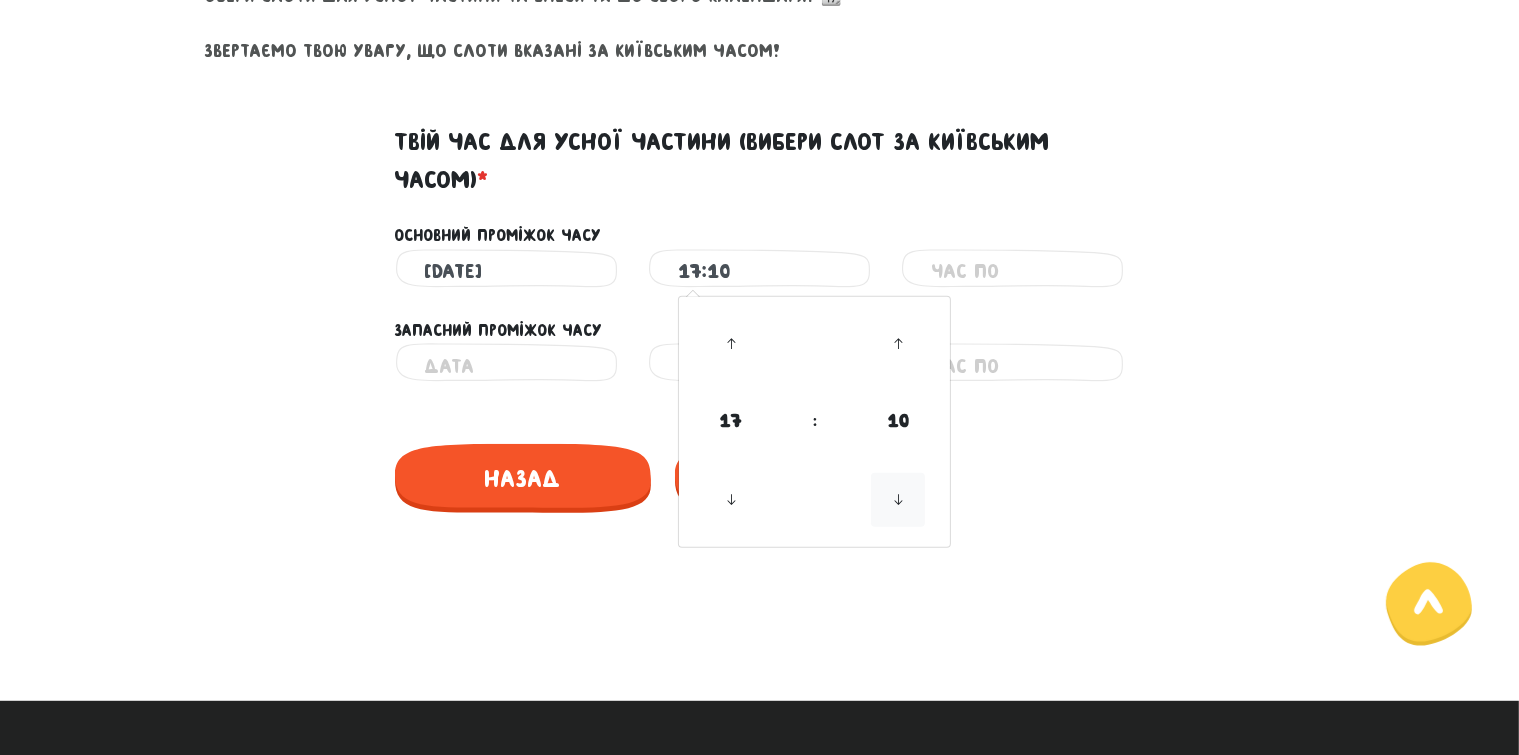 click at bounding box center [898, 500] 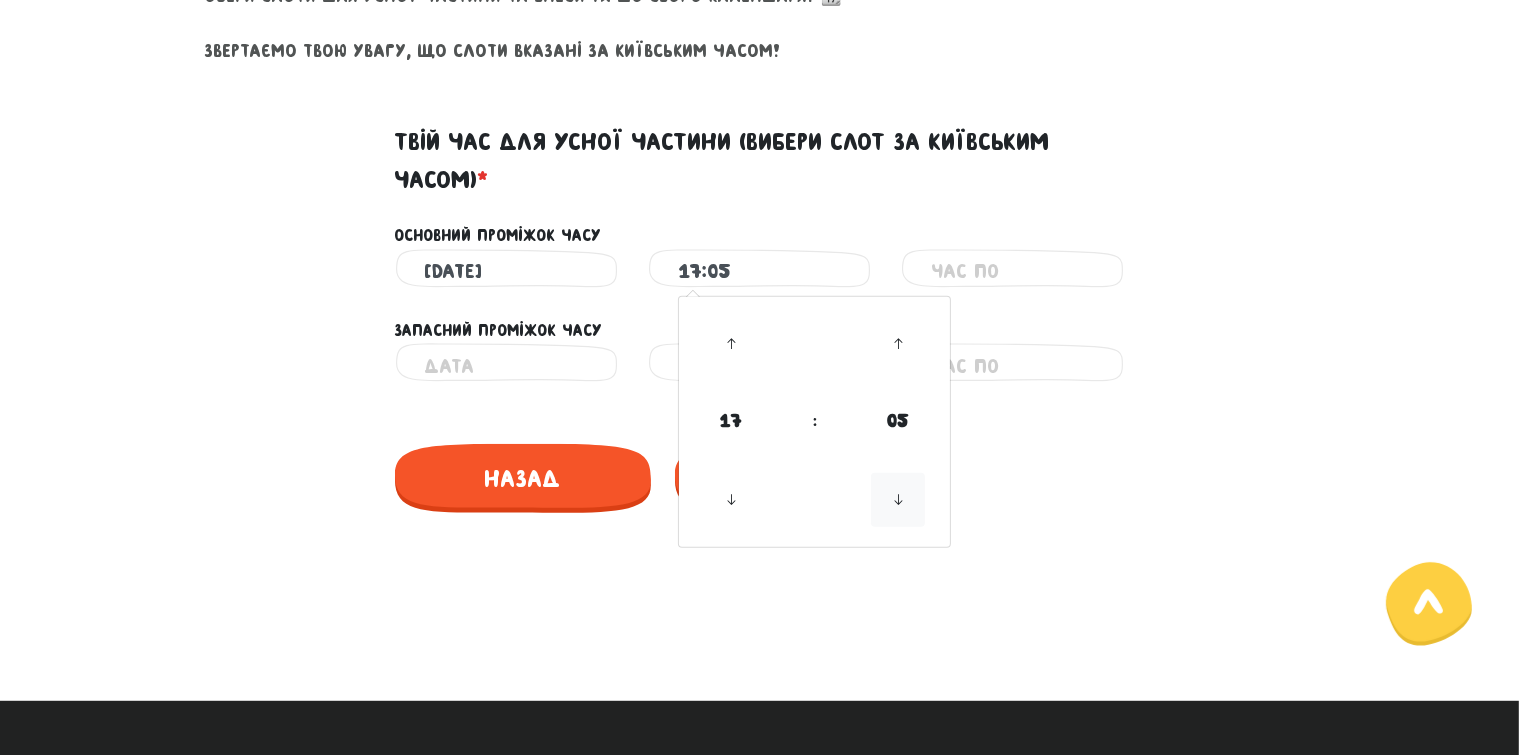 click at bounding box center (898, 500) 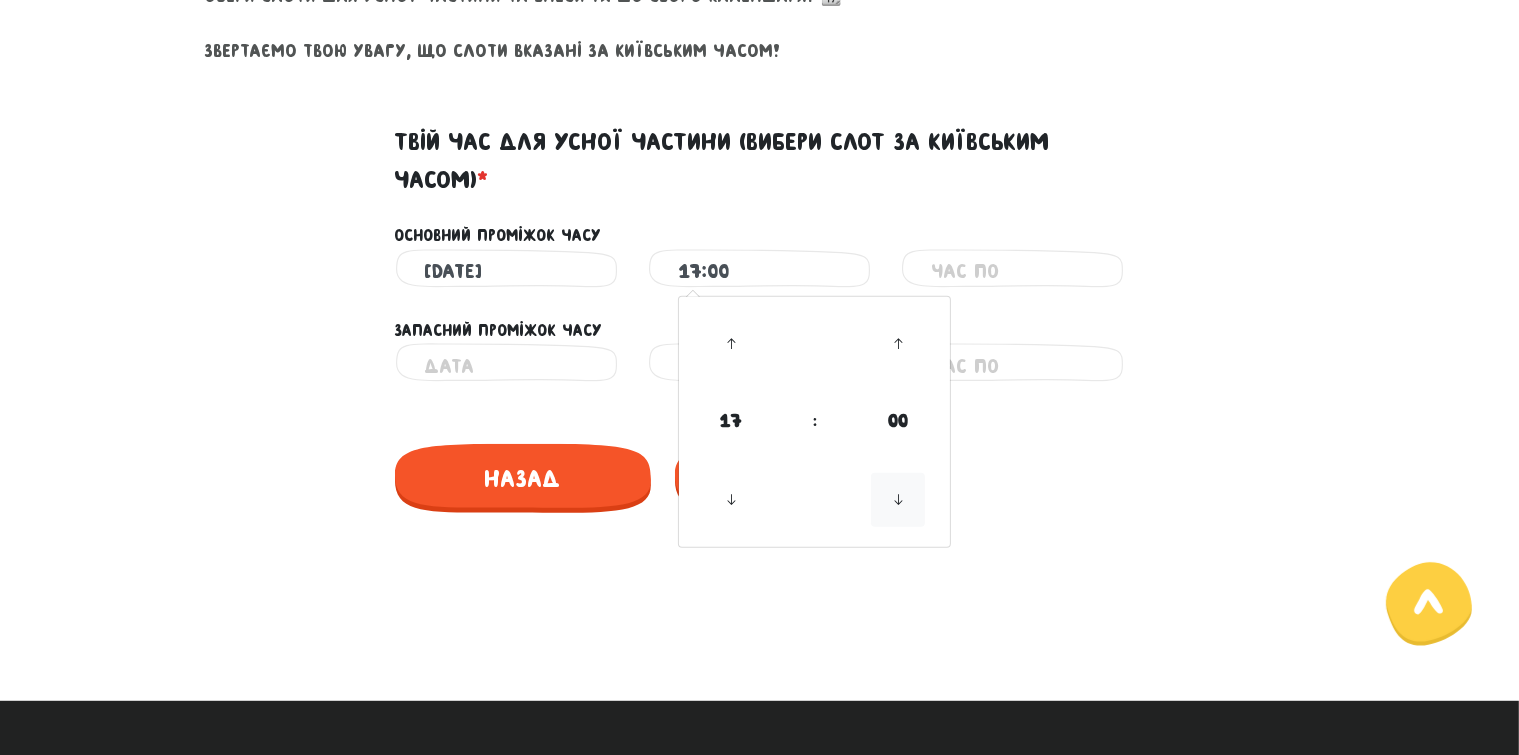 click at bounding box center (898, 500) 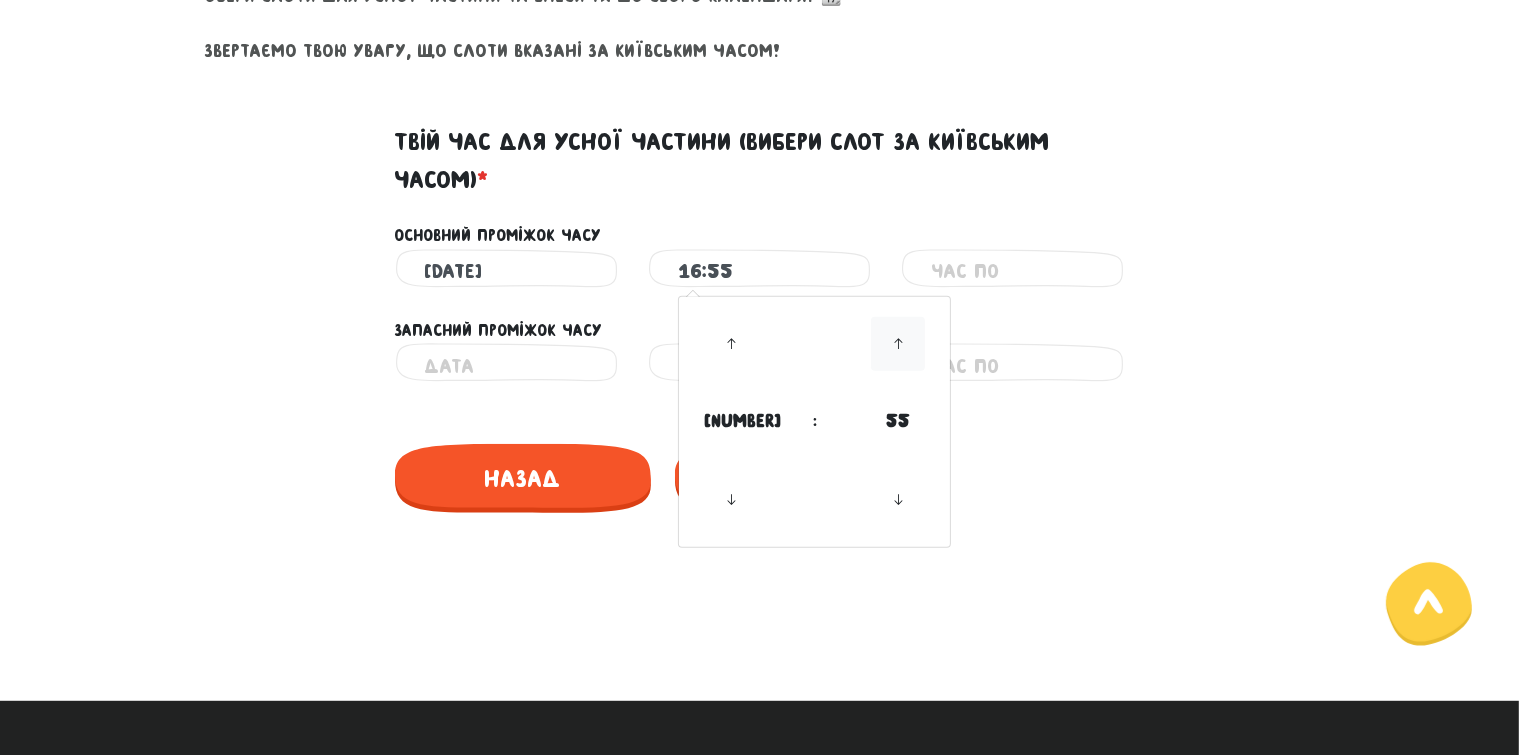 click at bounding box center [898, 344] 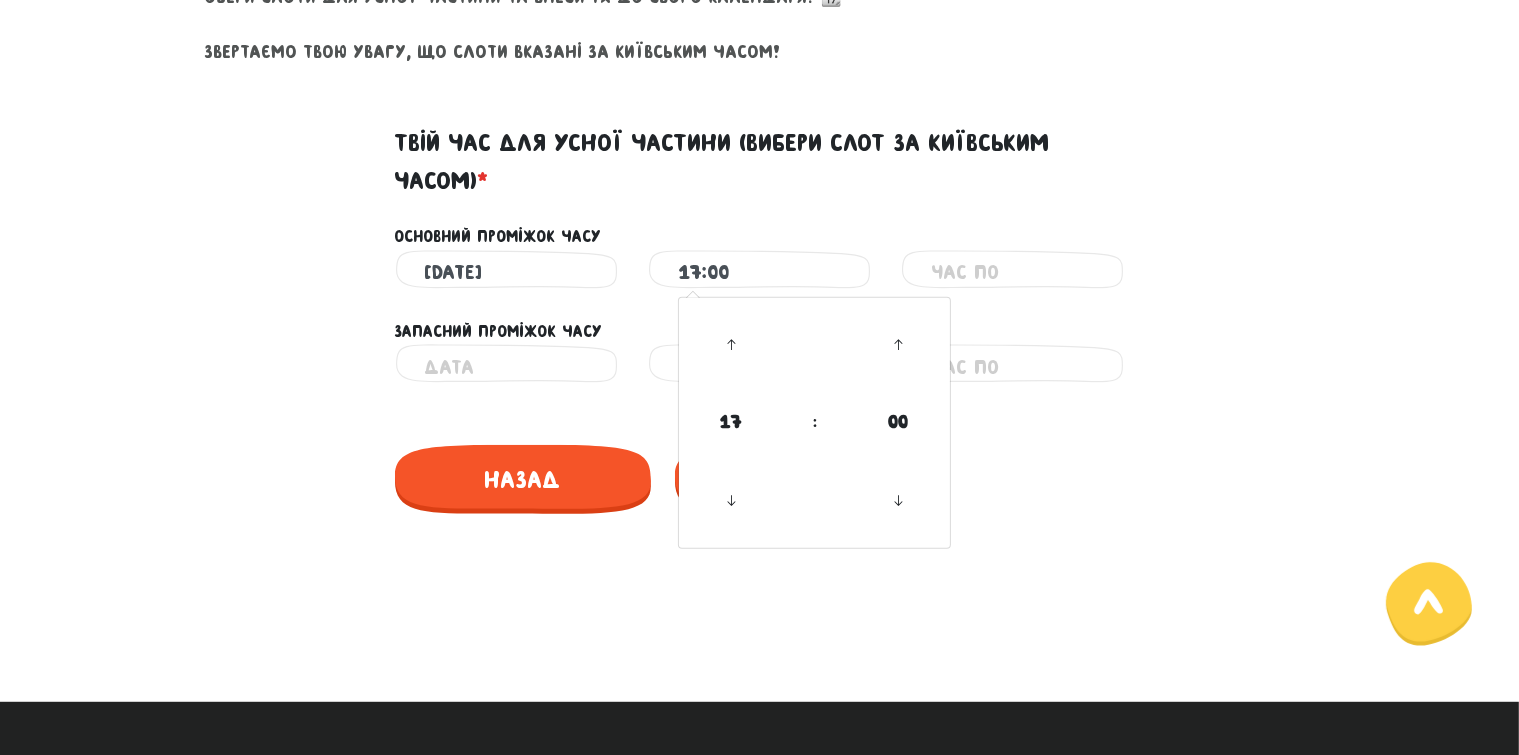 scroll, scrollTop: 937, scrollLeft: 0, axis: vertical 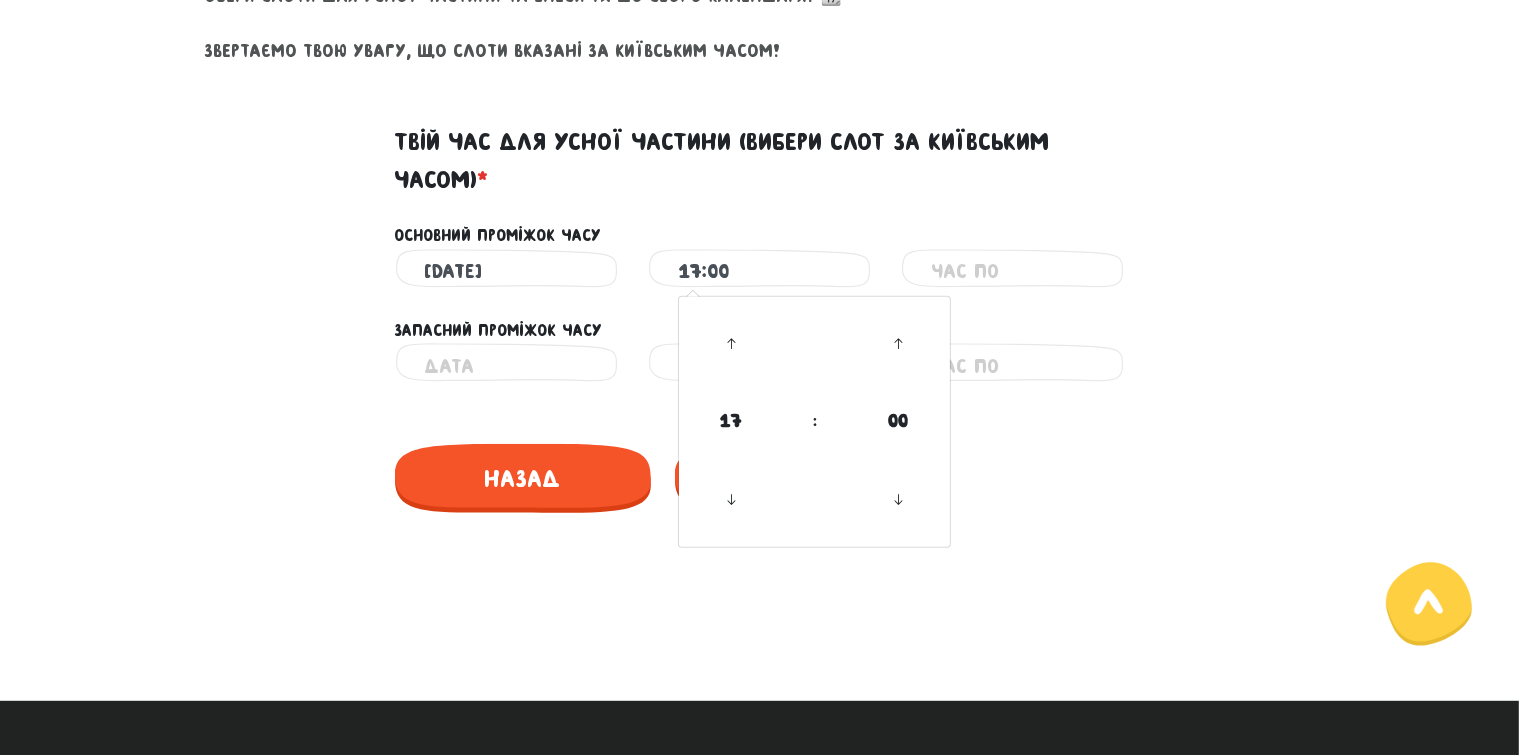 click at bounding box center (1012, 271) 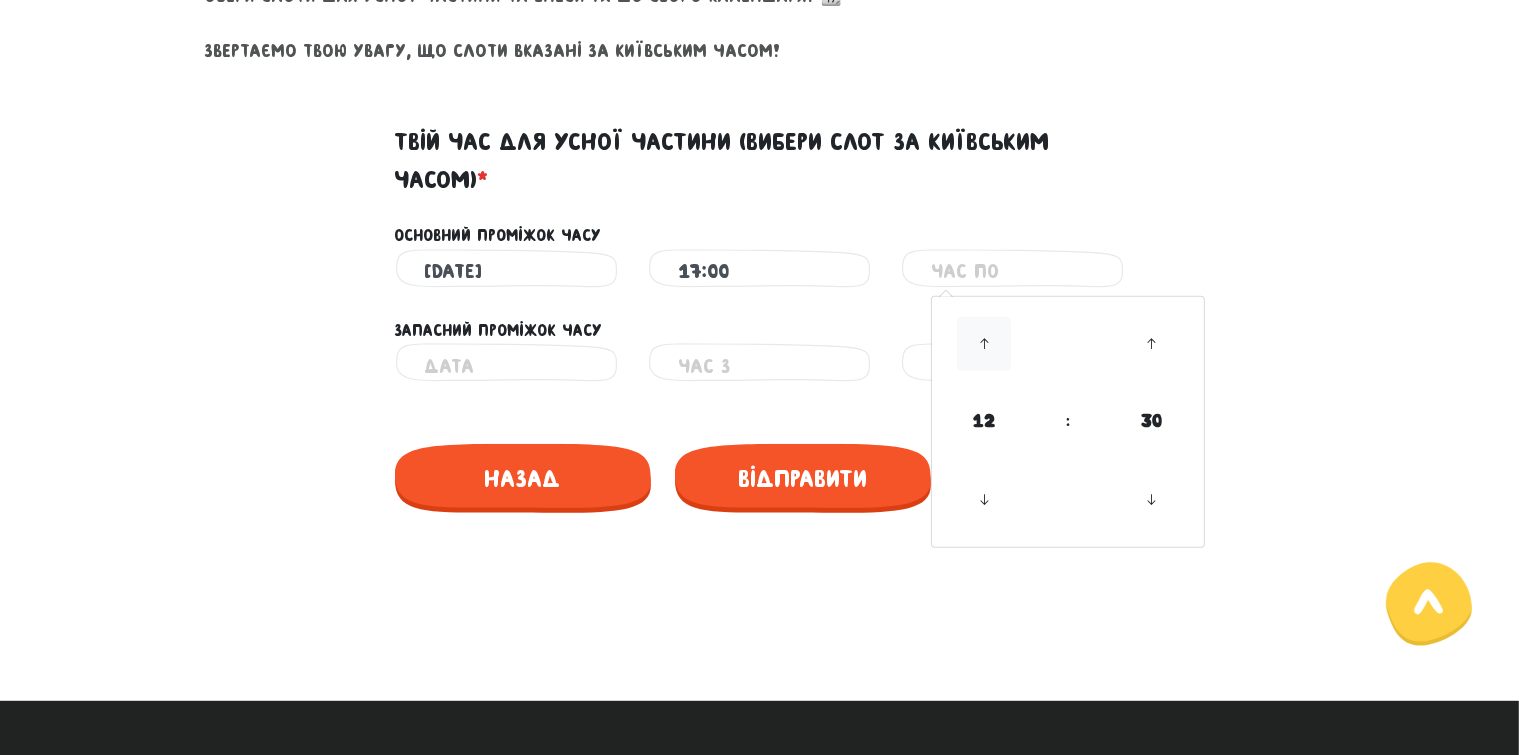 click at bounding box center (984, 344) 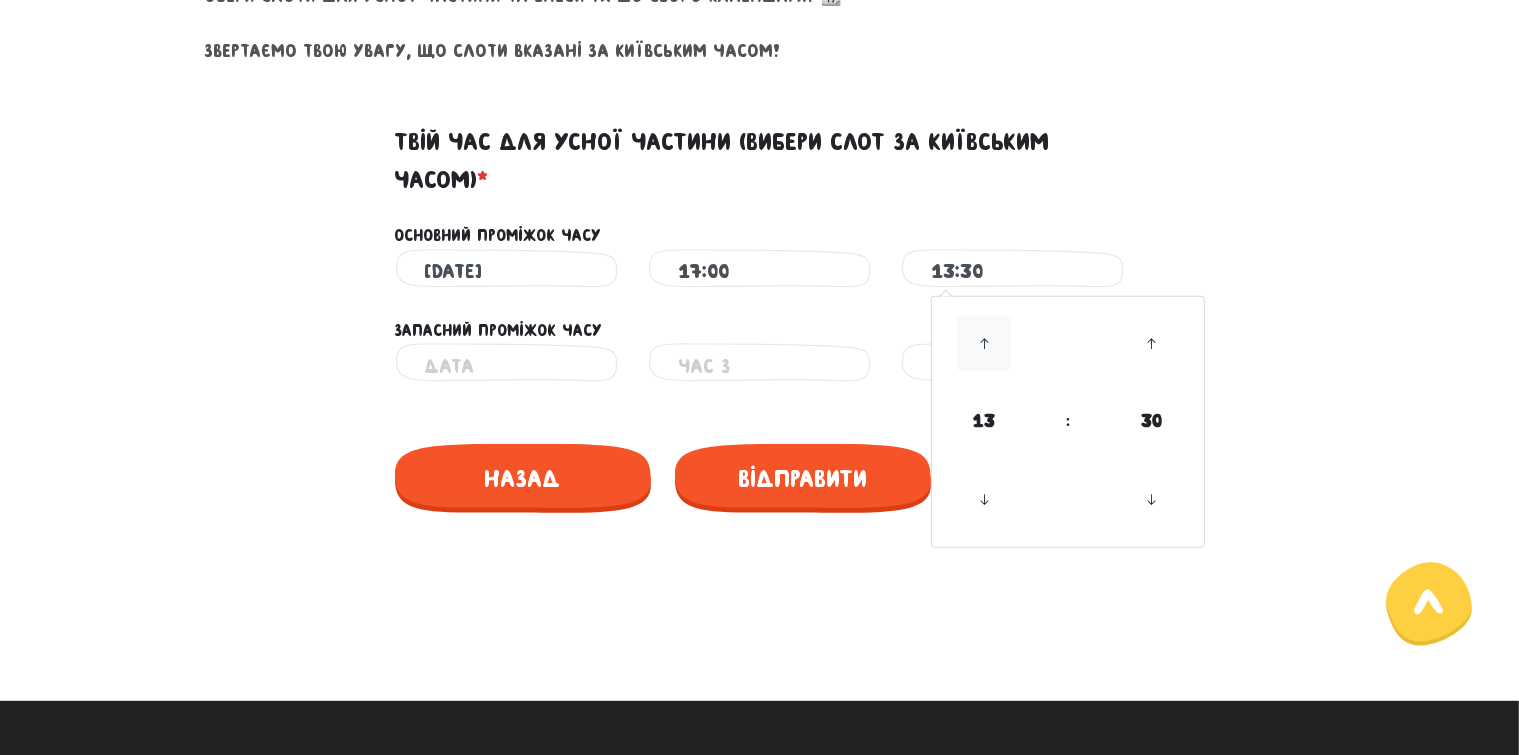 click at bounding box center [984, 344] 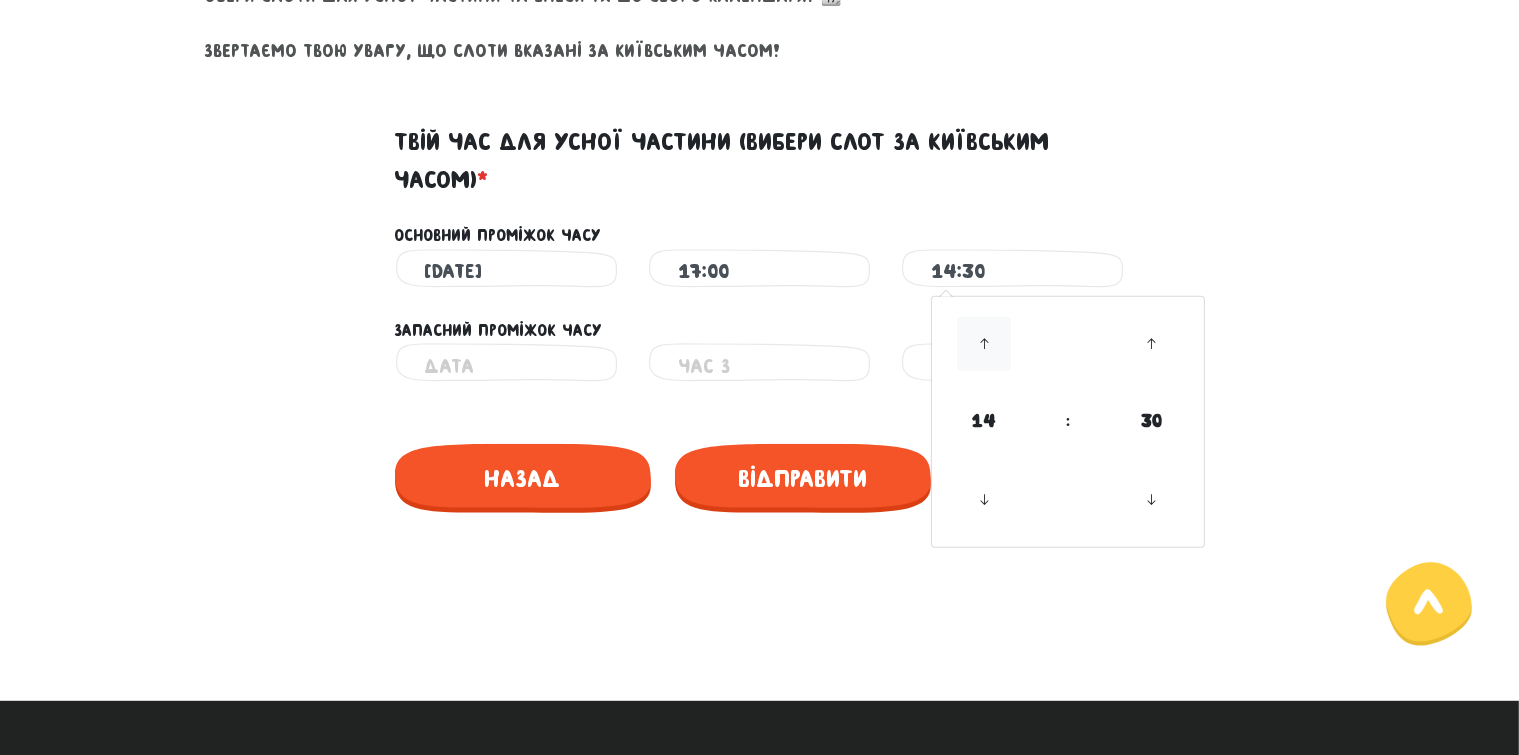 click at bounding box center [984, 344] 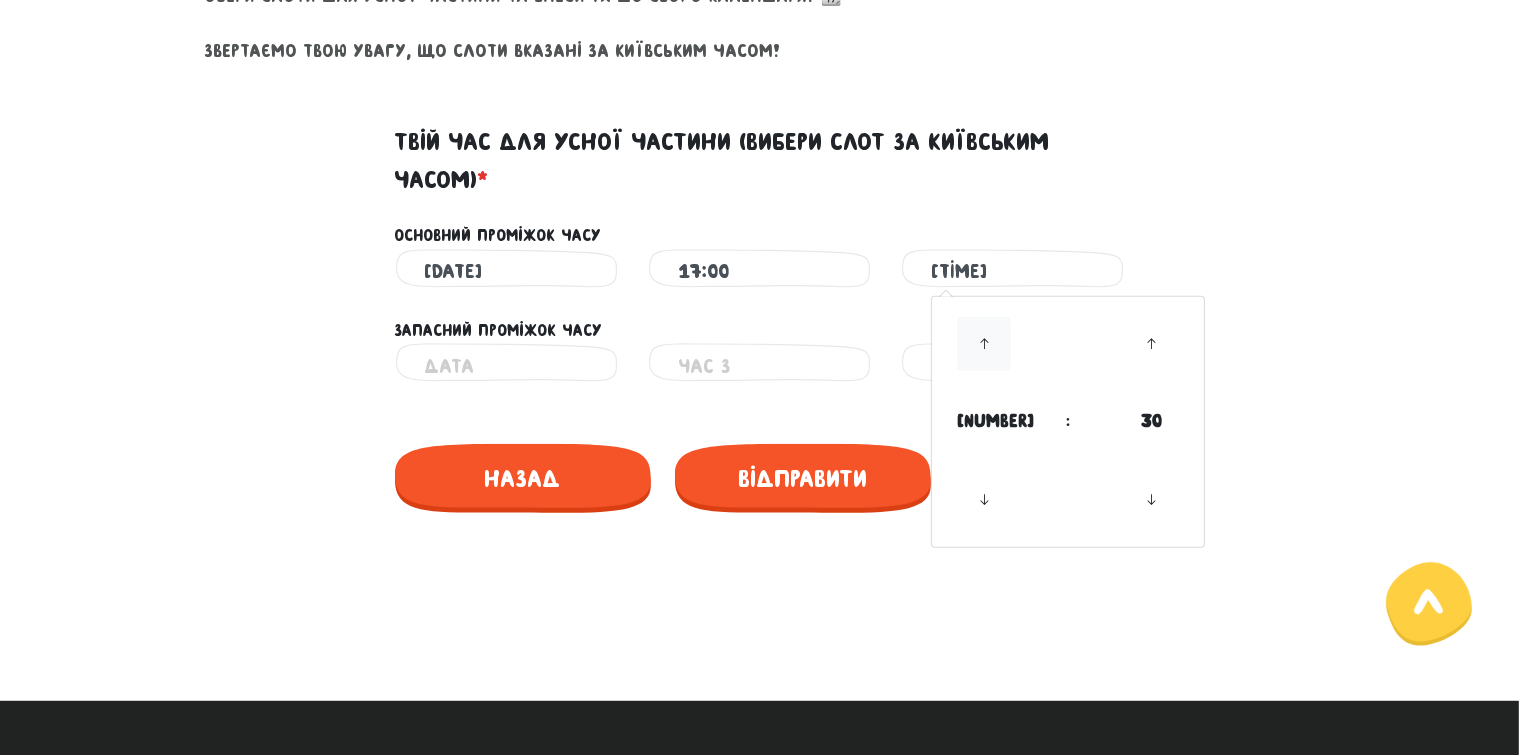 click at bounding box center [984, 344] 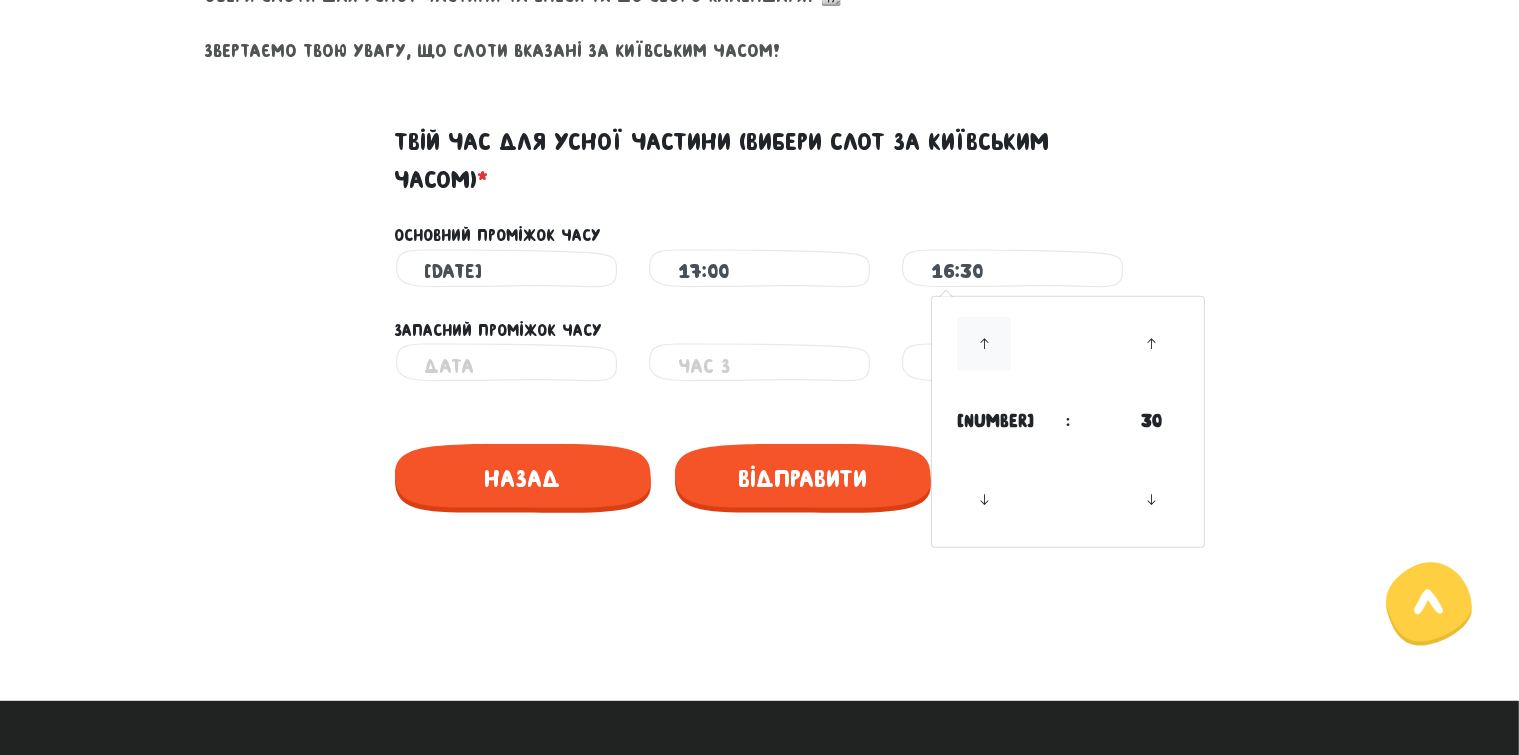click at bounding box center [984, 344] 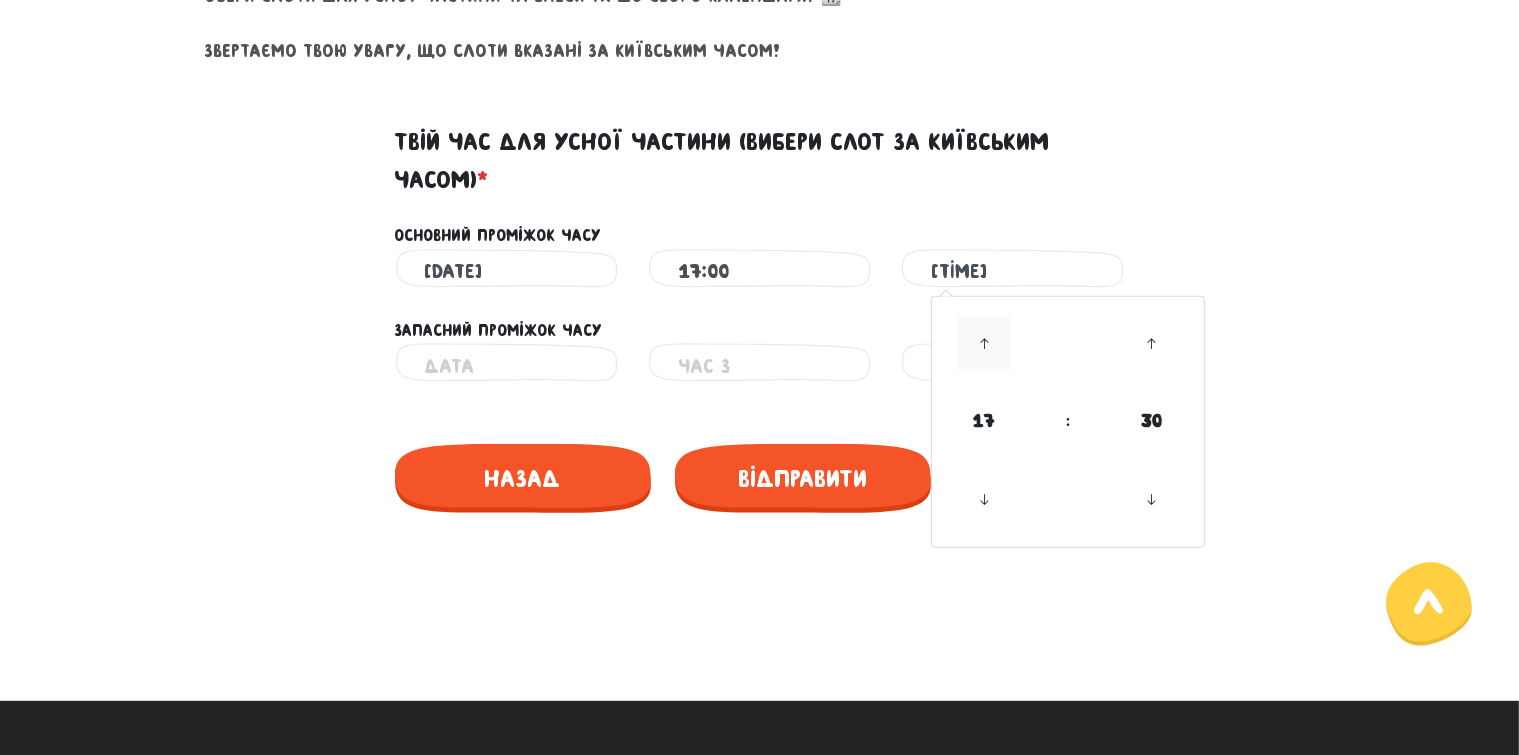 click at bounding box center (984, 344) 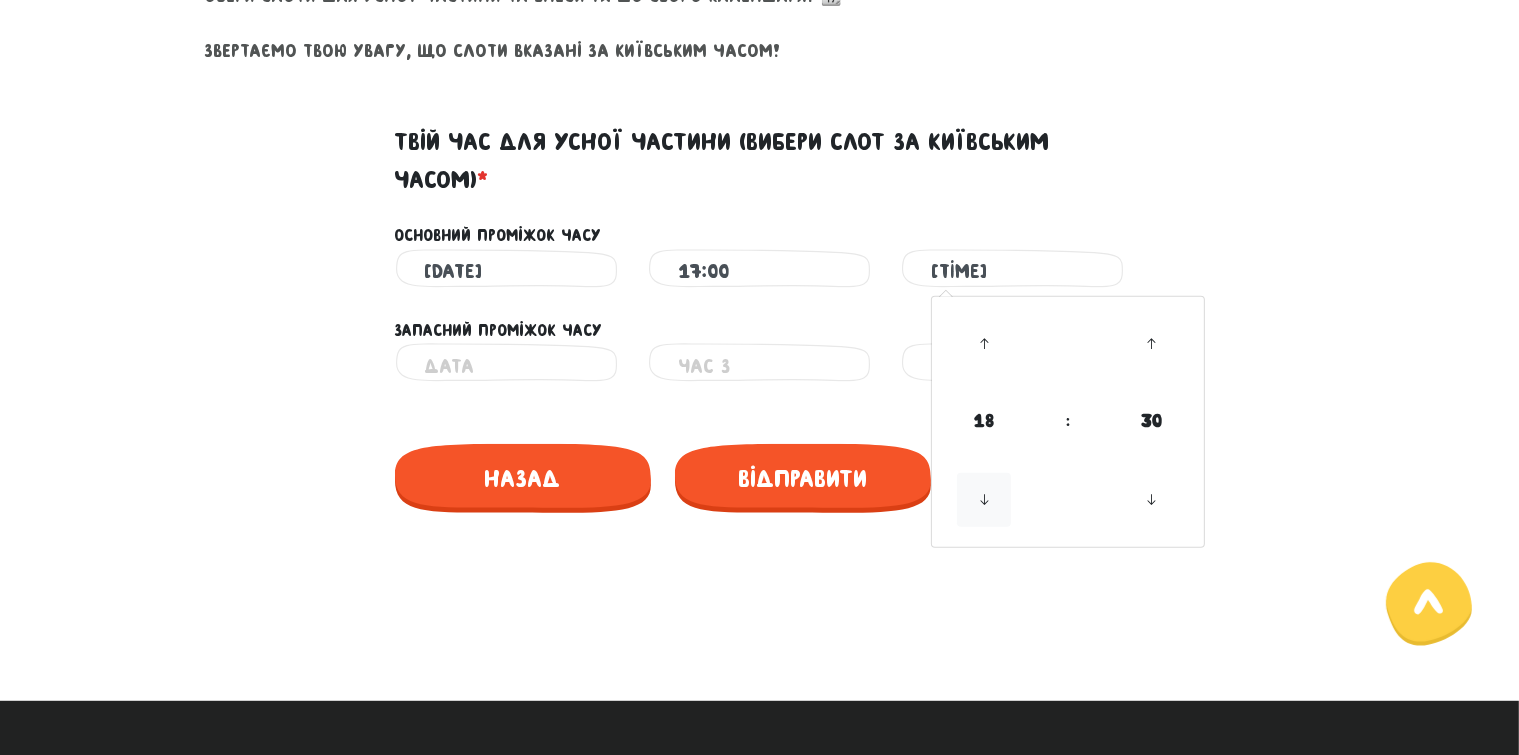 click at bounding box center (984, 500) 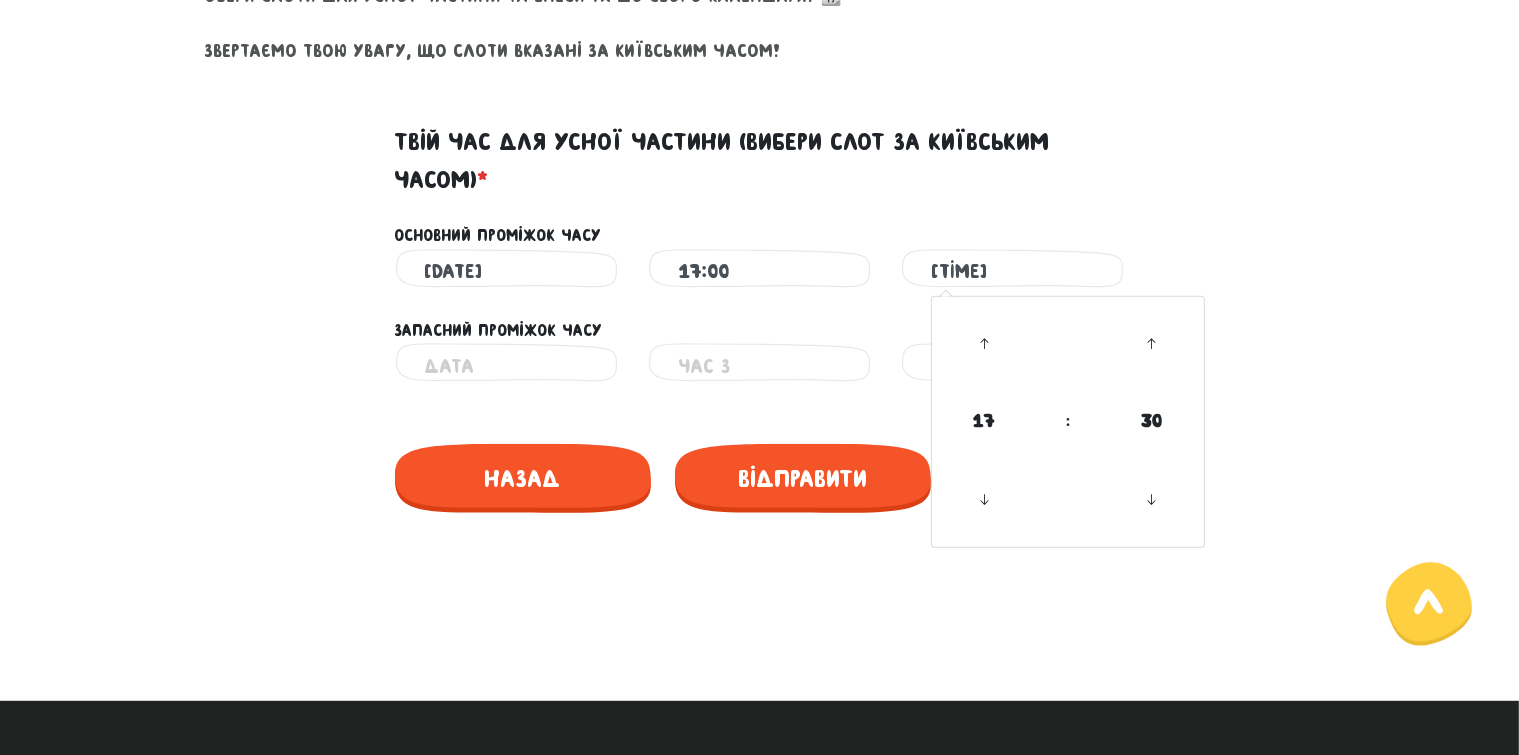 click at bounding box center (506, 365) 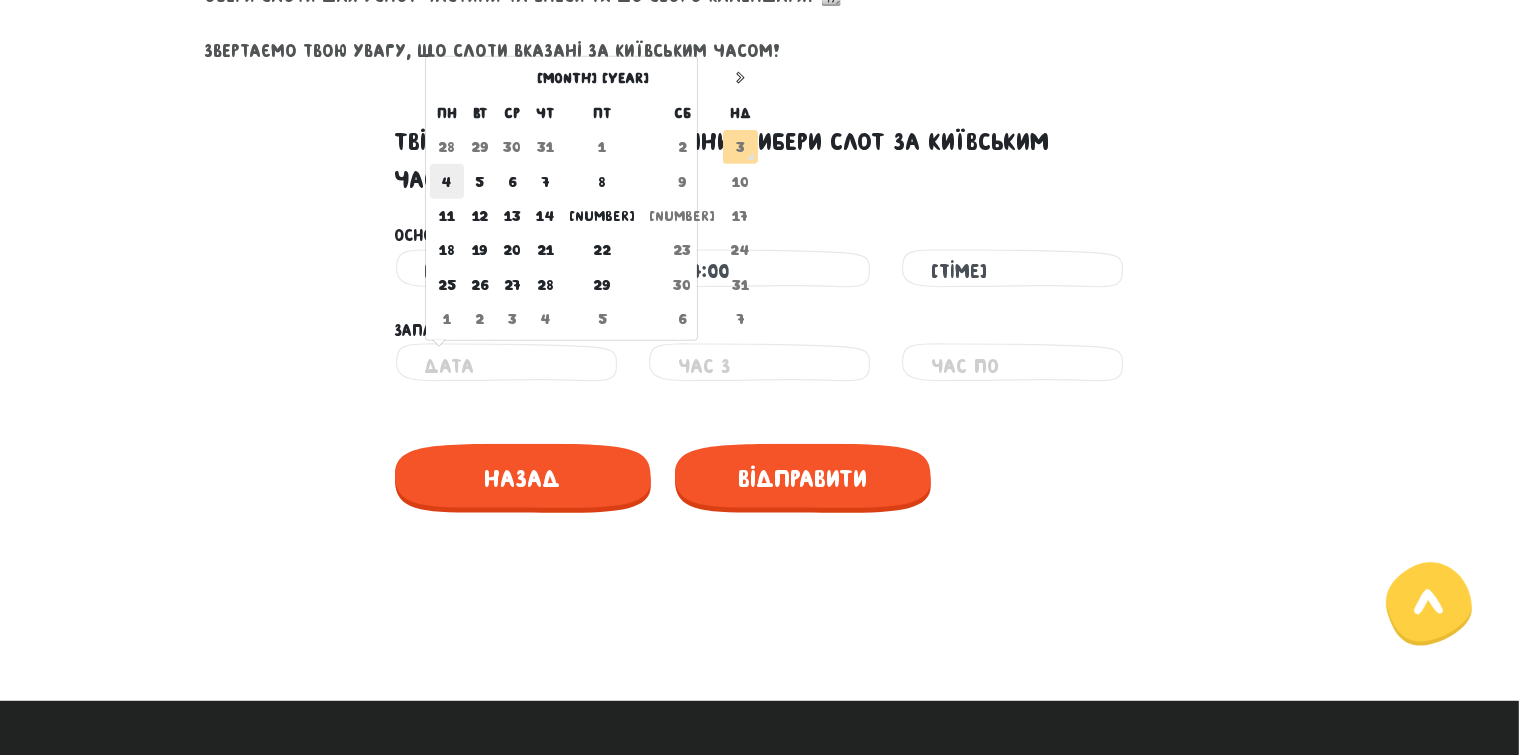 click on "4" at bounding box center (447, 181) 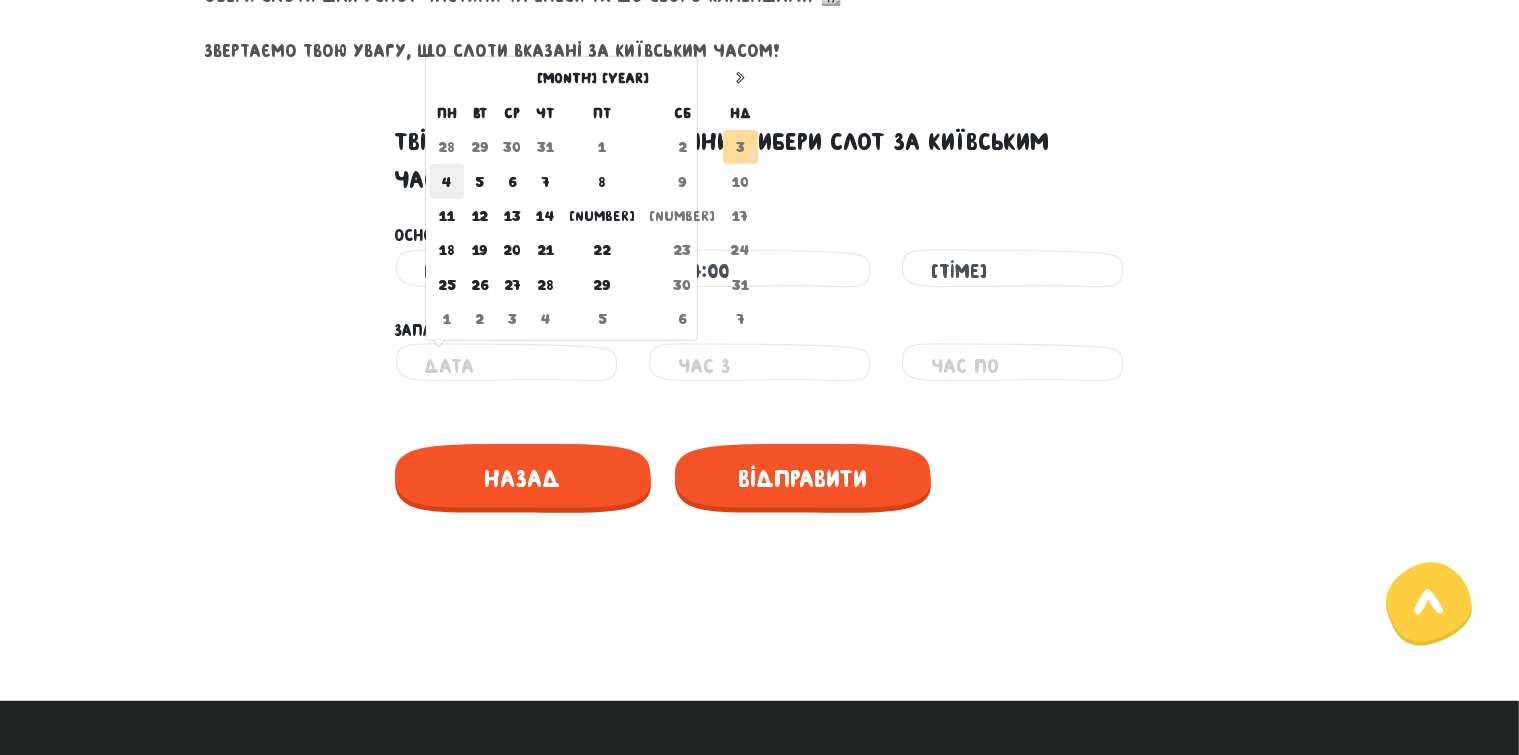 type on "[DATE]" 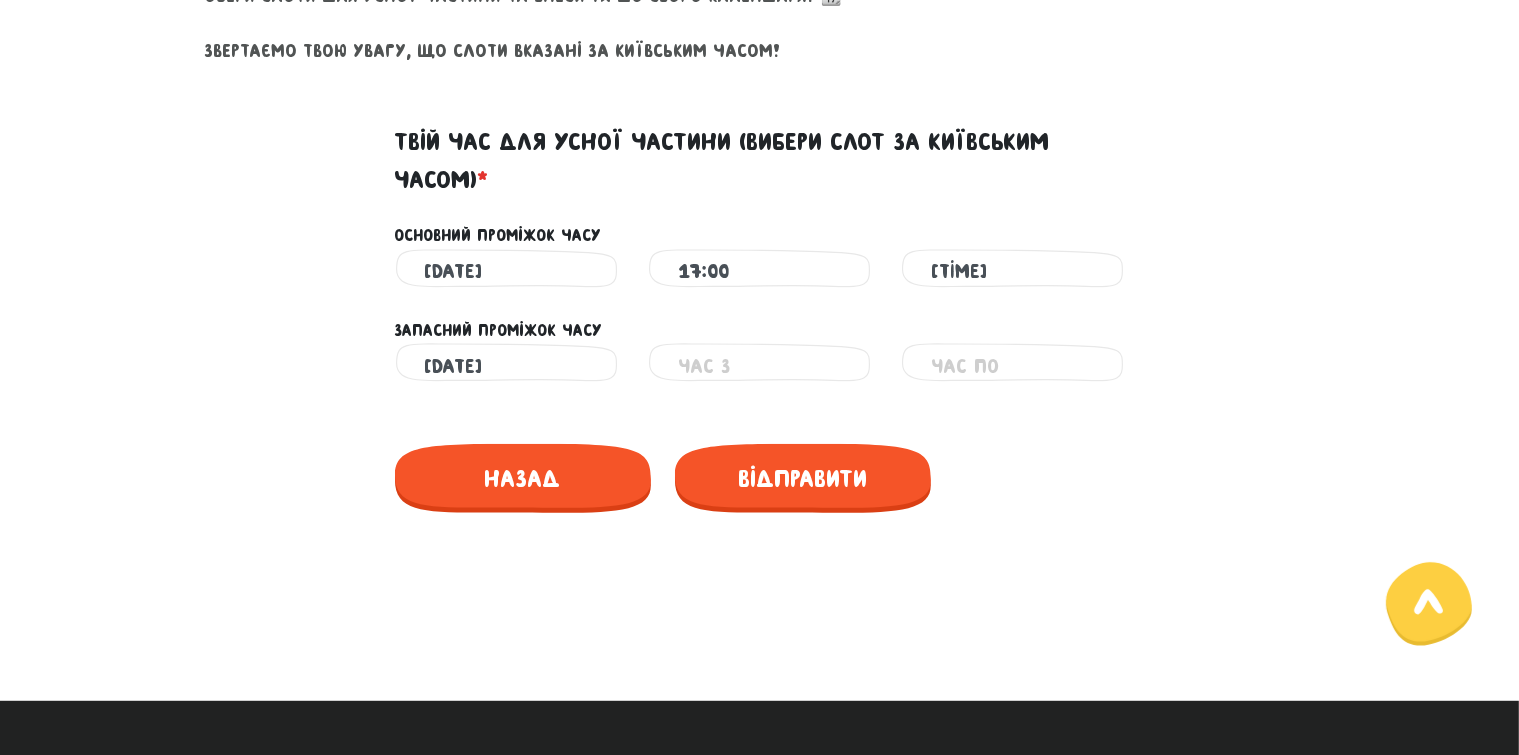 click at bounding box center (759, 365) 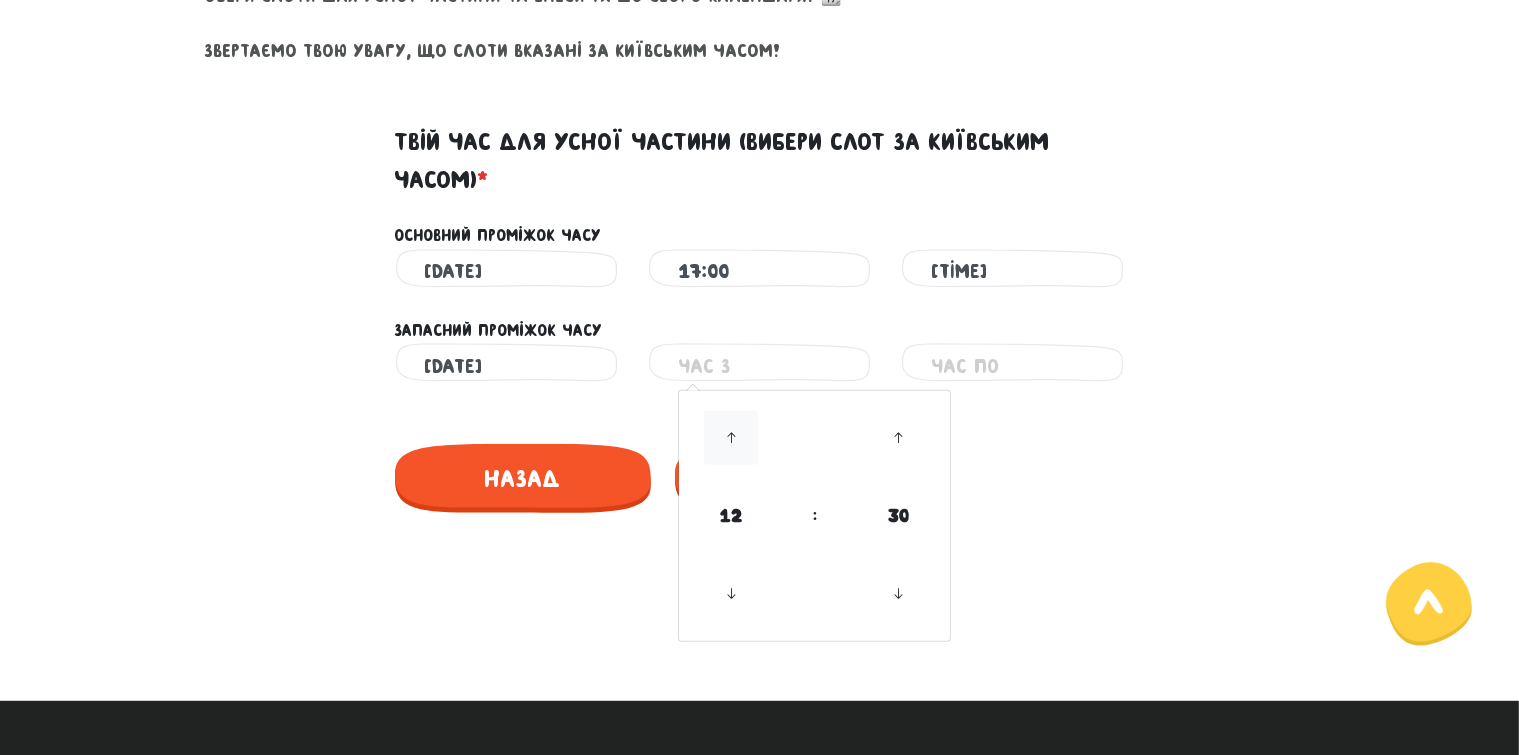 click at bounding box center [731, 438] 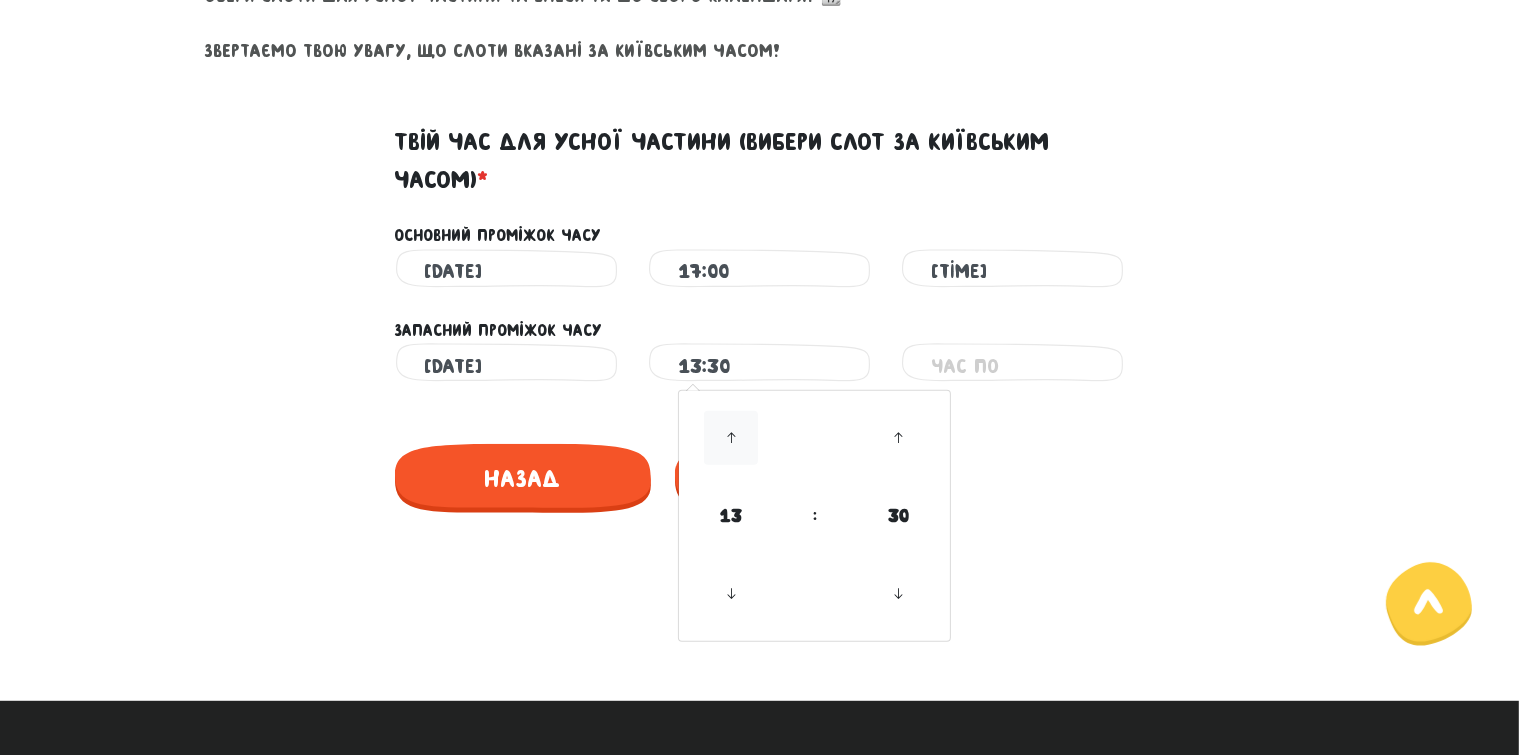 click at bounding box center (731, 438) 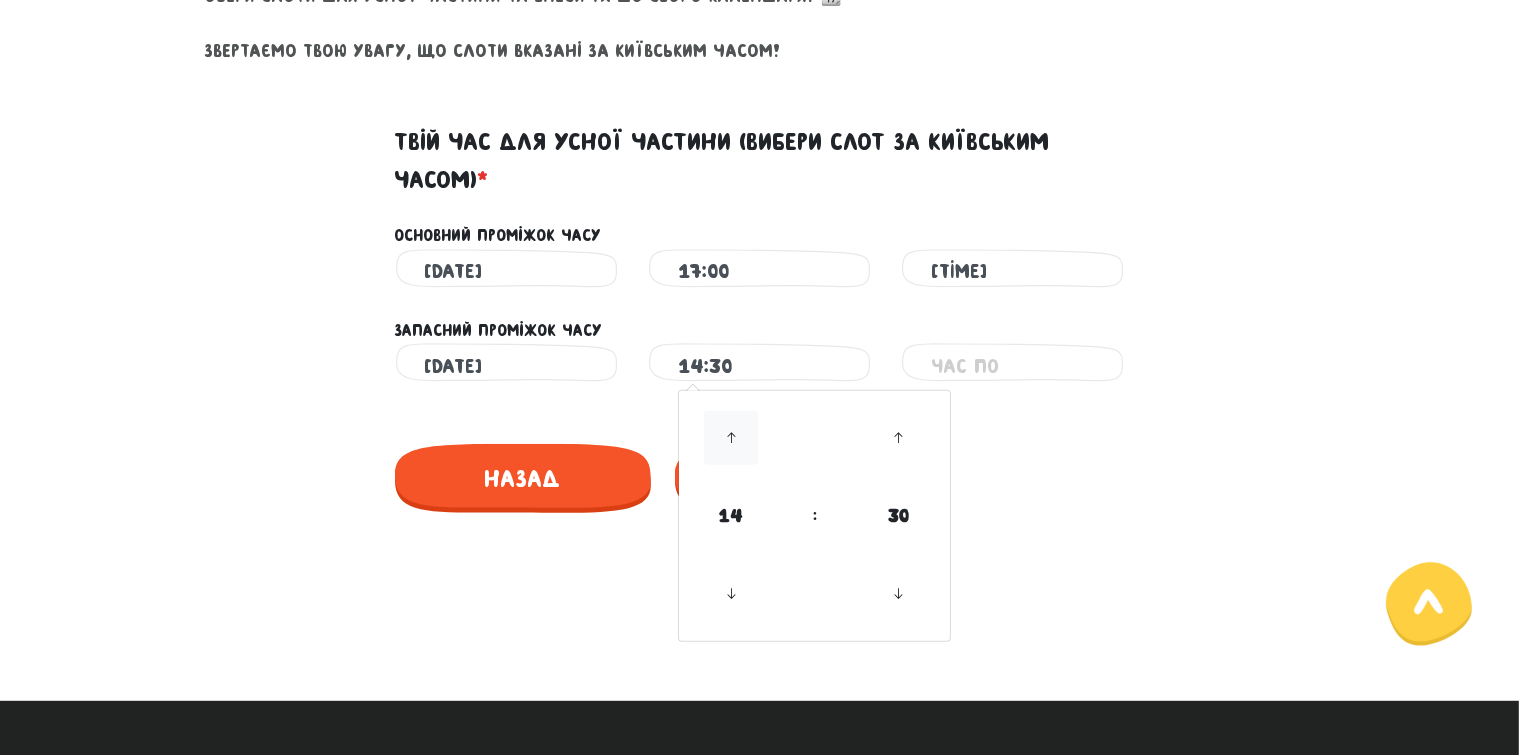 click at bounding box center (731, 438) 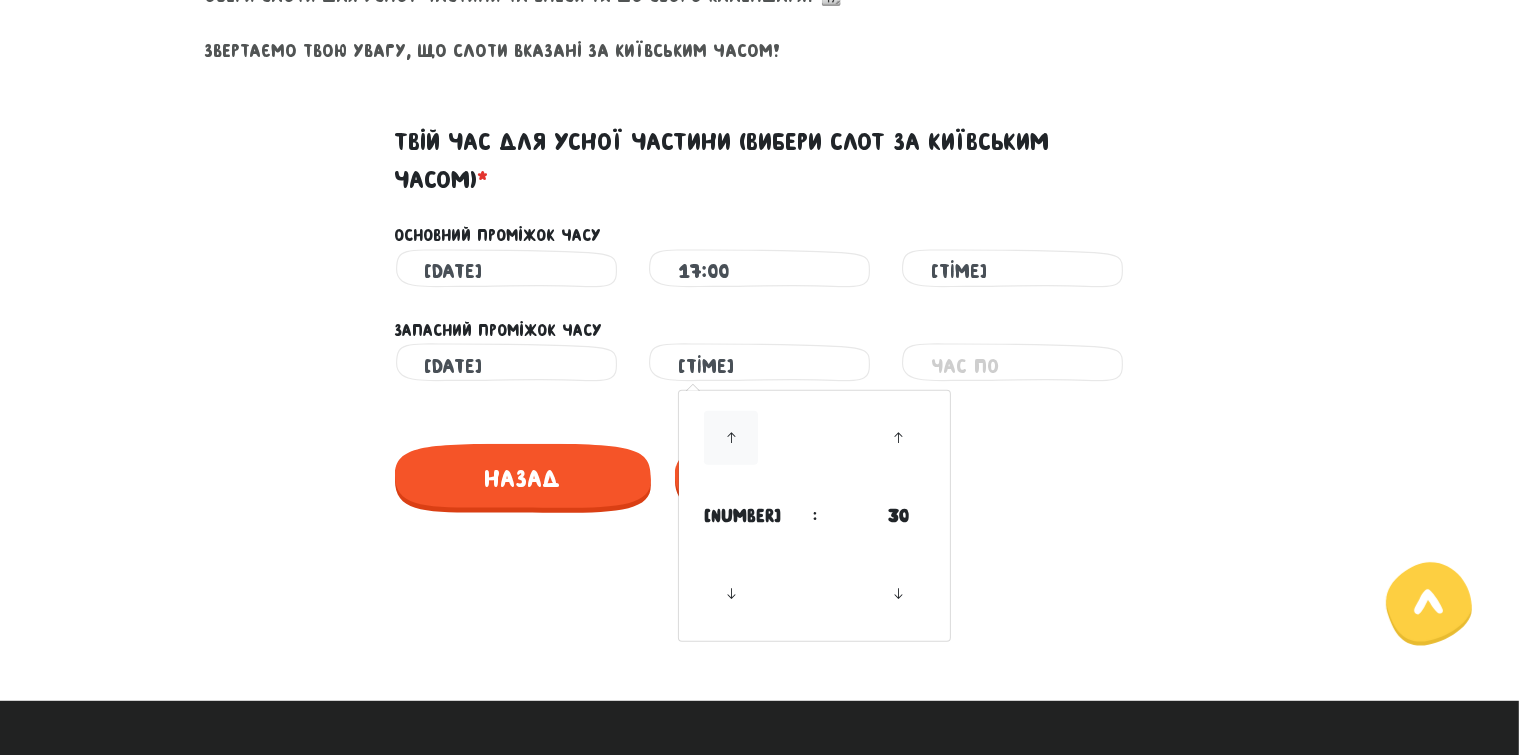 click at bounding box center (731, 438) 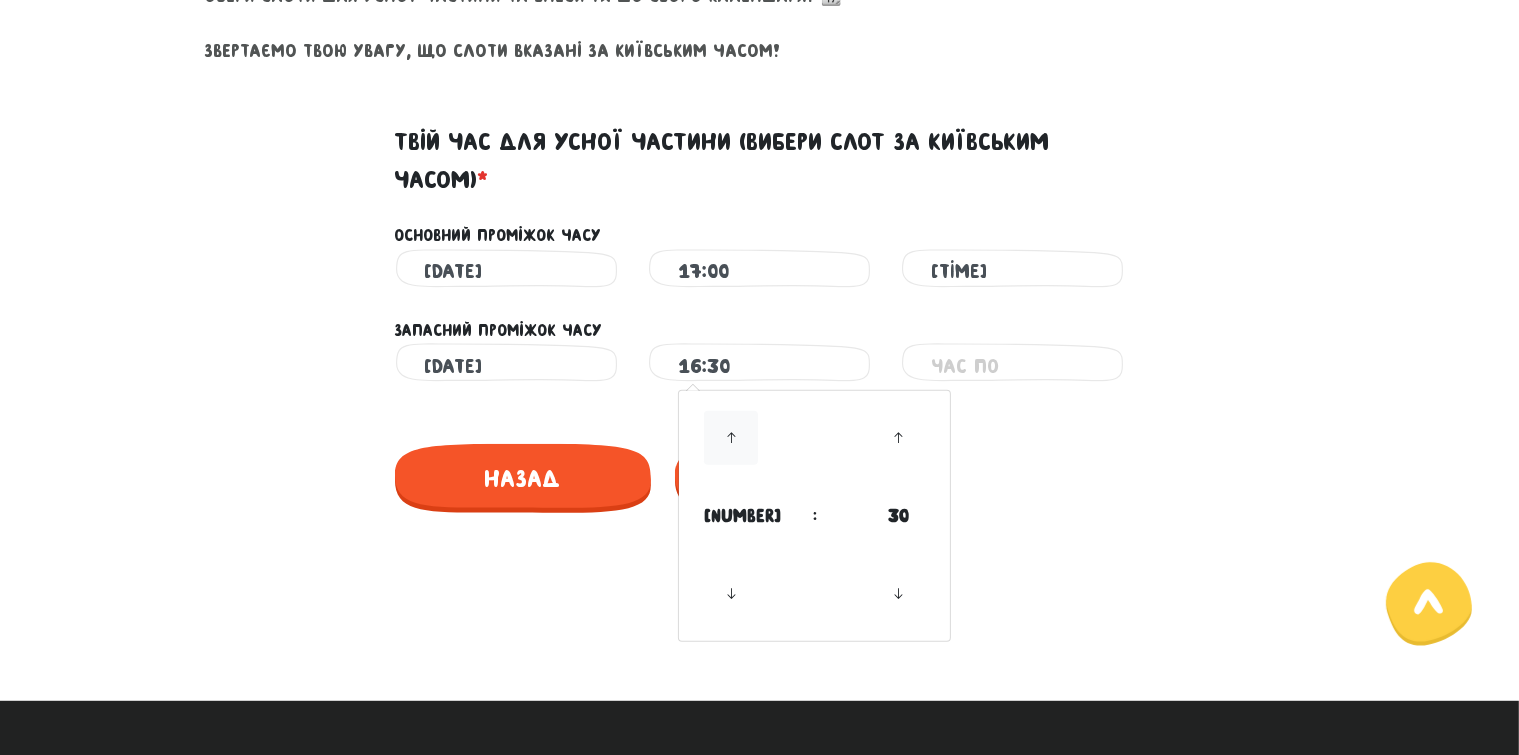 click at bounding box center (731, 438) 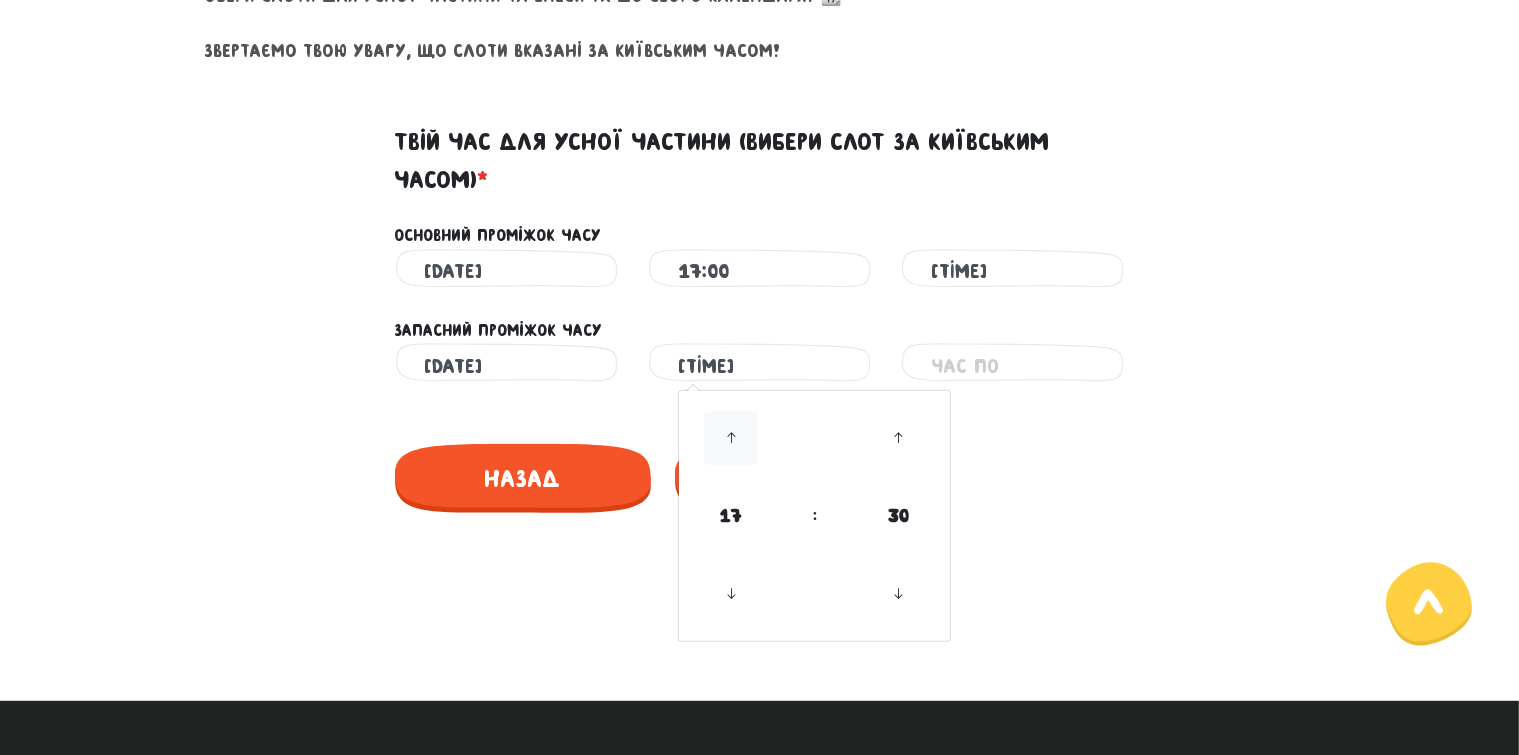 click at bounding box center [731, 438] 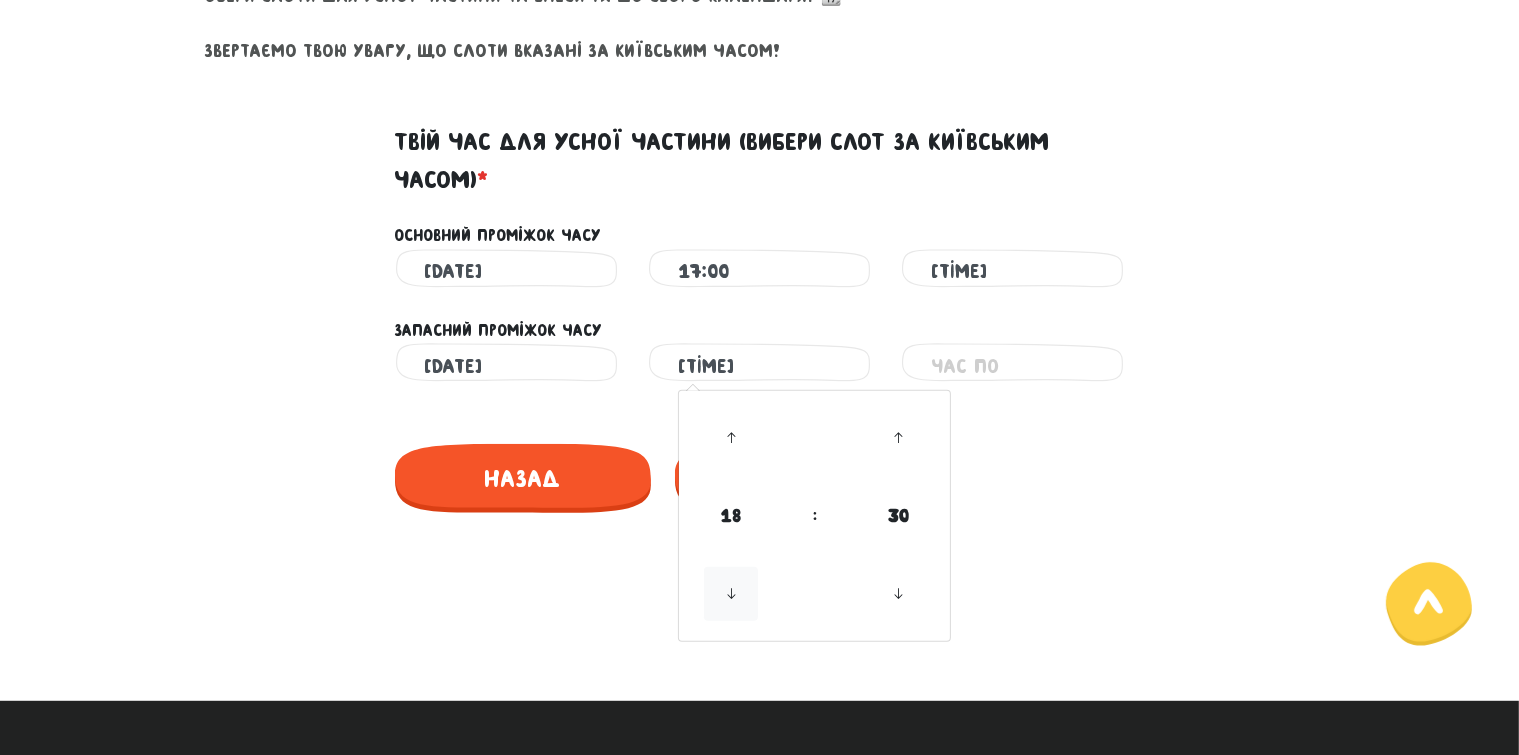 click at bounding box center (731, 594) 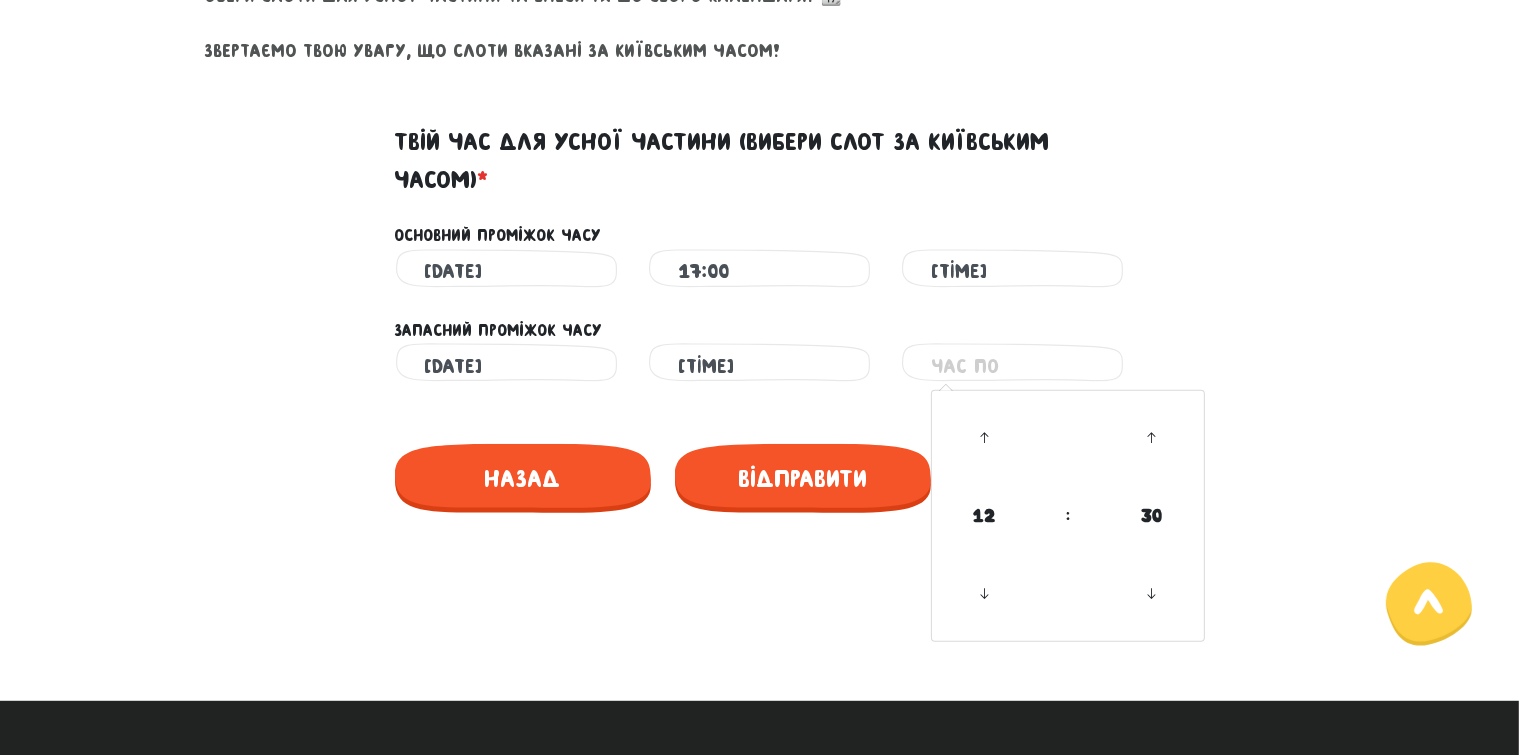 click at bounding box center [1012, 365] 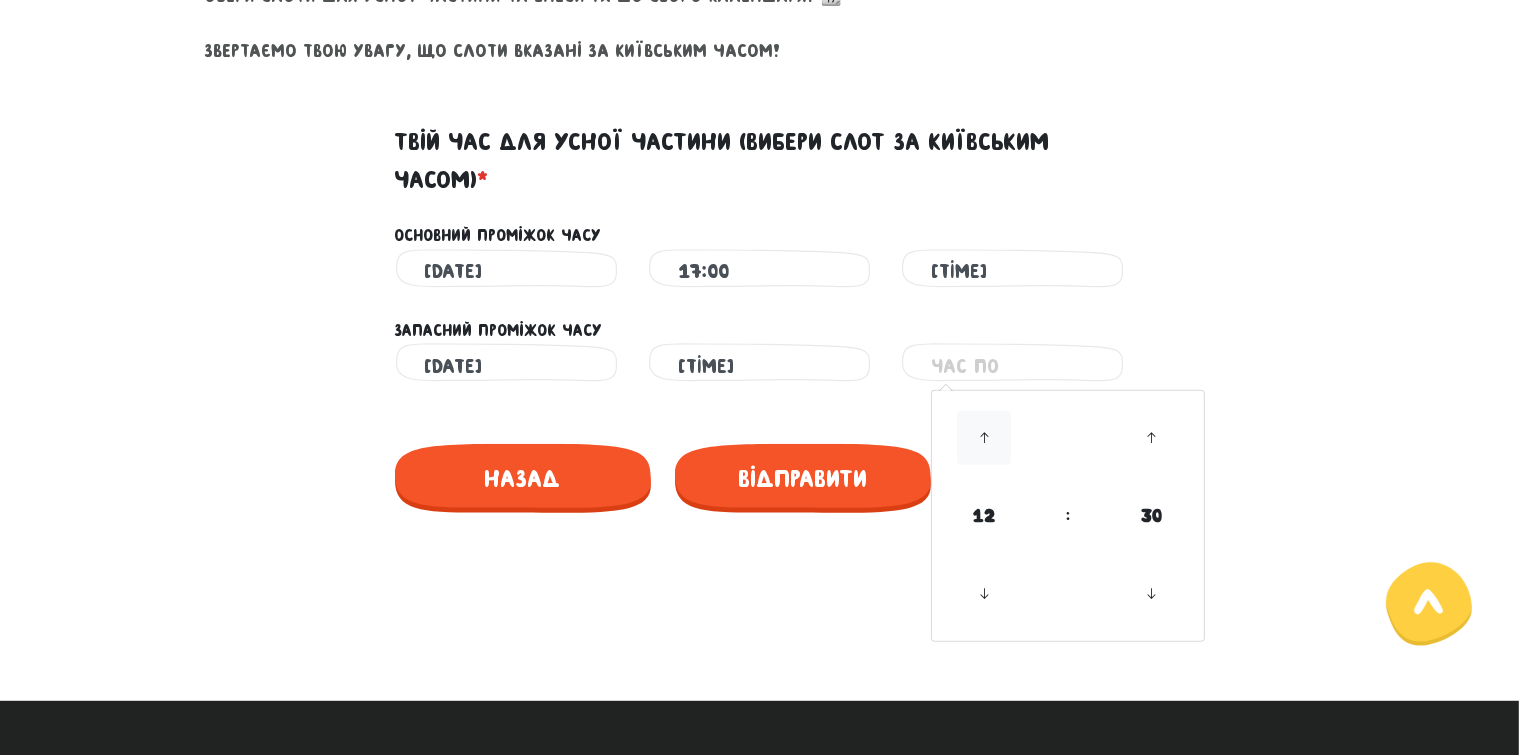 click at bounding box center [984, 438] 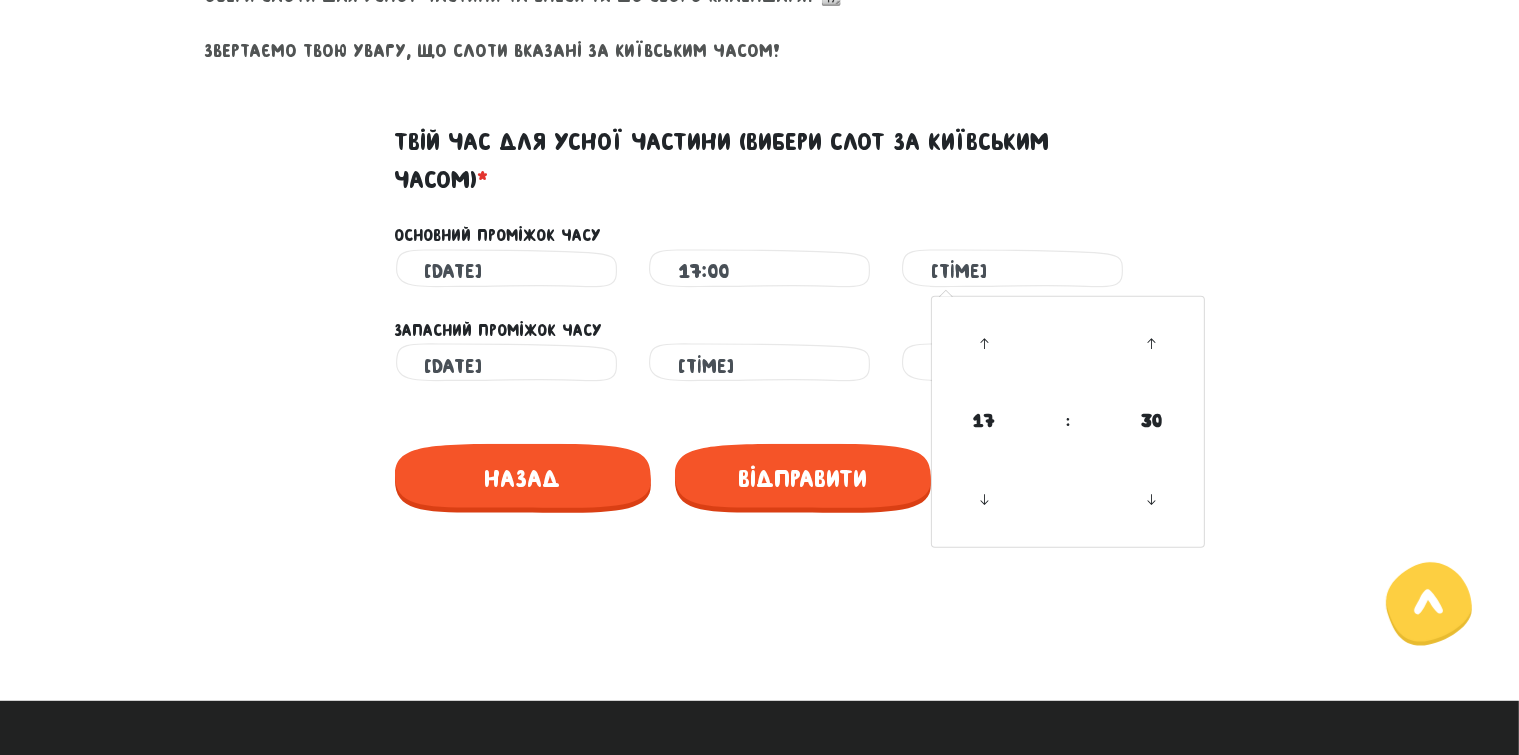 click on "[TIME]" at bounding box center [1012, 271] 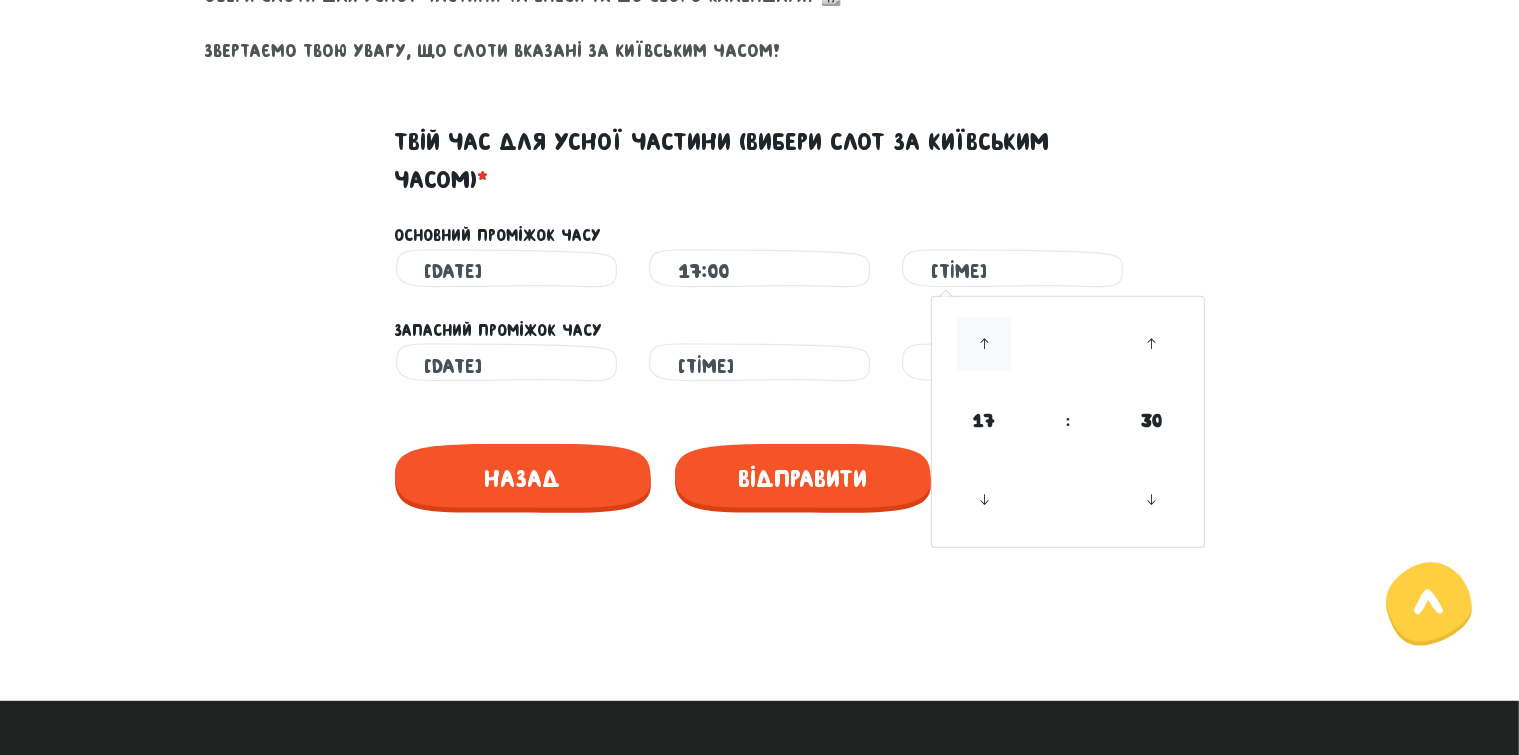 click at bounding box center (984, 344) 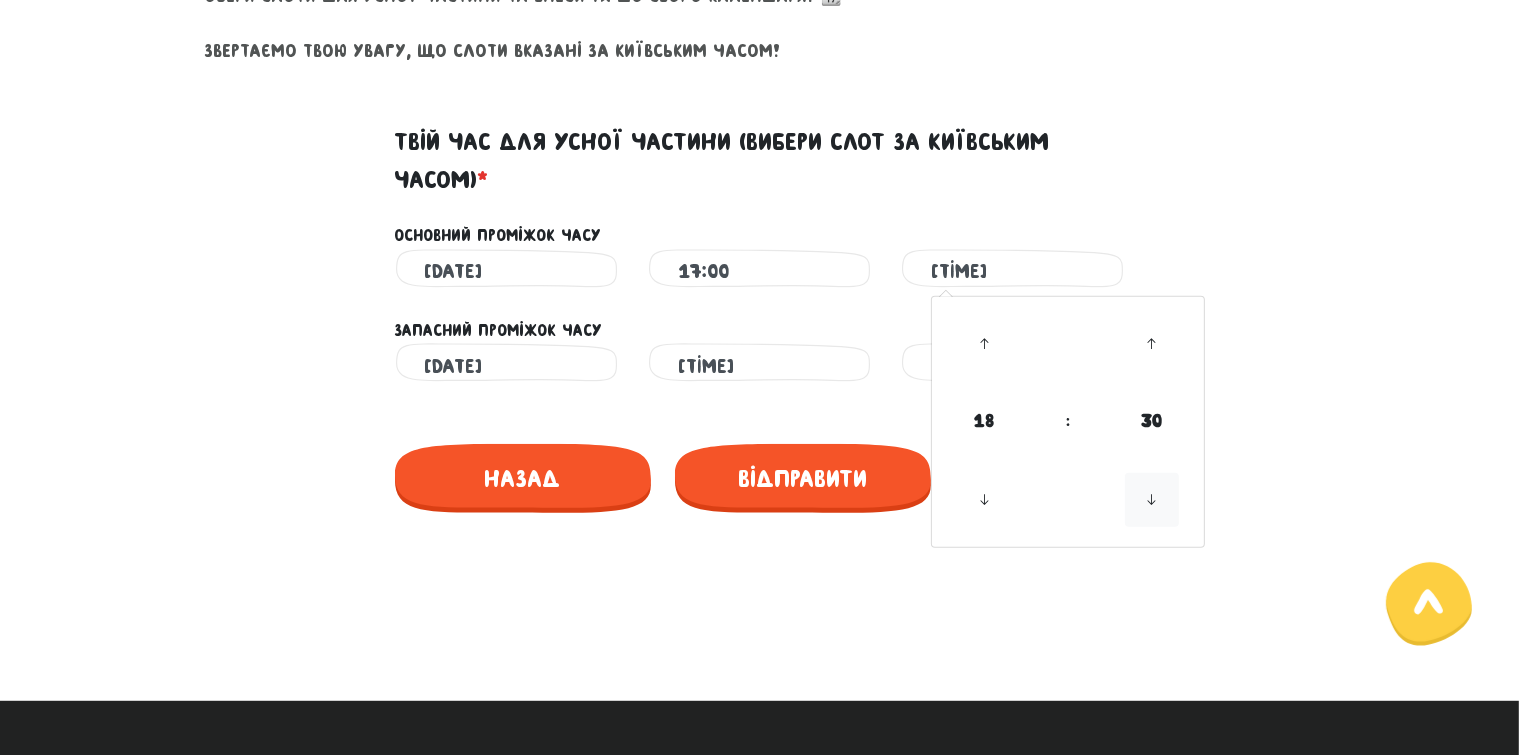 click at bounding box center [1152, 500] 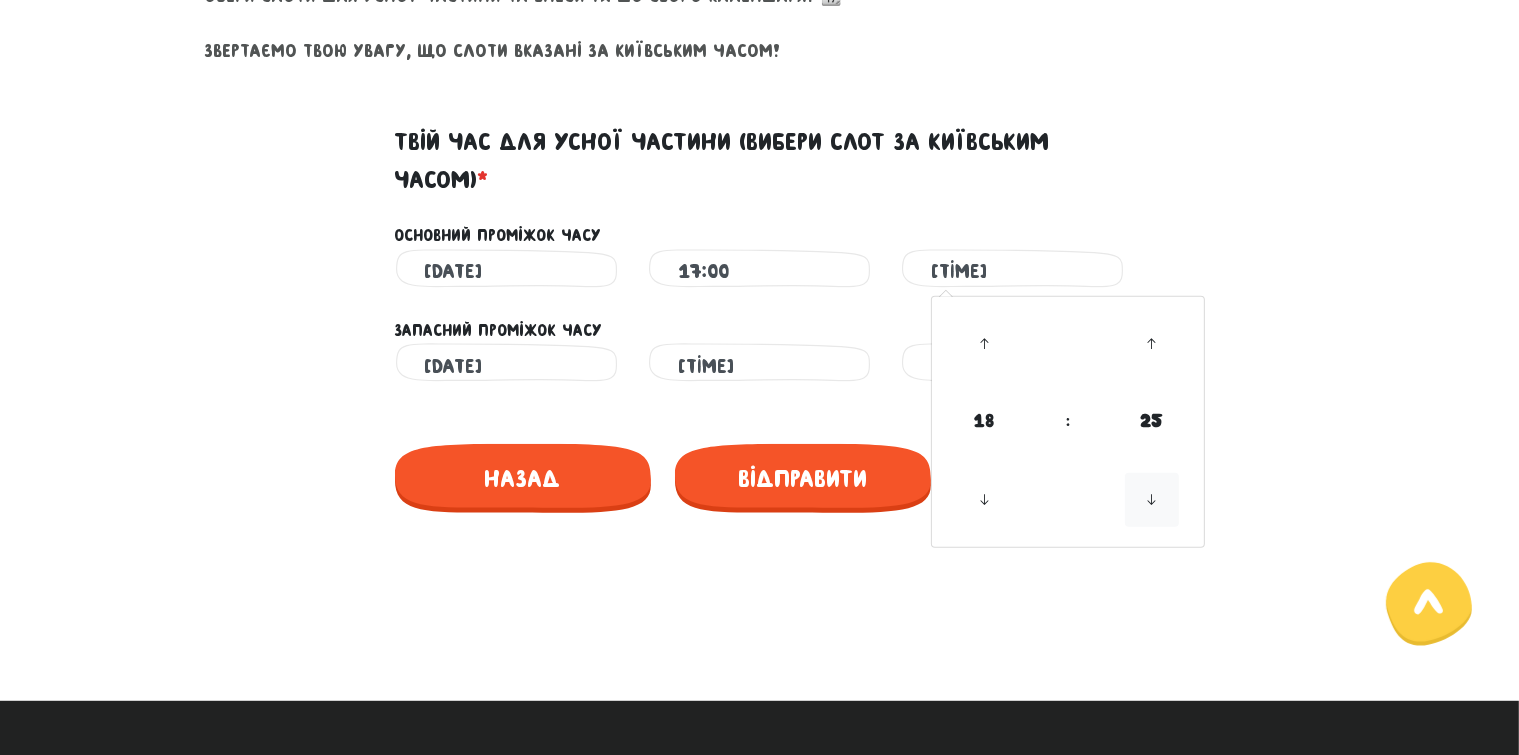 click at bounding box center [1152, 500] 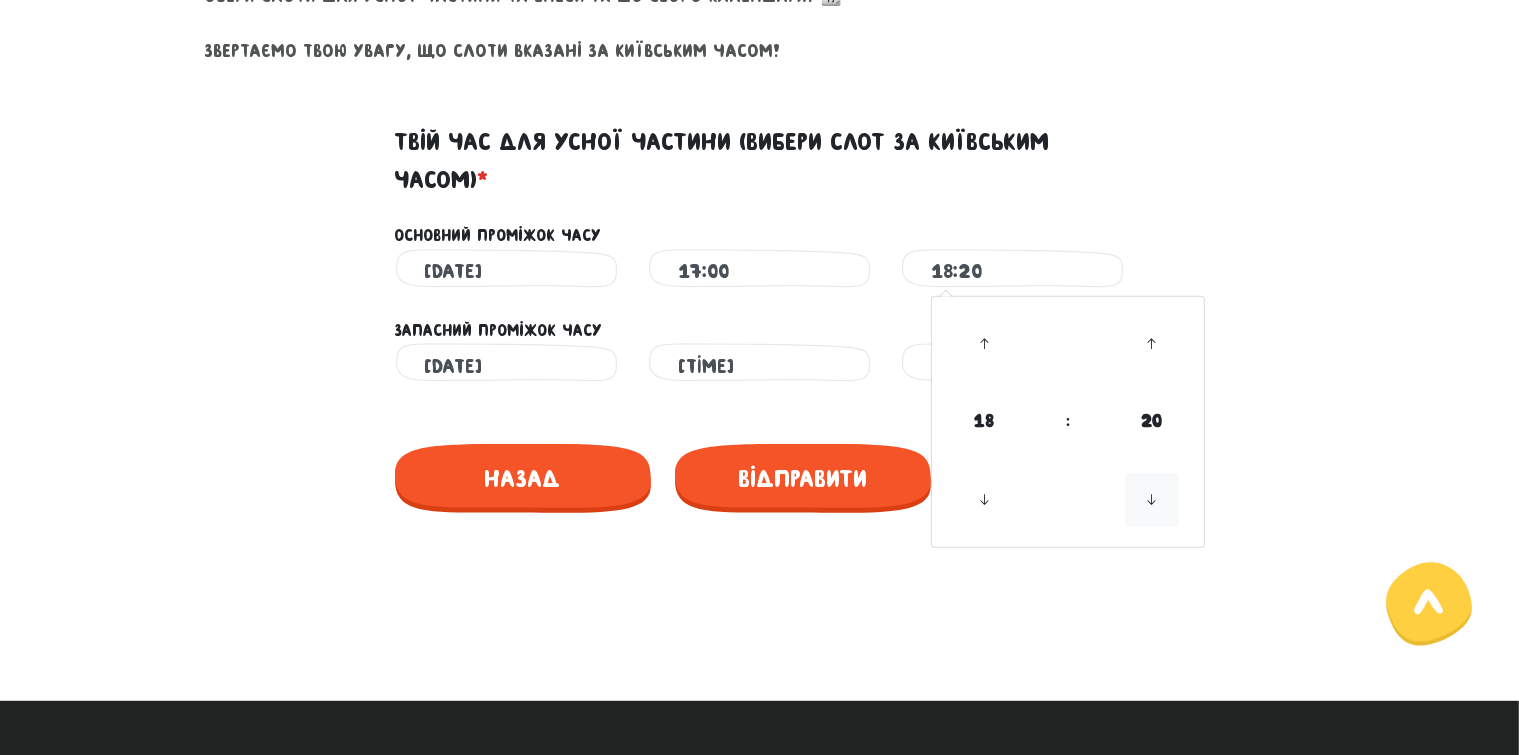 click at bounding box center [1152, 500] 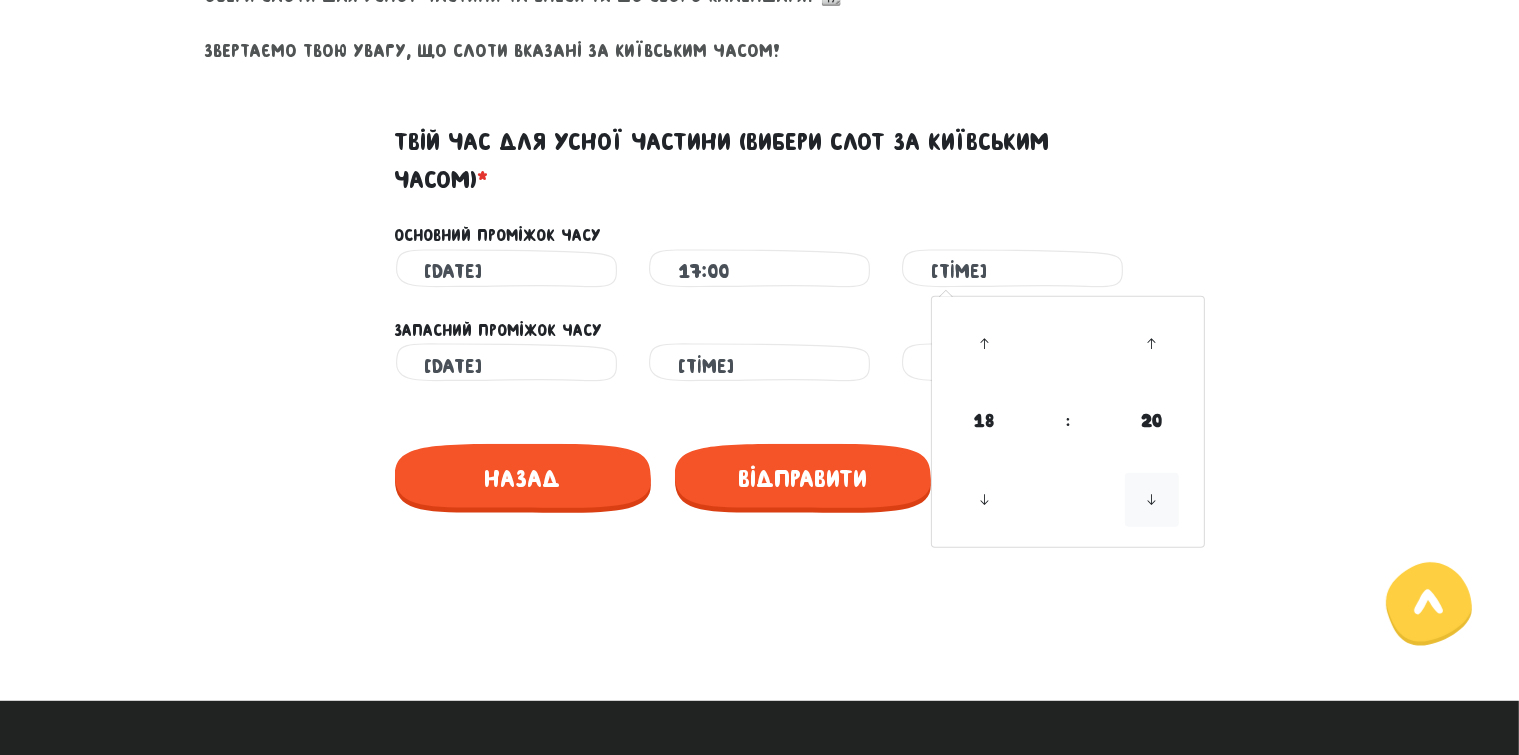 click at bounding box center (1152, 500) 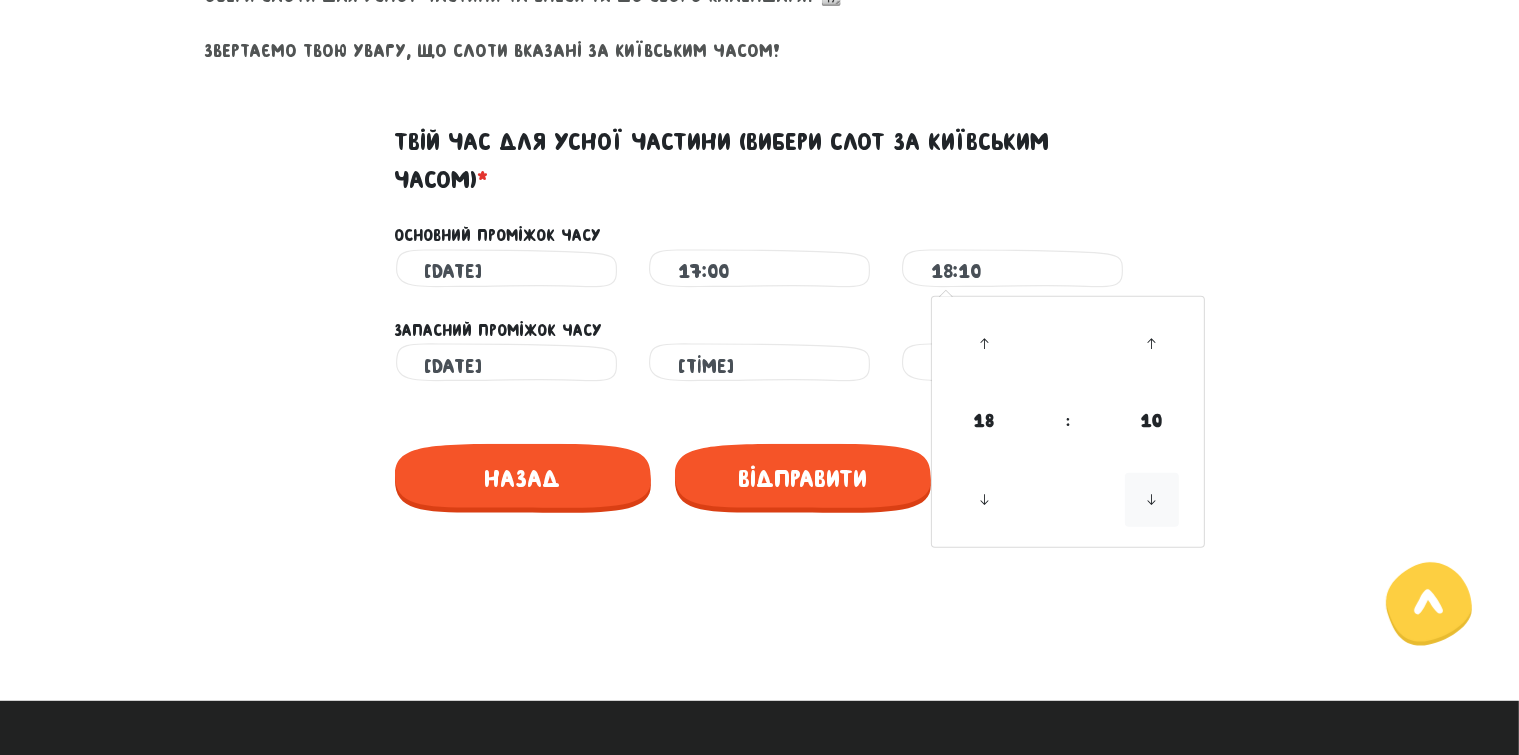 click at bounding box center [1152, 500] 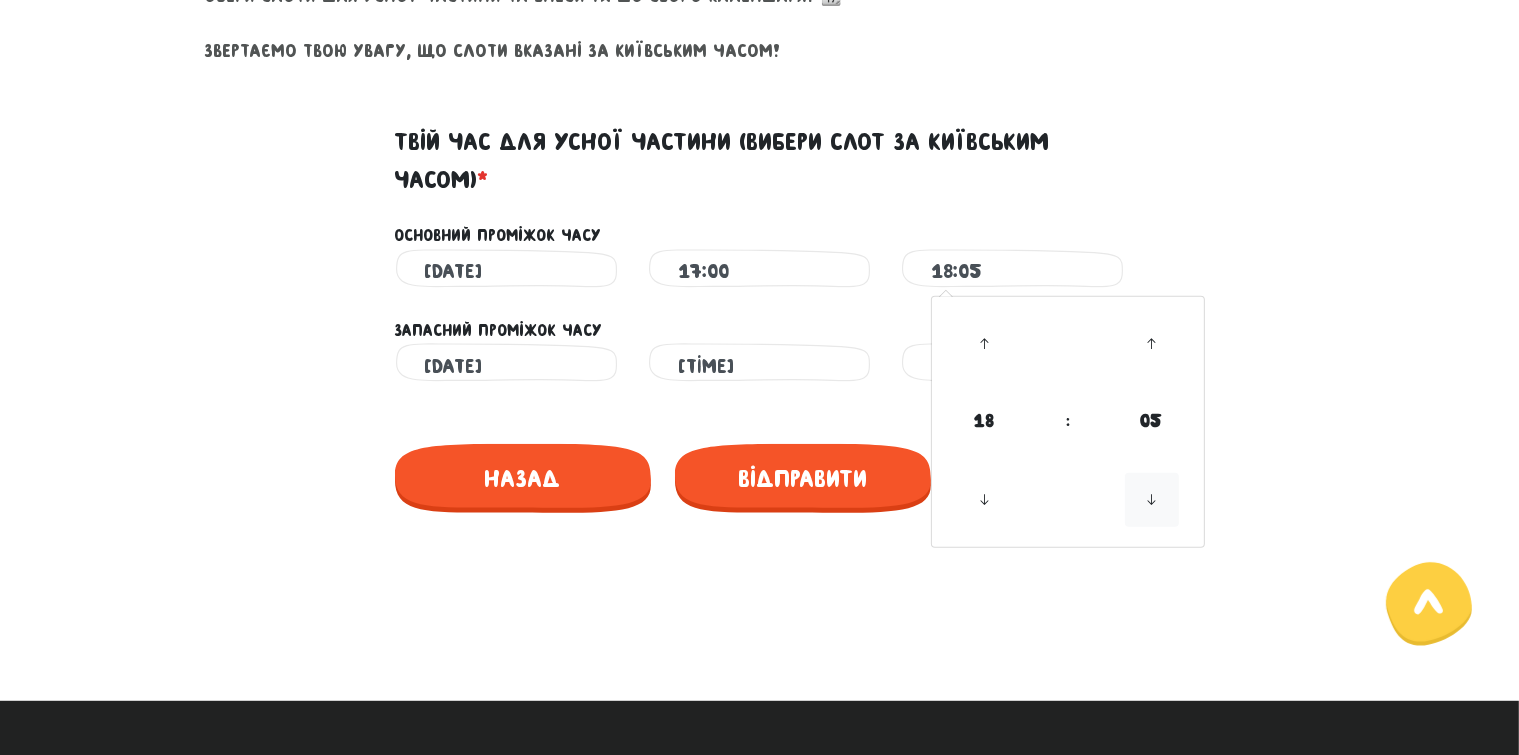 click at bounding box center [1152, 500] 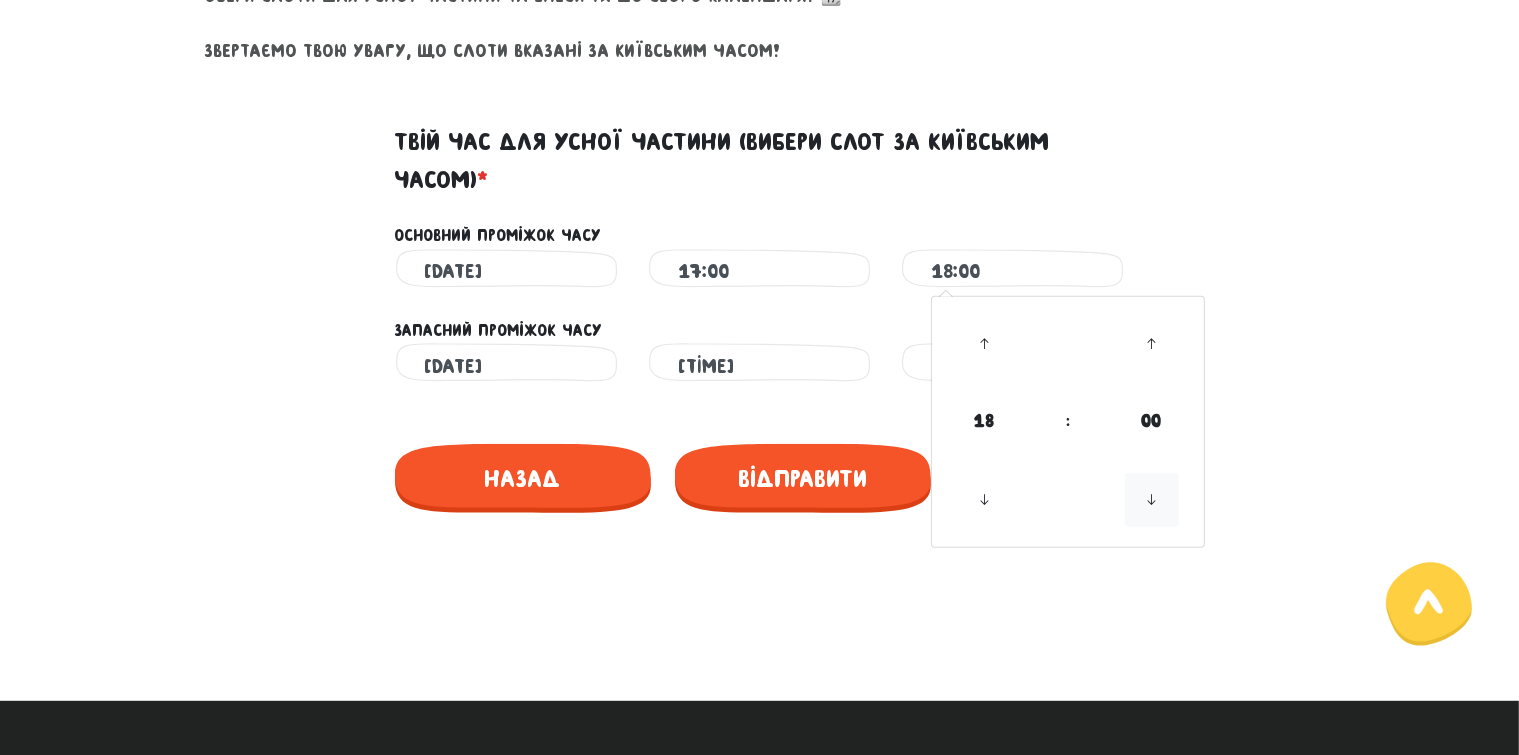 click at bounding box center (1152, 500) 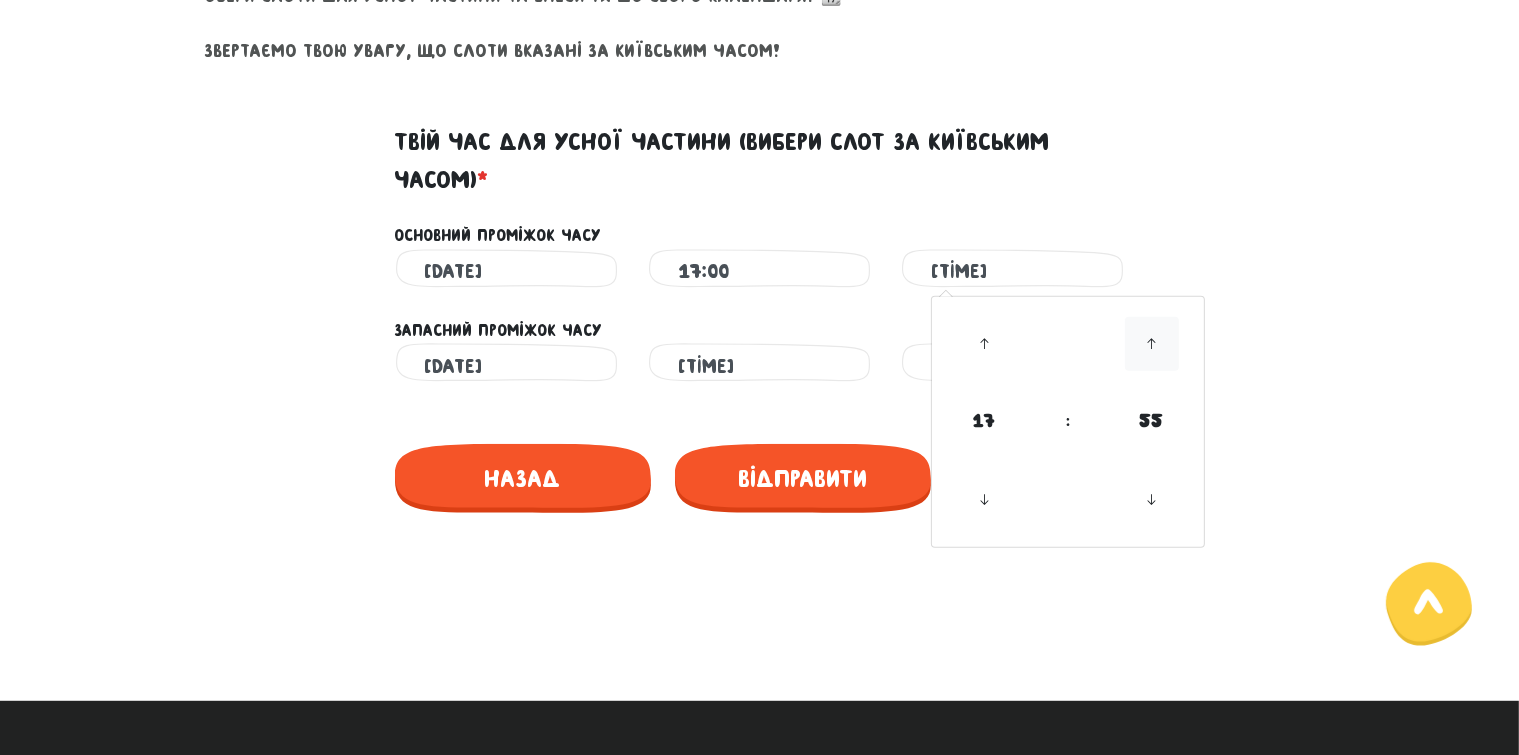 click at bounding box center [1152, 344] 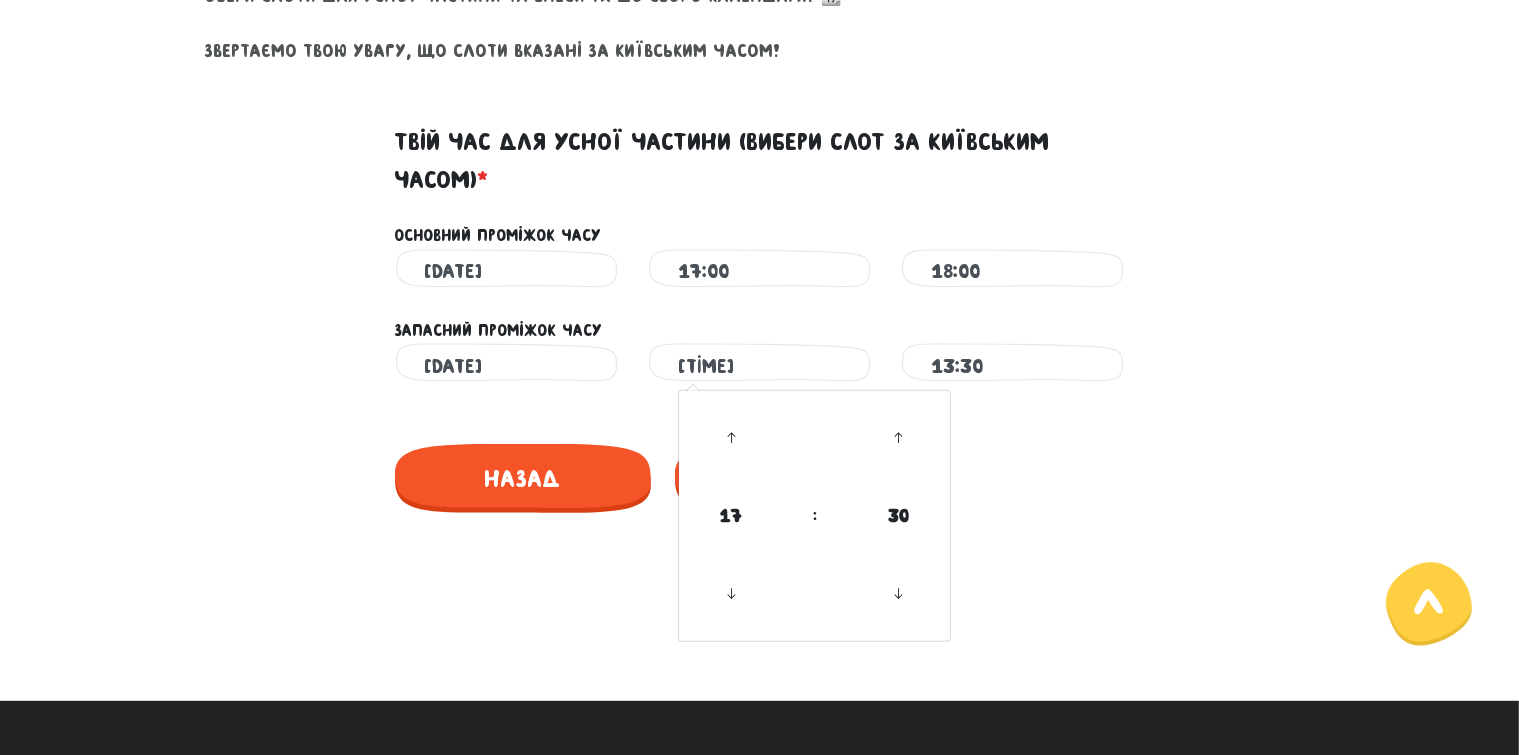 click on "[TIME]" at bounding box center [759, 365] 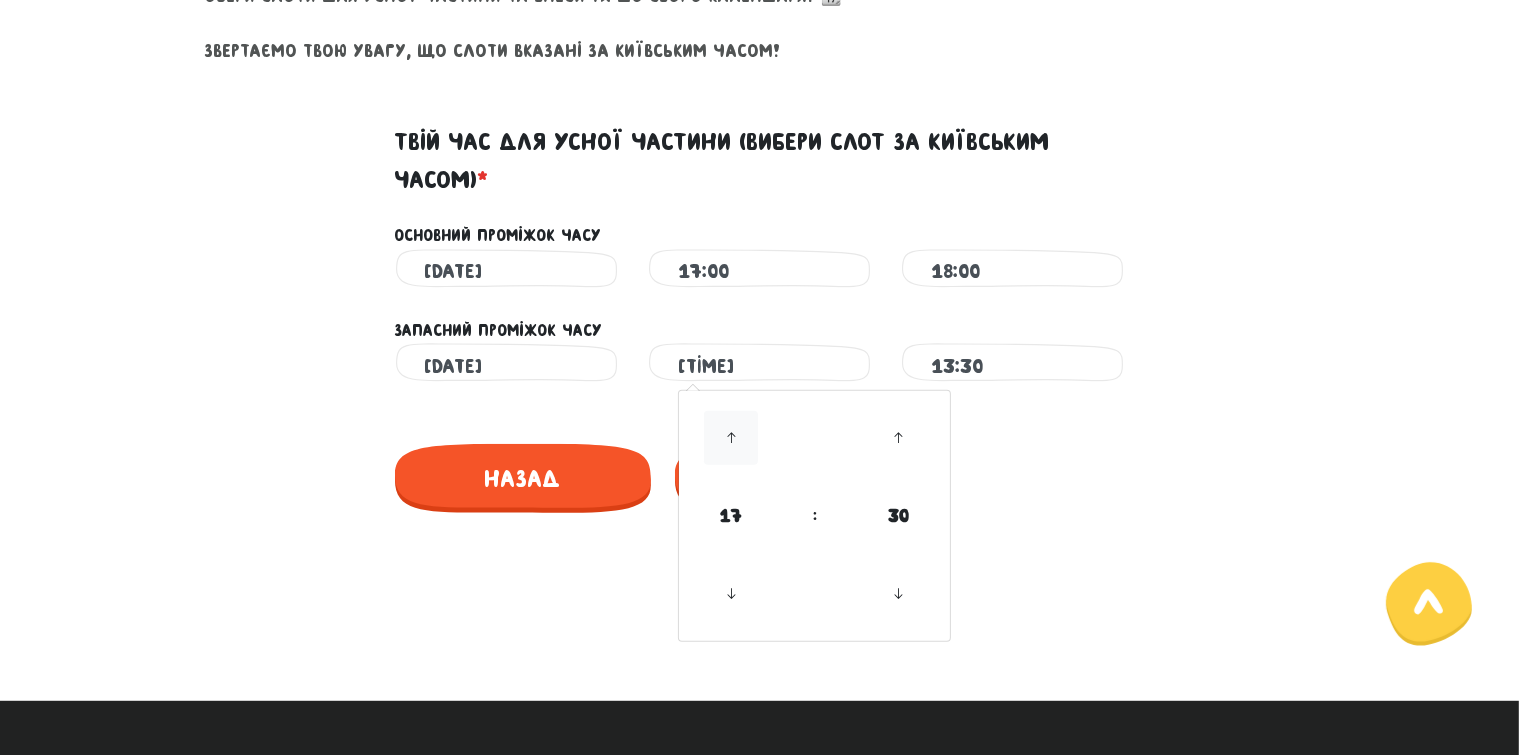 click at bounding box center [731, 438] 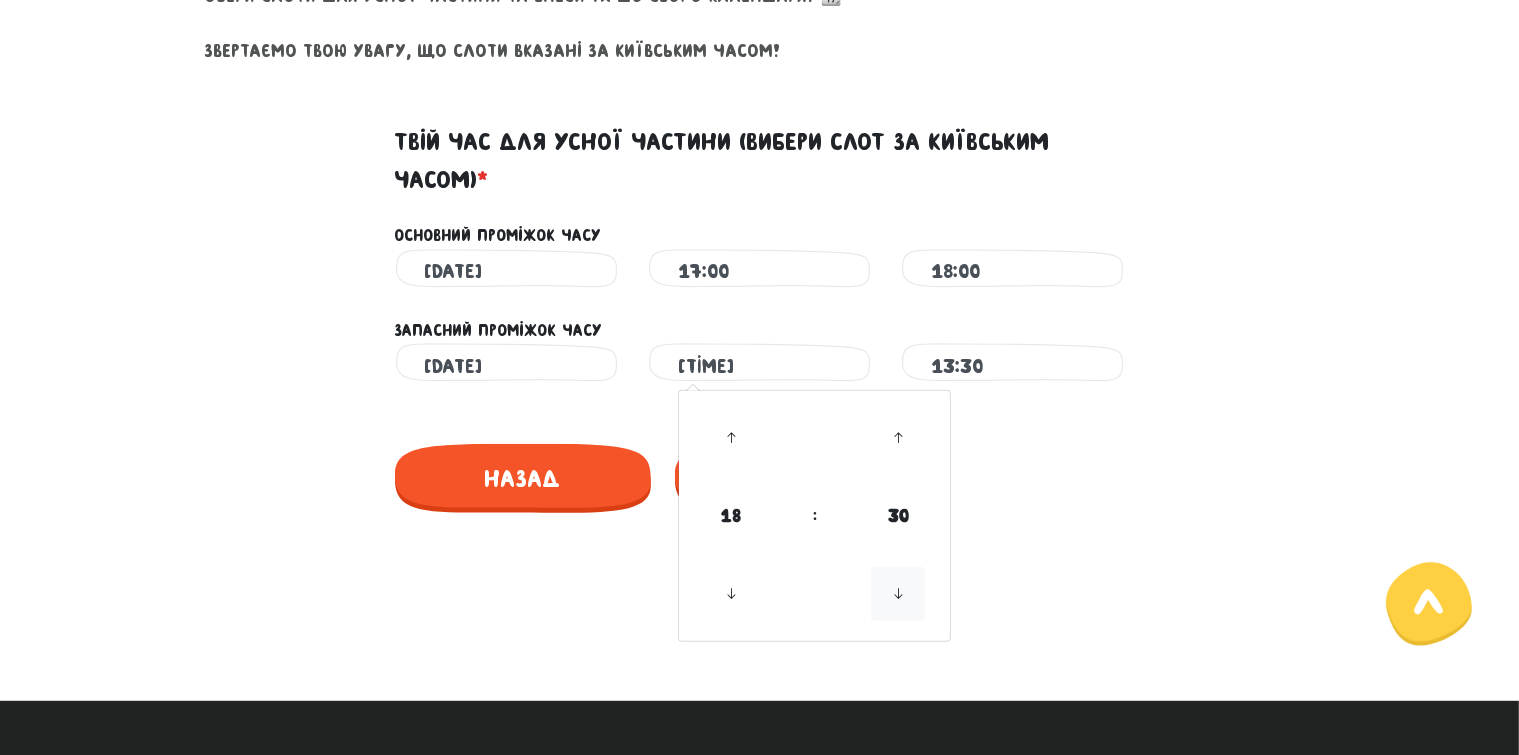 click at bounding box center [898, 594] 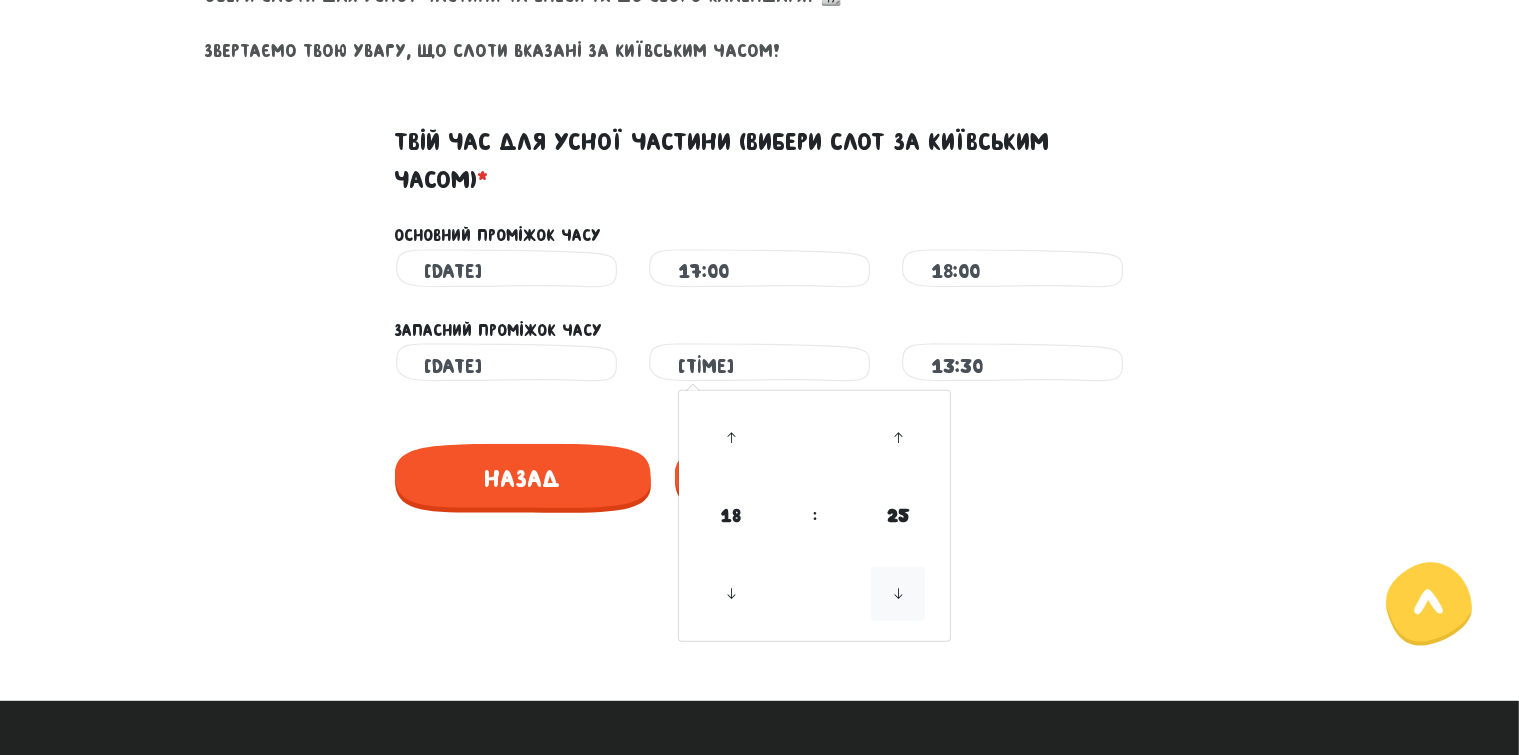click at bounding box center (898, 594) 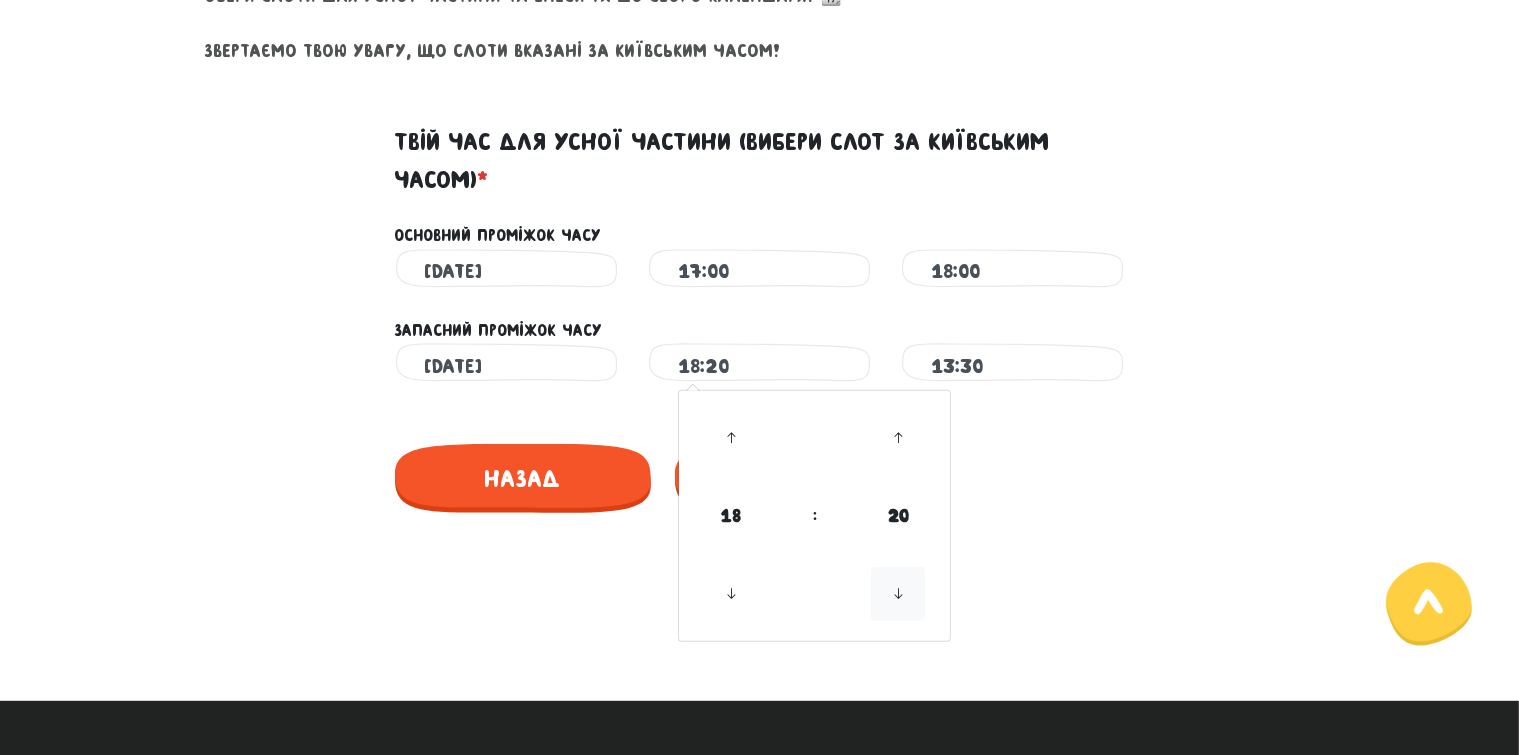 click at bounding box center [898, 594] 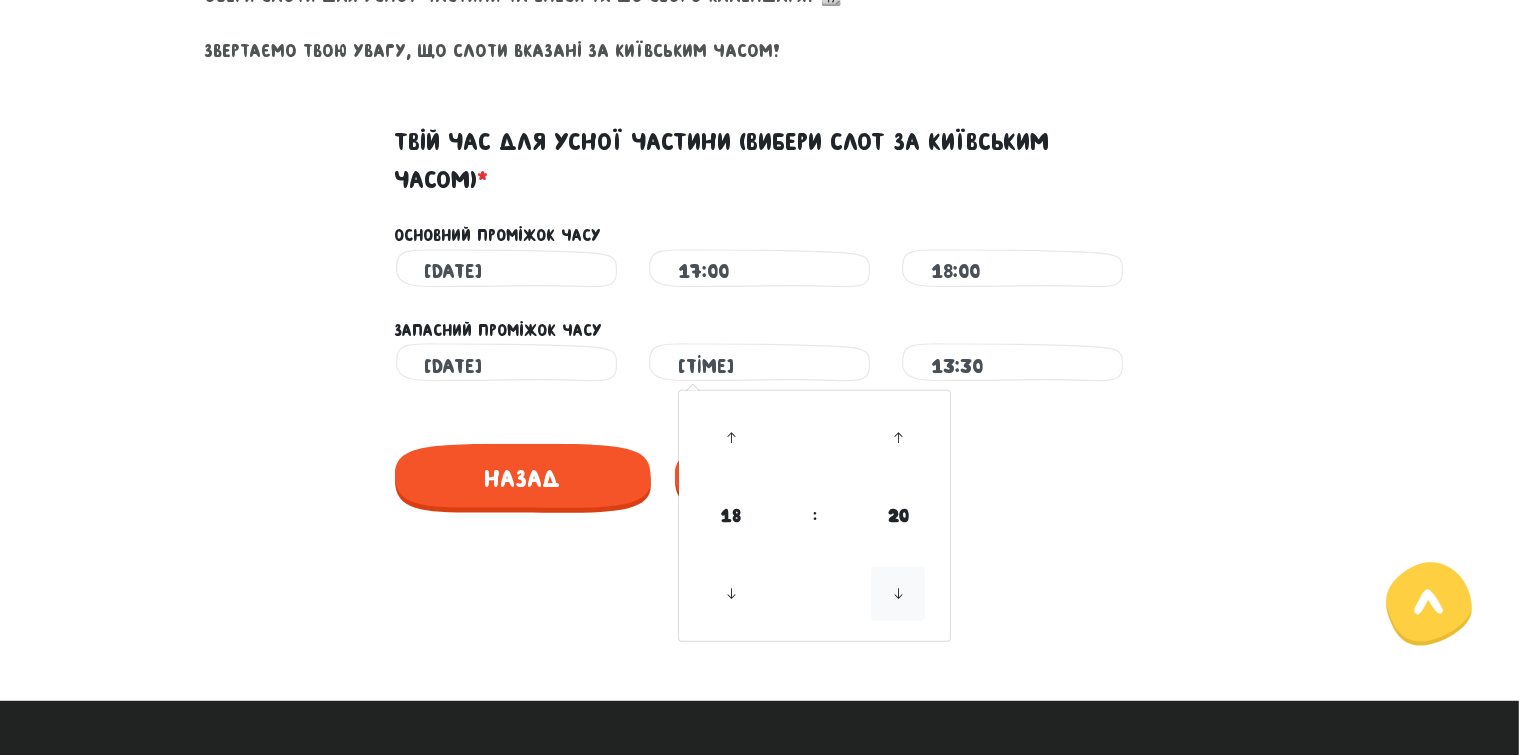 click at bounding box center [898, 594] 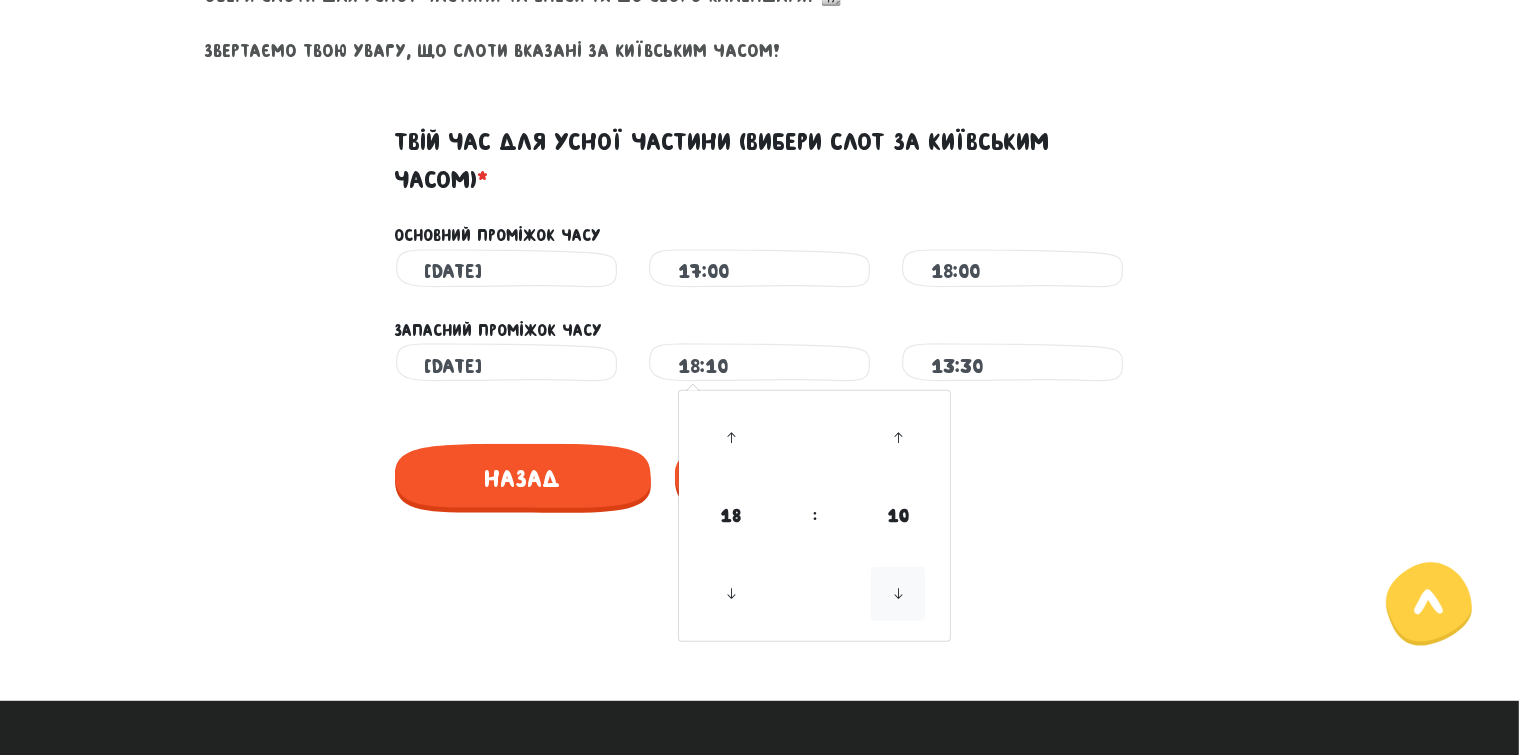 click at bounding box center (898, 594) 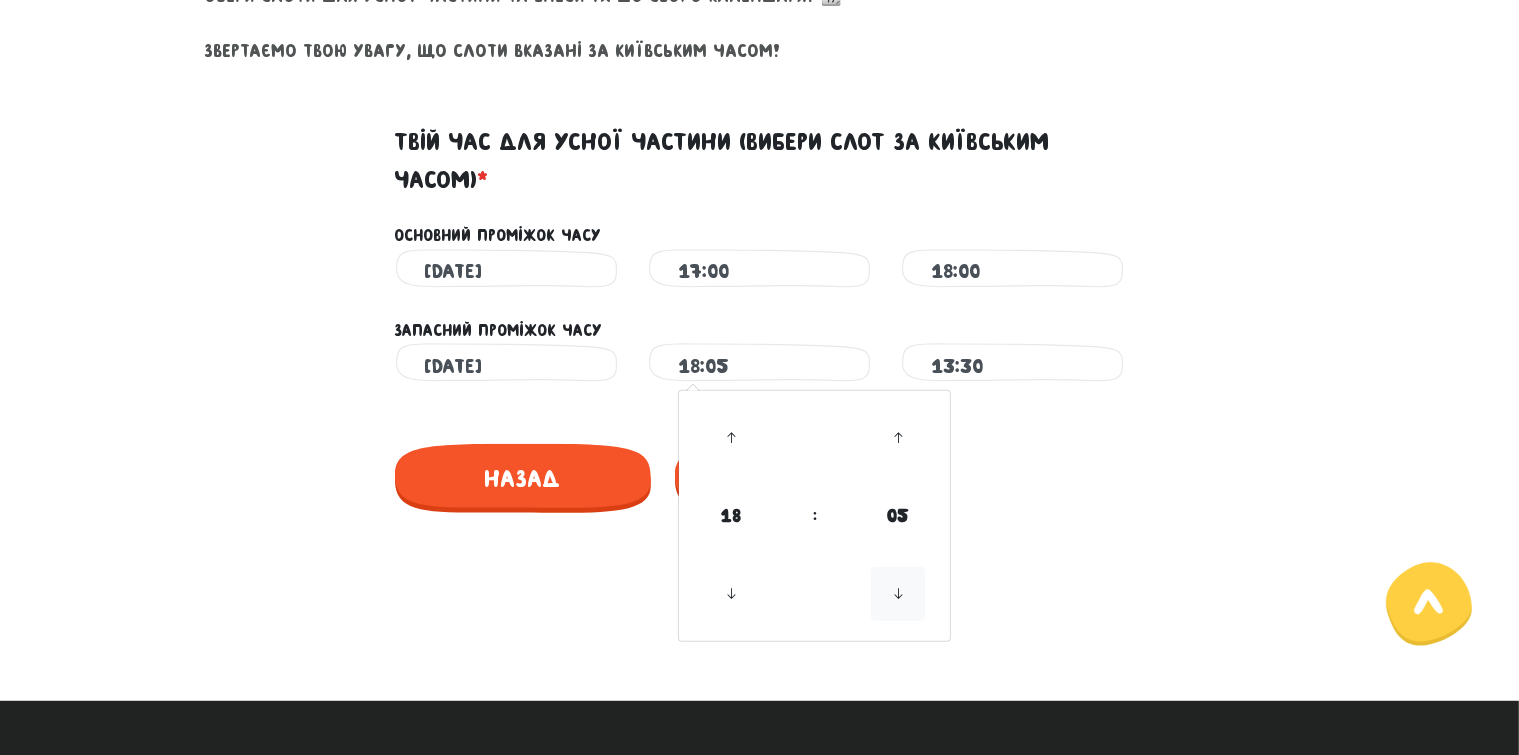 click at bounding box center (898, 594) 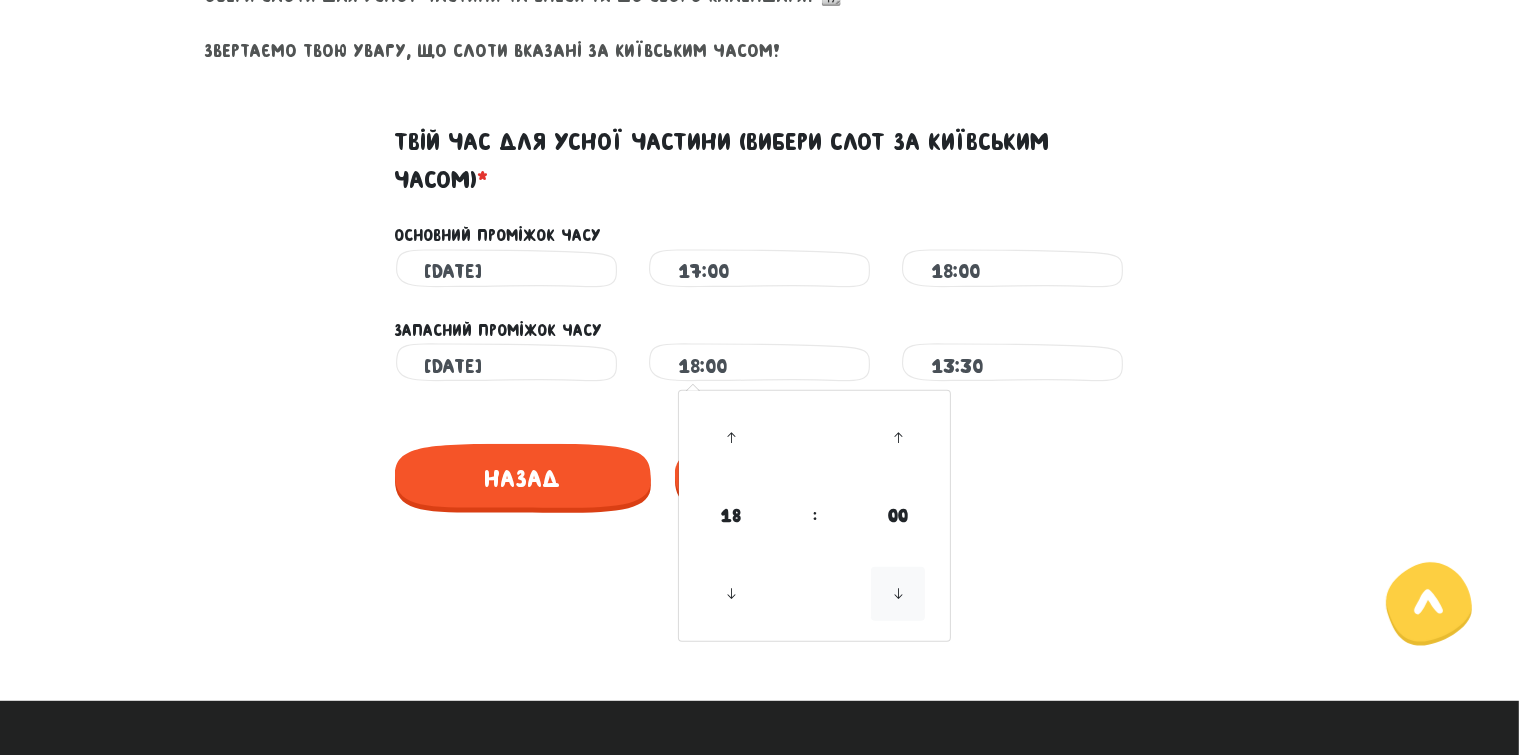click at bounding box center [898, 594] 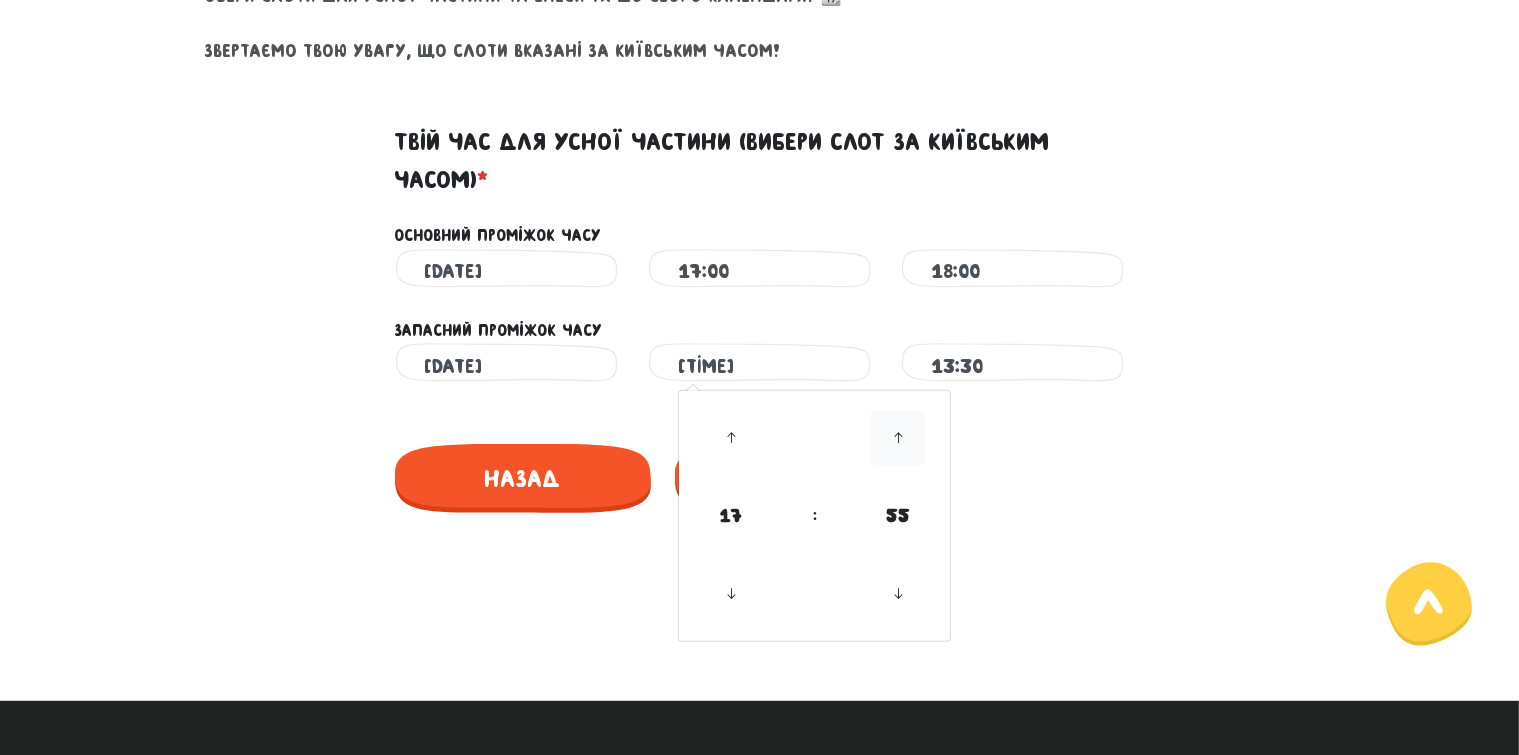 click at bounding box center (898, 438) 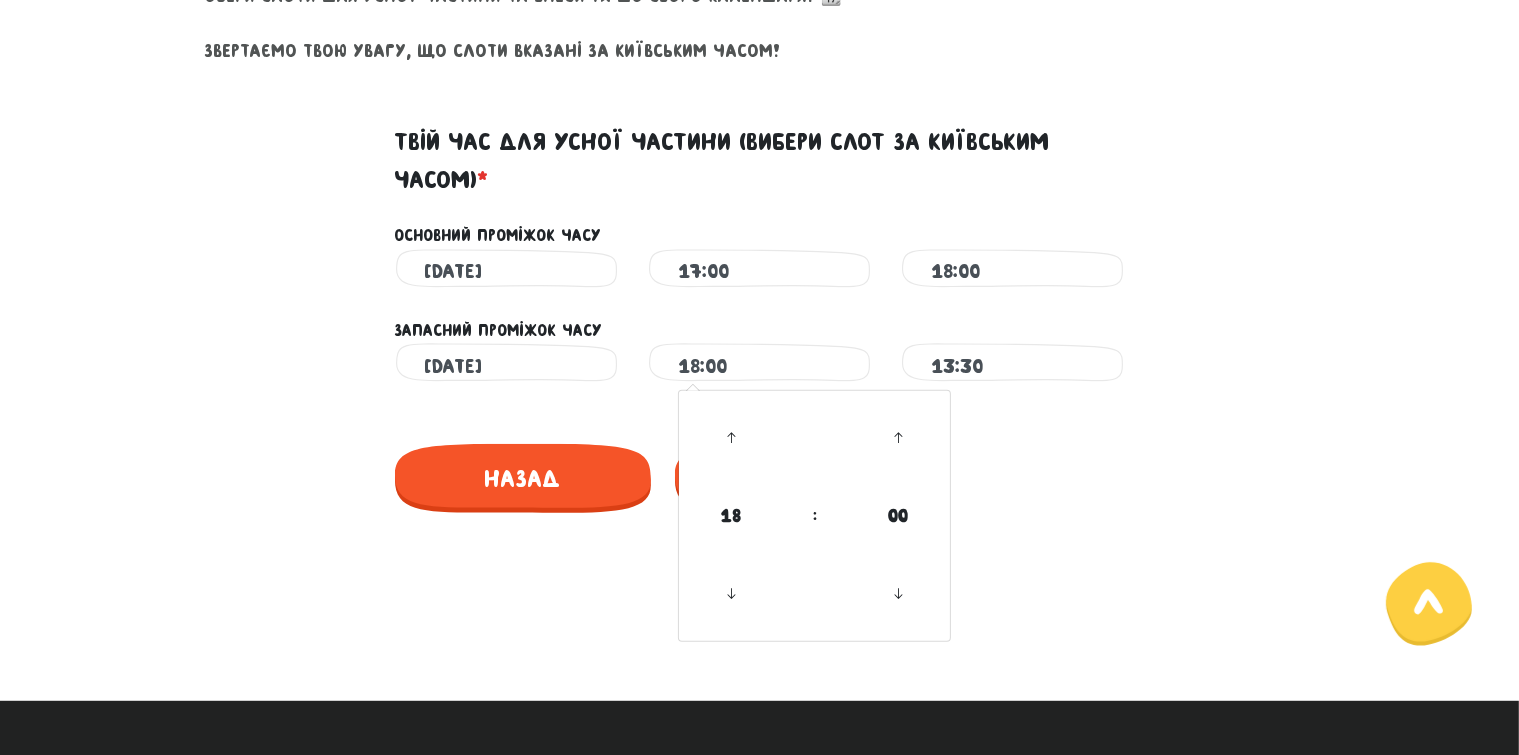 click on "13:30" at bounding box center [1012, 365] 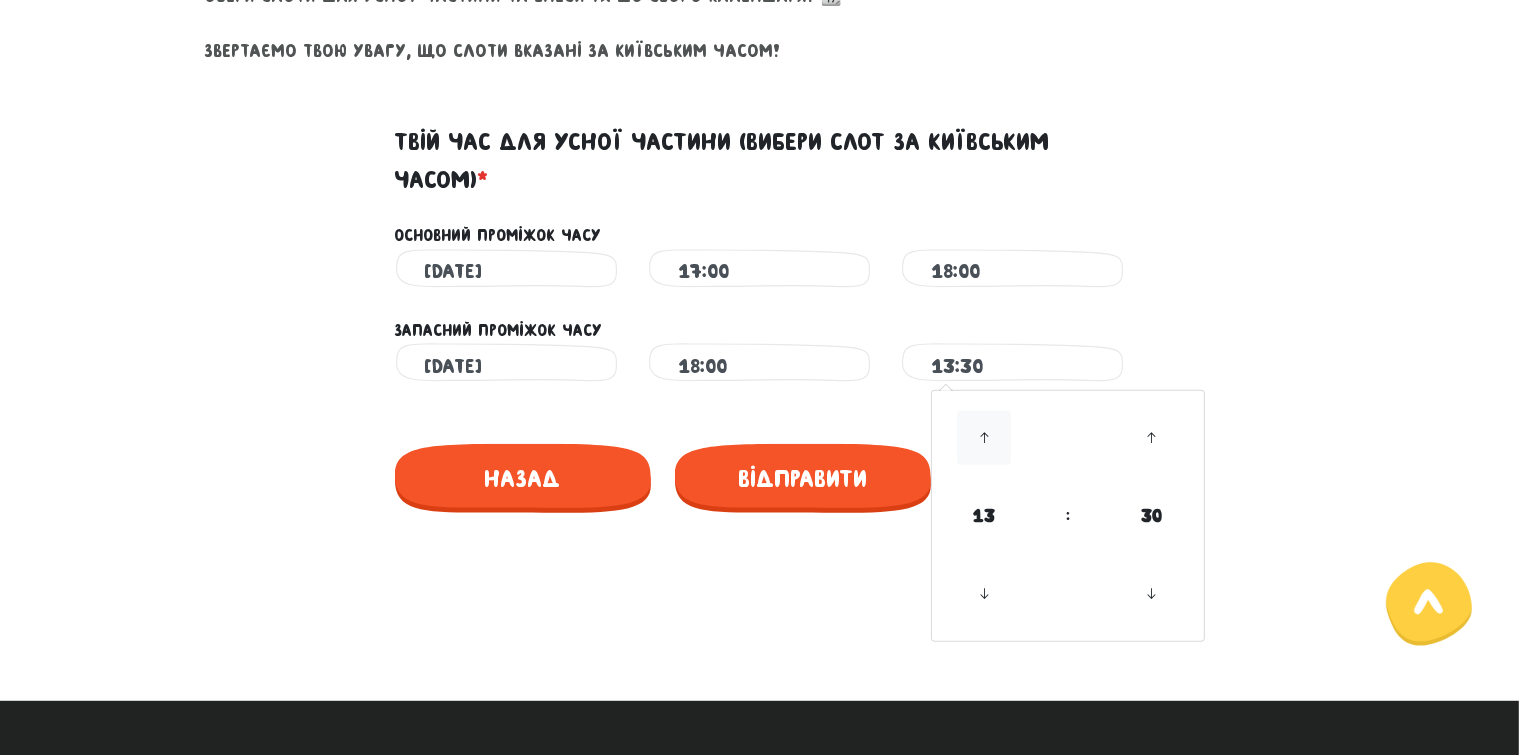 click at bounding box center [984, 438] 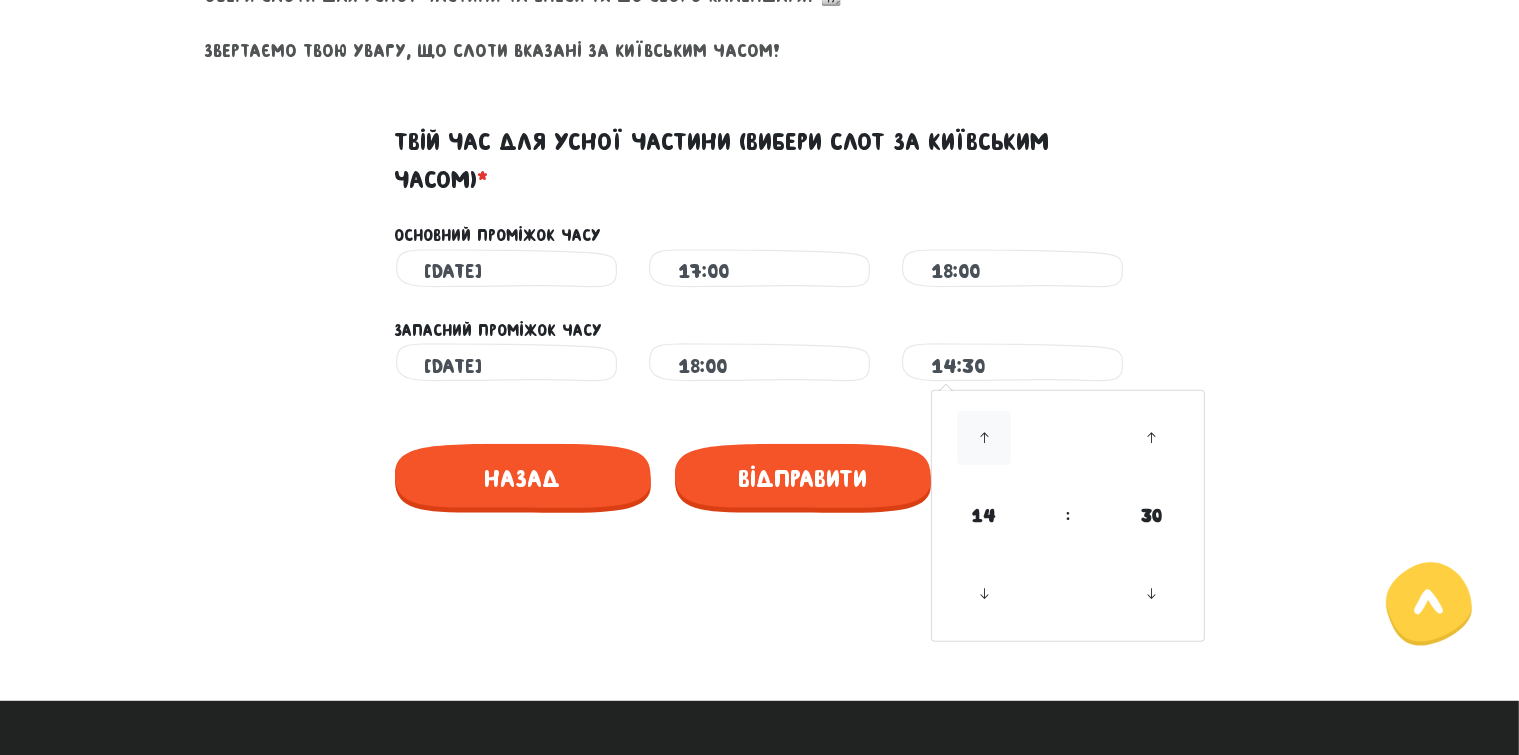 click at bounding box center (984, 438) 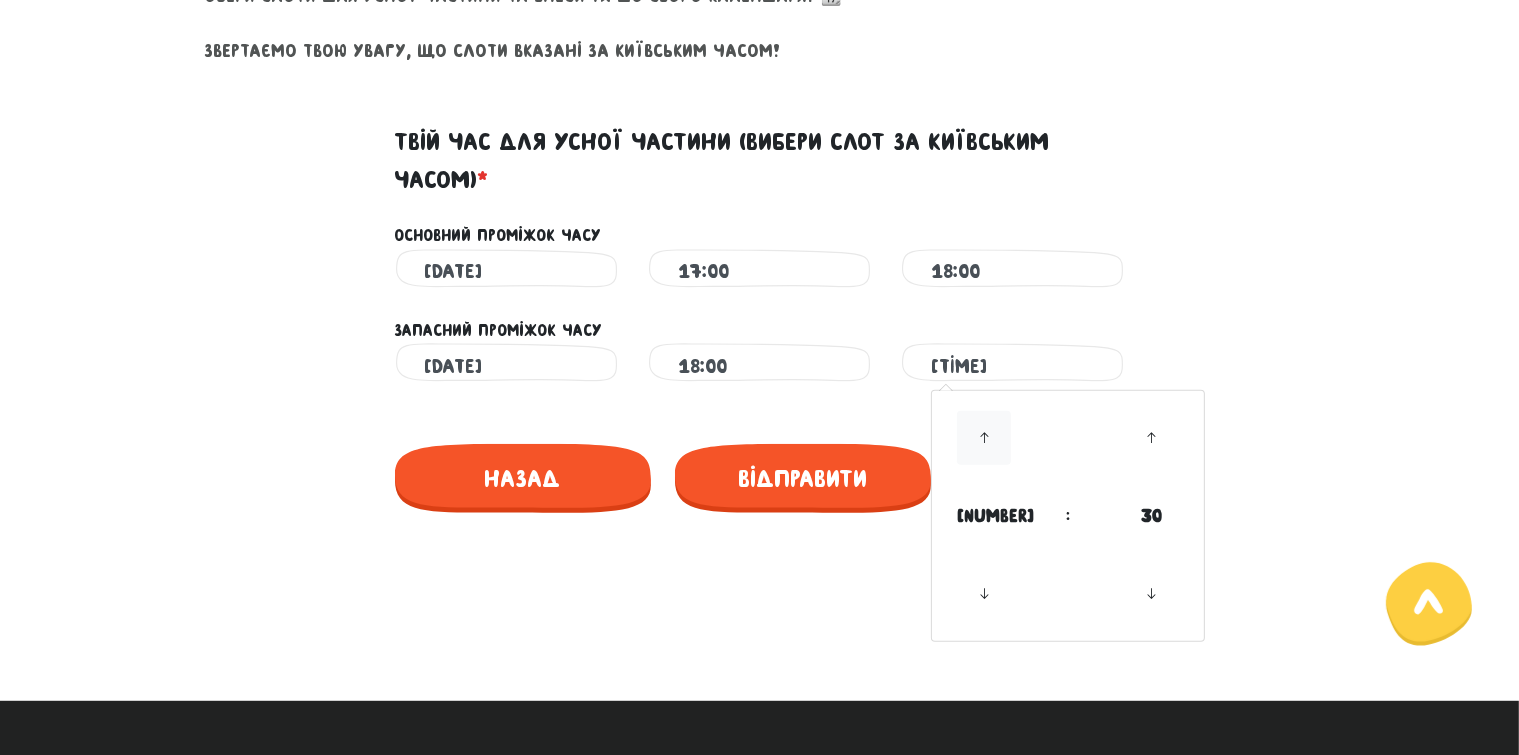 click at bounding box center [984, 438] 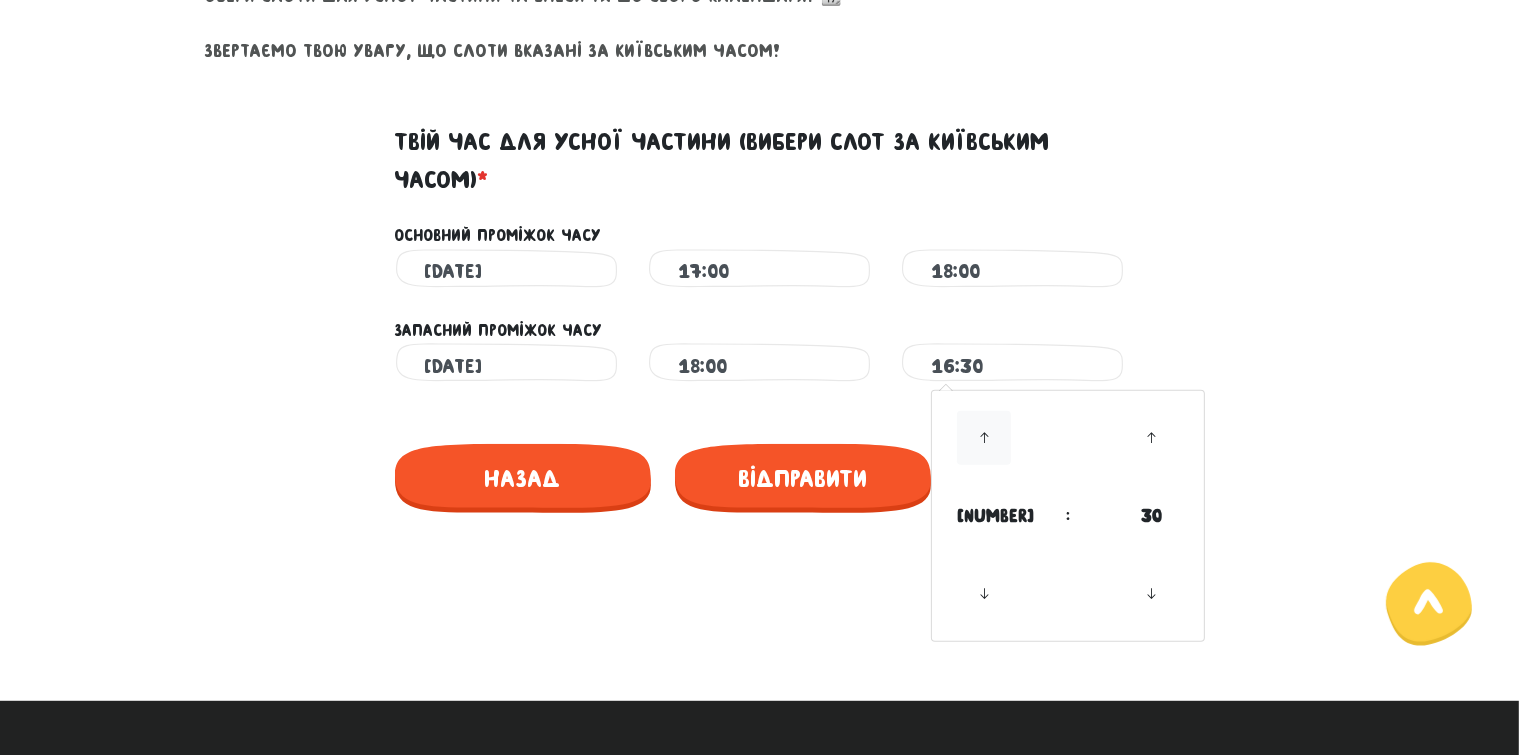 click at bounding box center [984, 438] 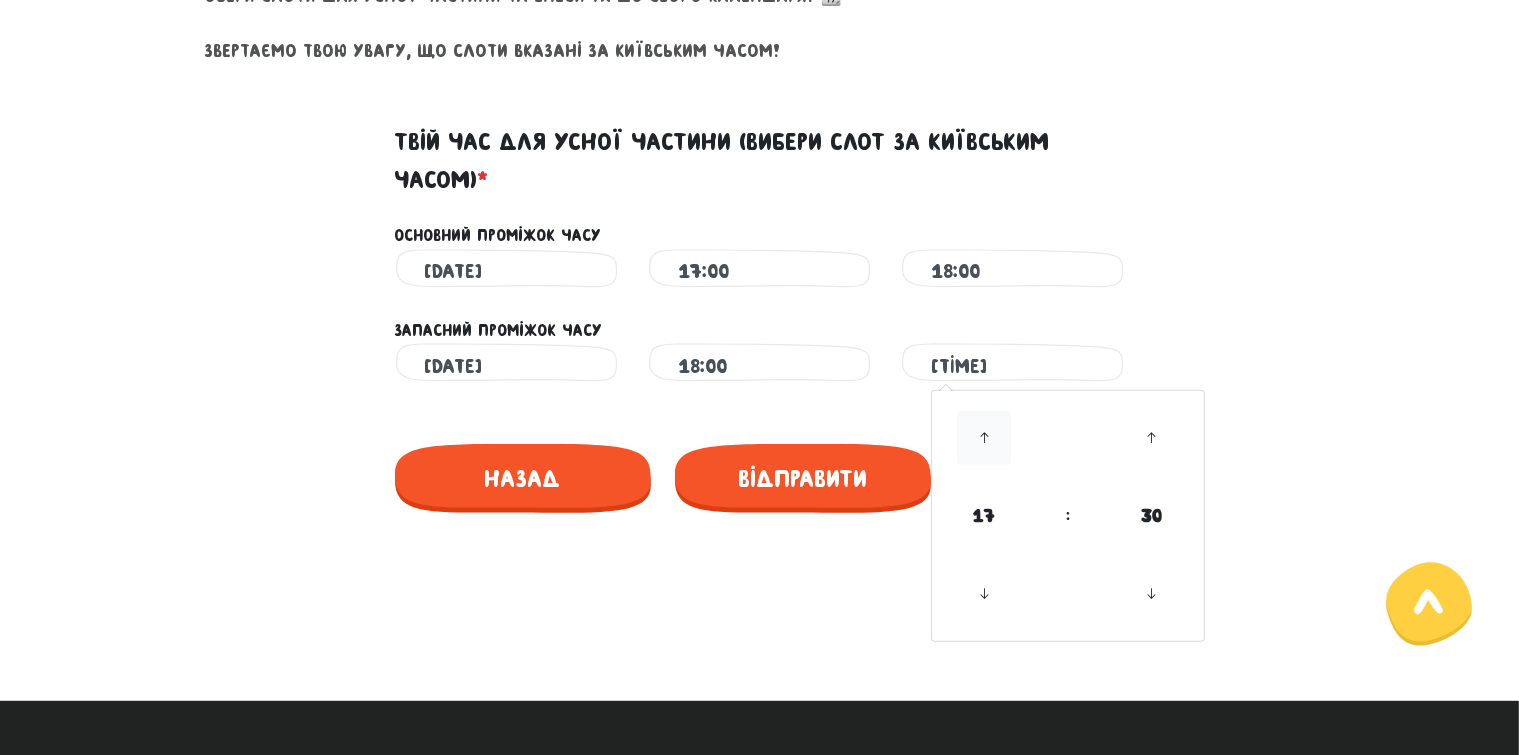 click at bounding box center (984, 438) 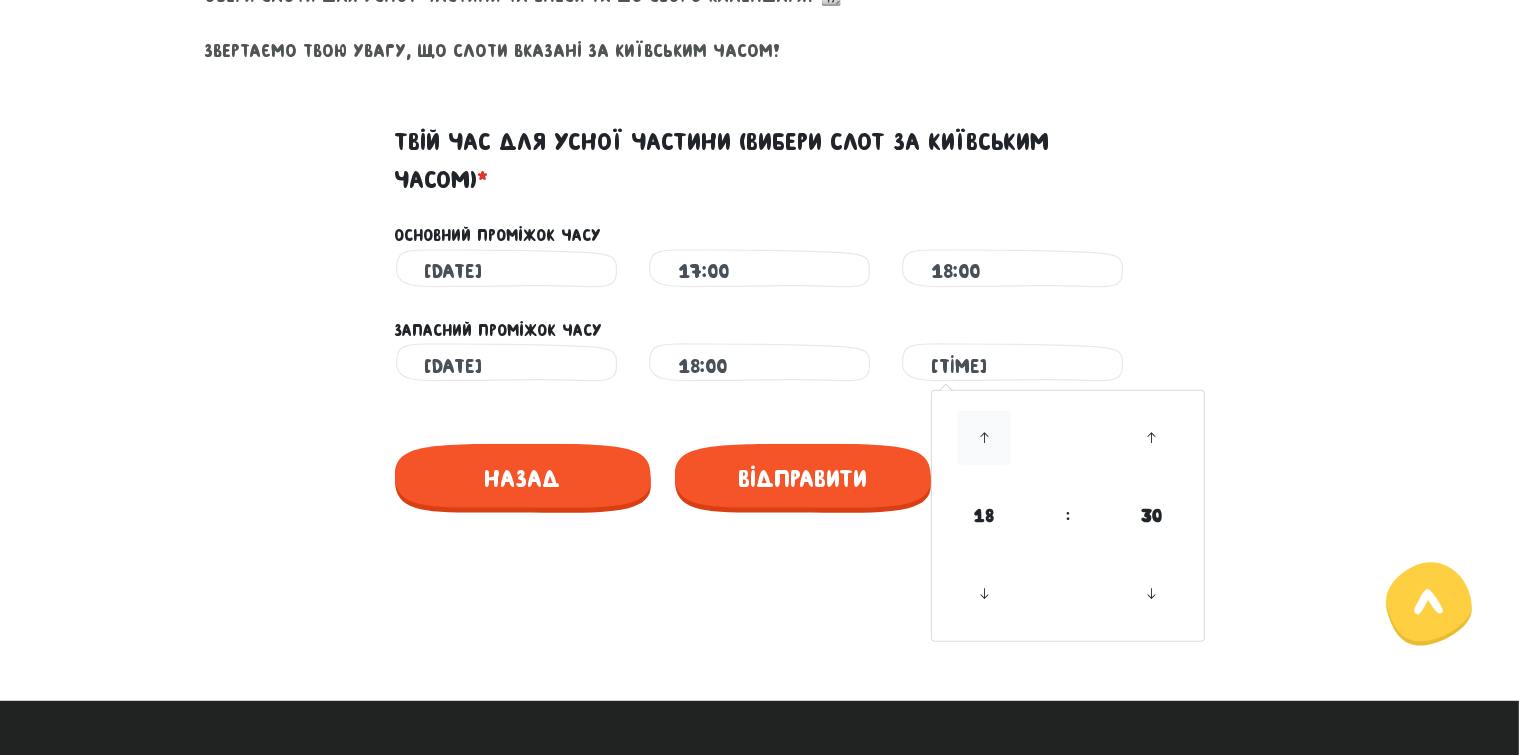 click at bounding box center [984, 438] 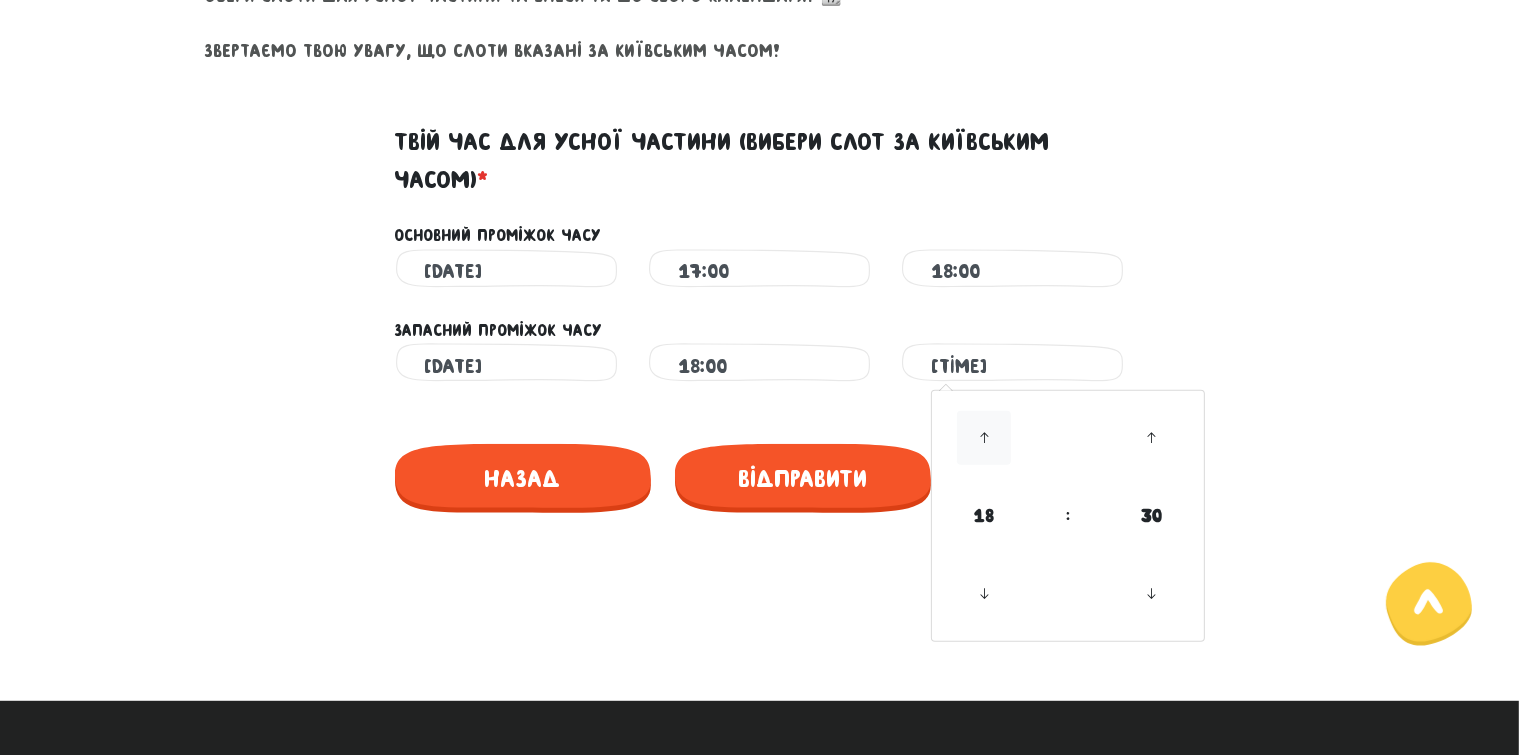 click at bounding box center (984, 438) 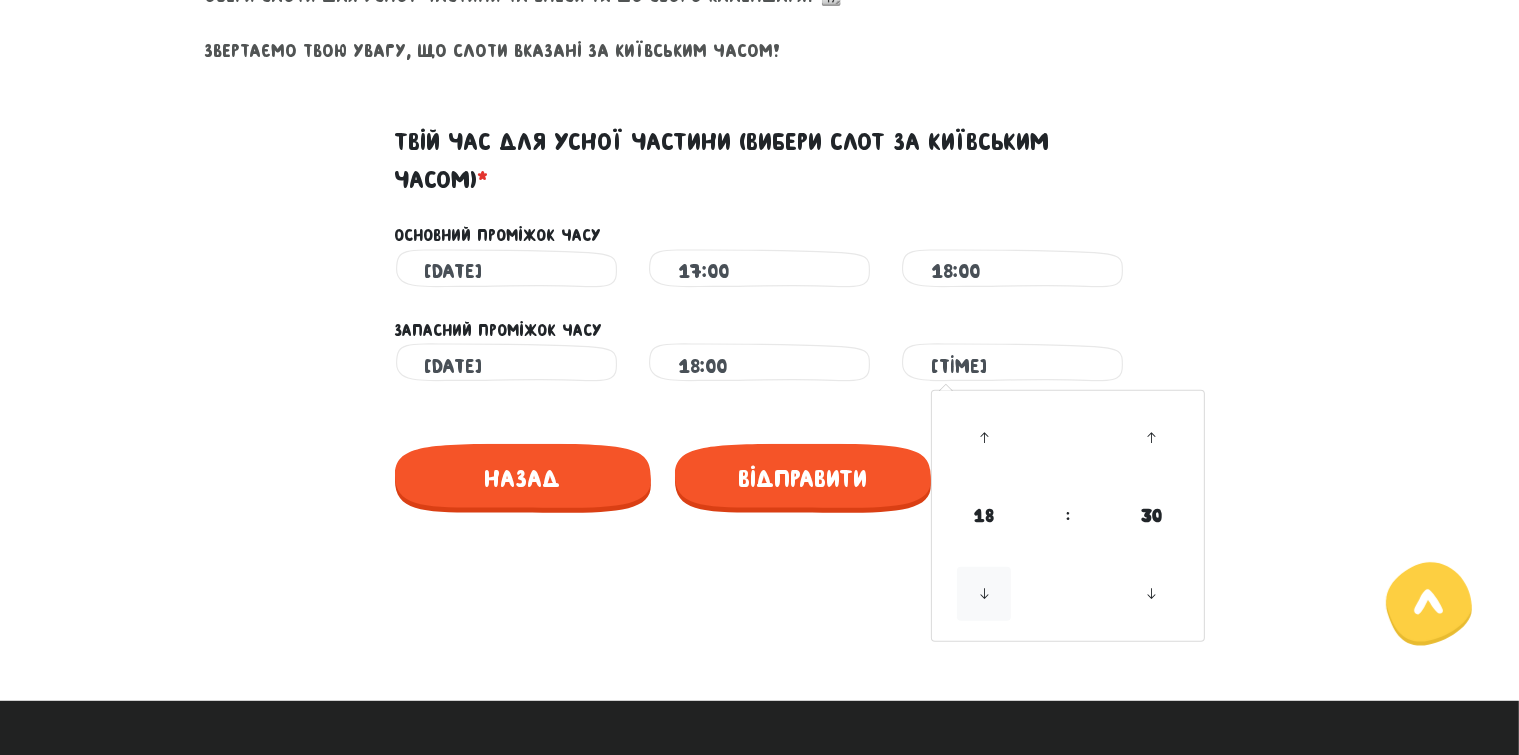 click at bounding box center [984, 594] 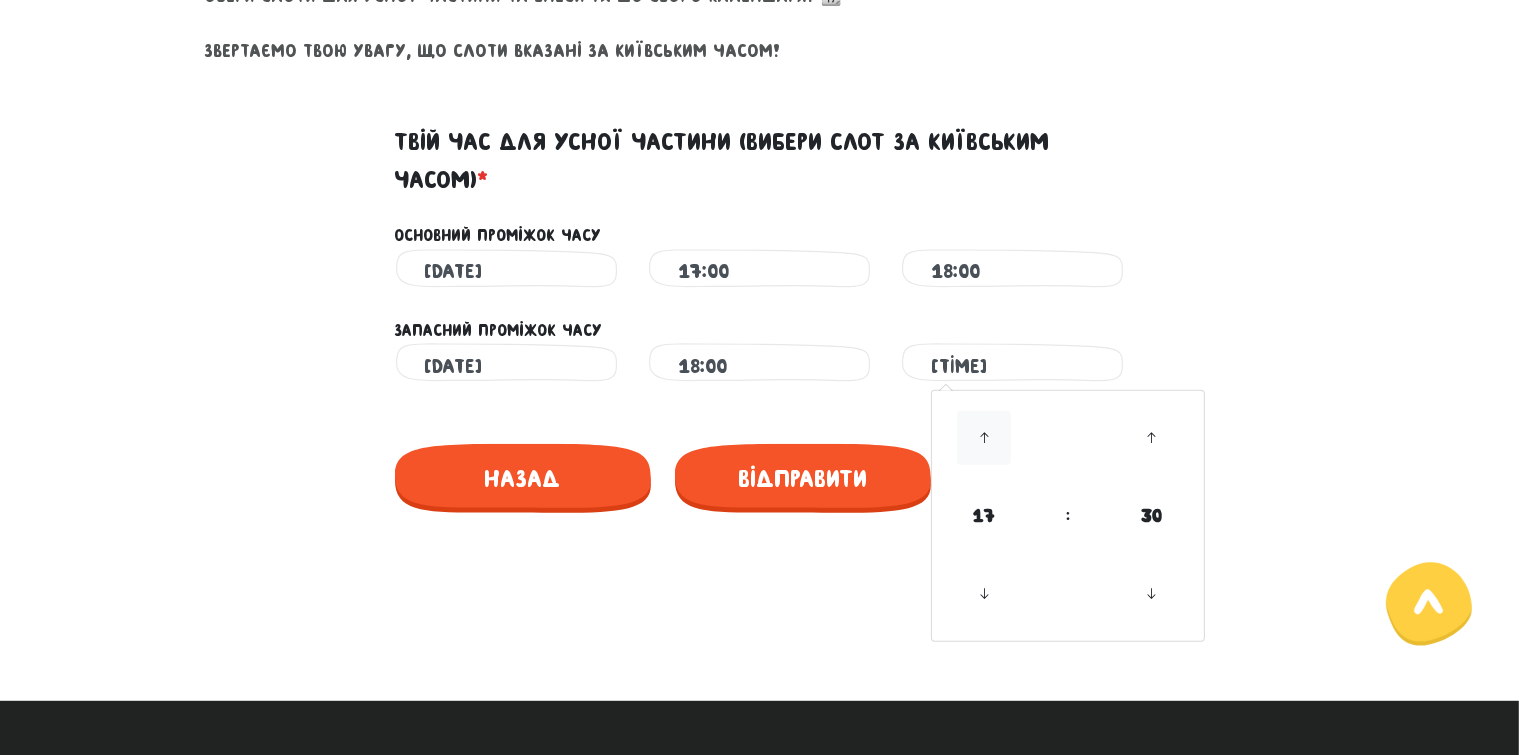 click at bounding box center [984, 438] 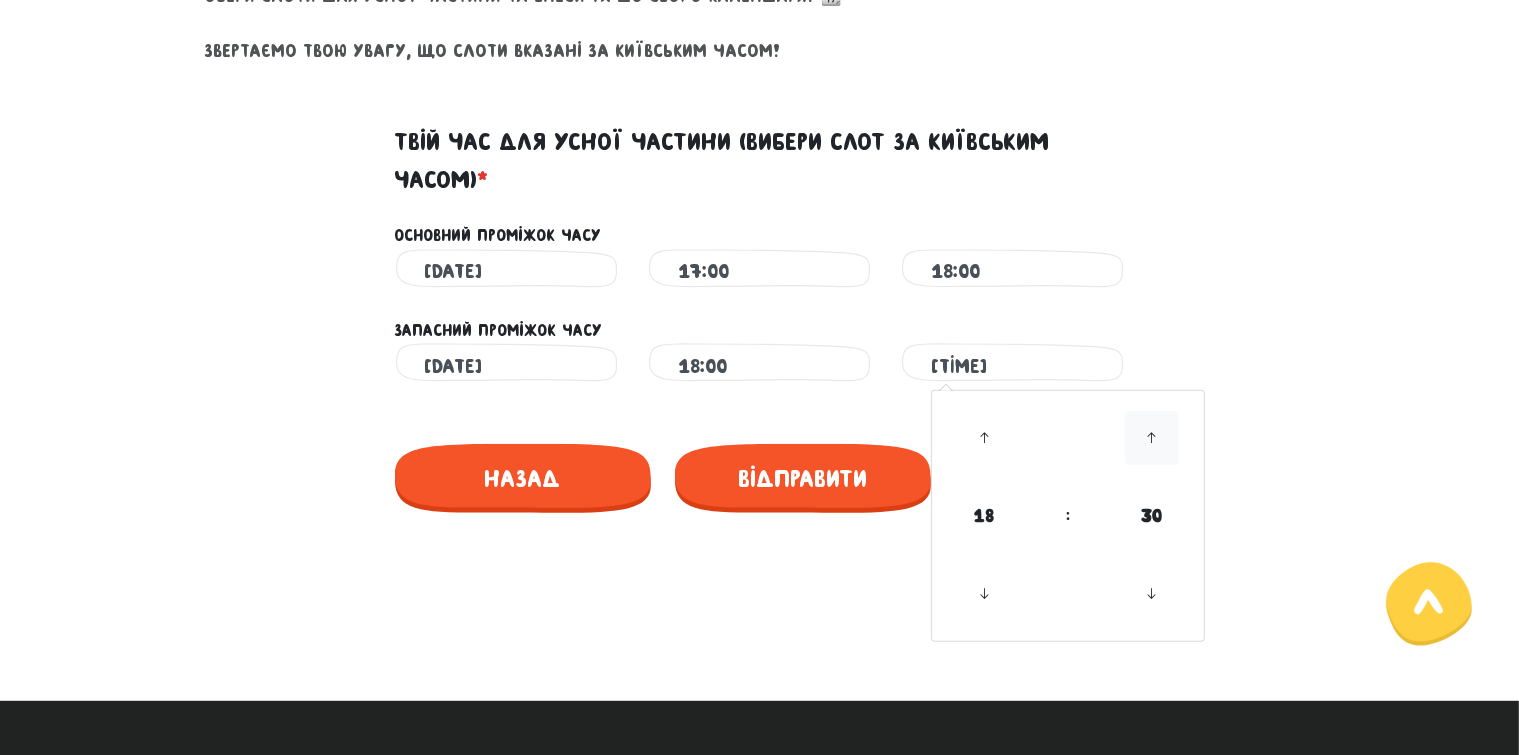 click at bounding box center (1152, 438) 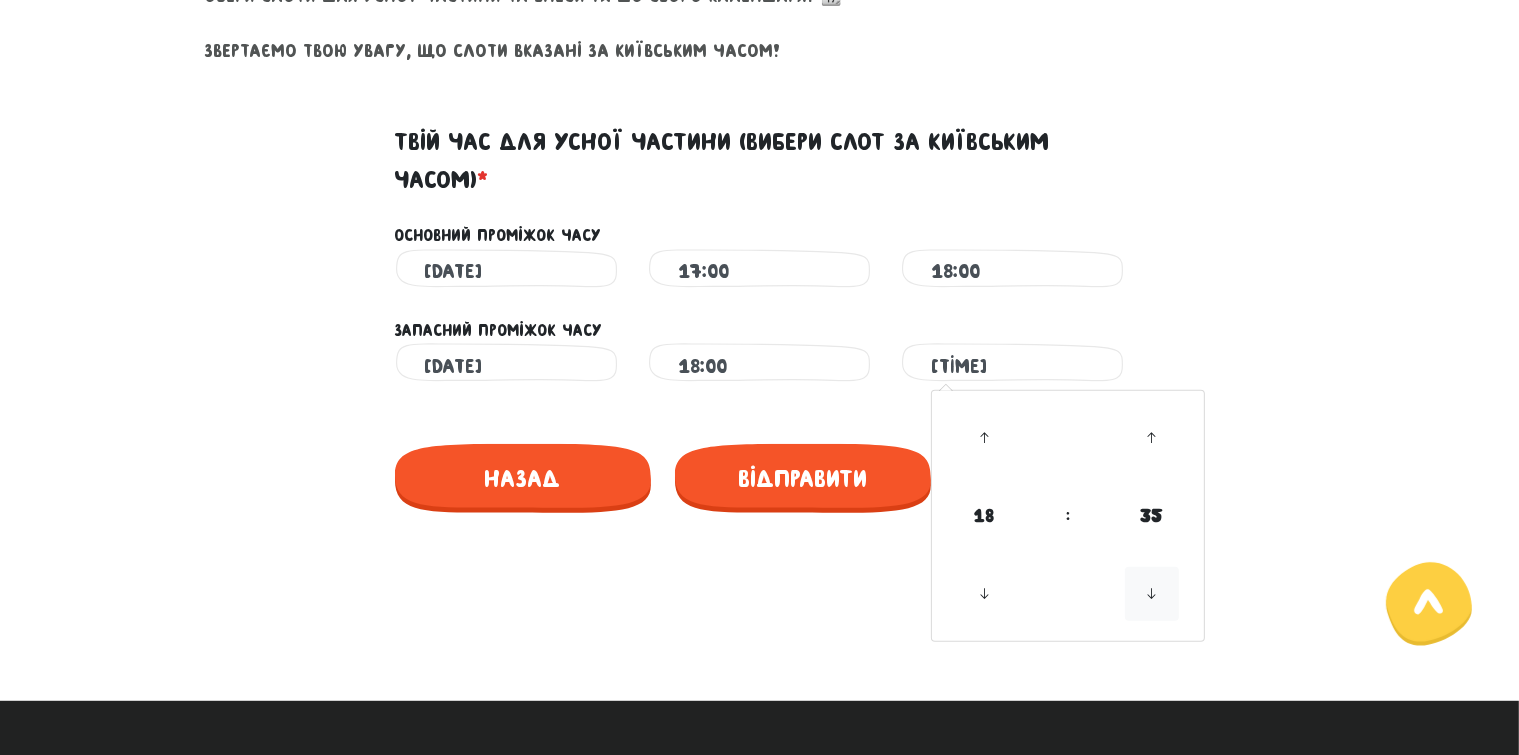 click at bounding box center [1152, 594] 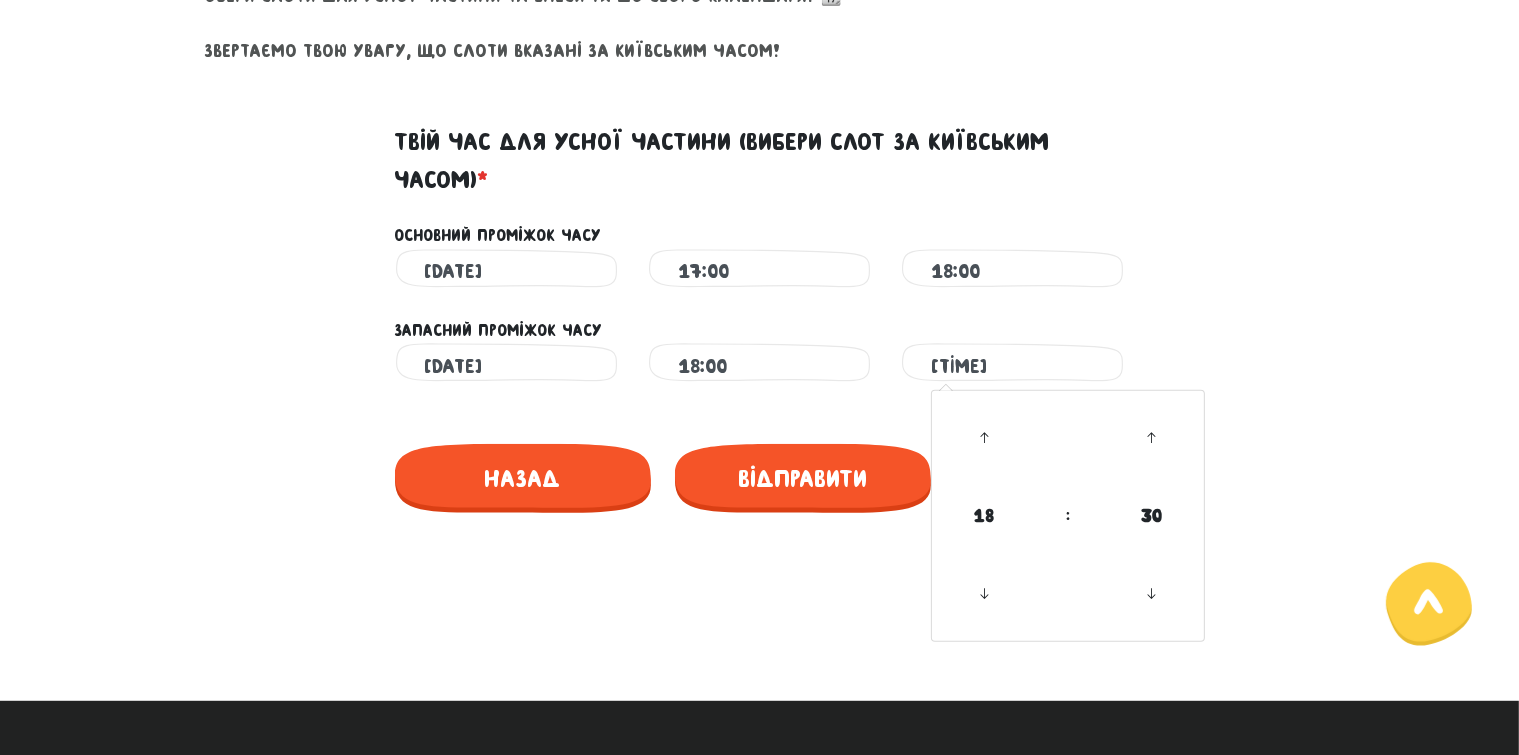 click on "Увага!
При перезавантаженні цієї сторінки ваші відповіді зберігаються на деякий час, але при подальшій роботі з браузером можуть втратитись. Будь ласка, постарайтеся пройти тест за один раз ☺️
Домовились
Монстро­­тестування
Привіт!" at bounding box center [759, -58] 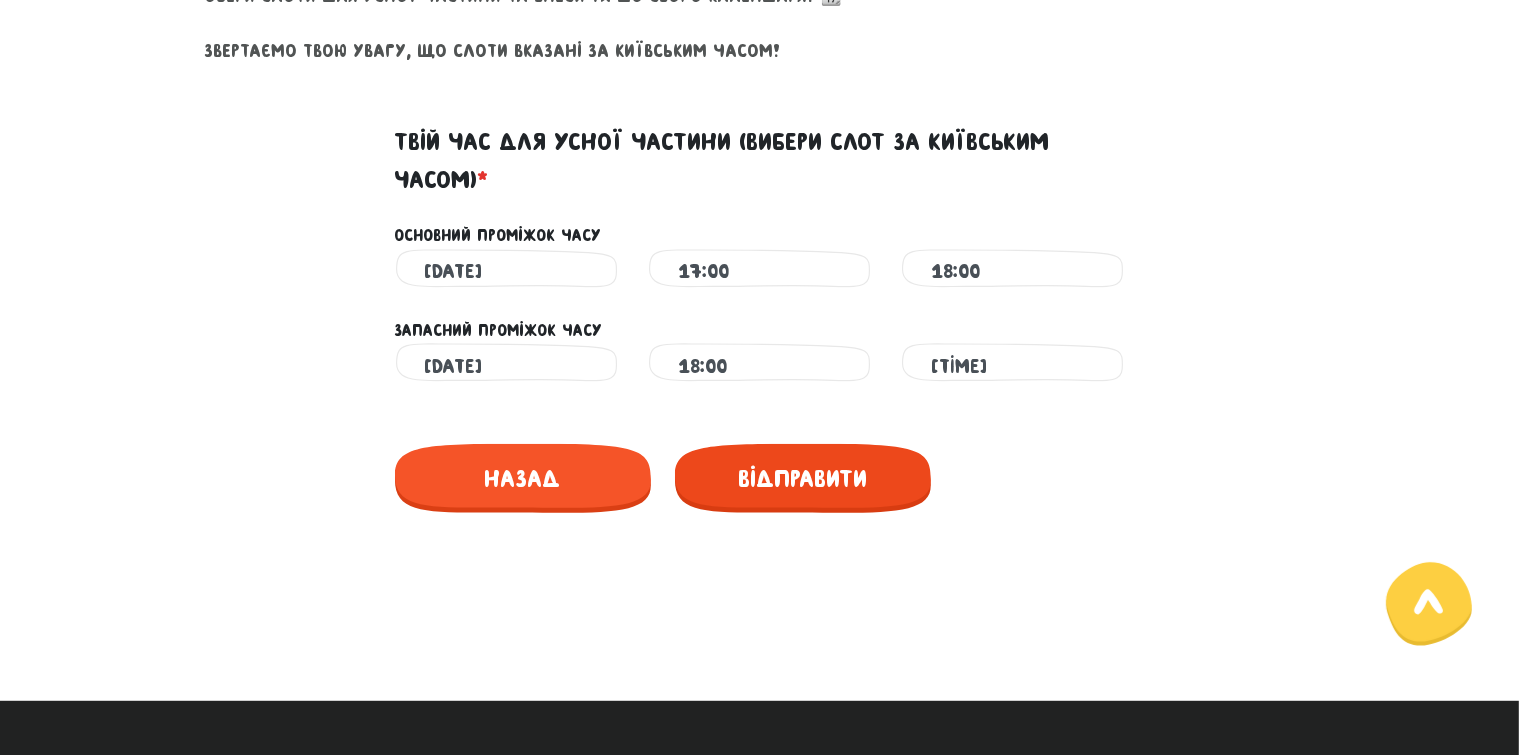 click on "Відправити" at bounding box center (803, 478) 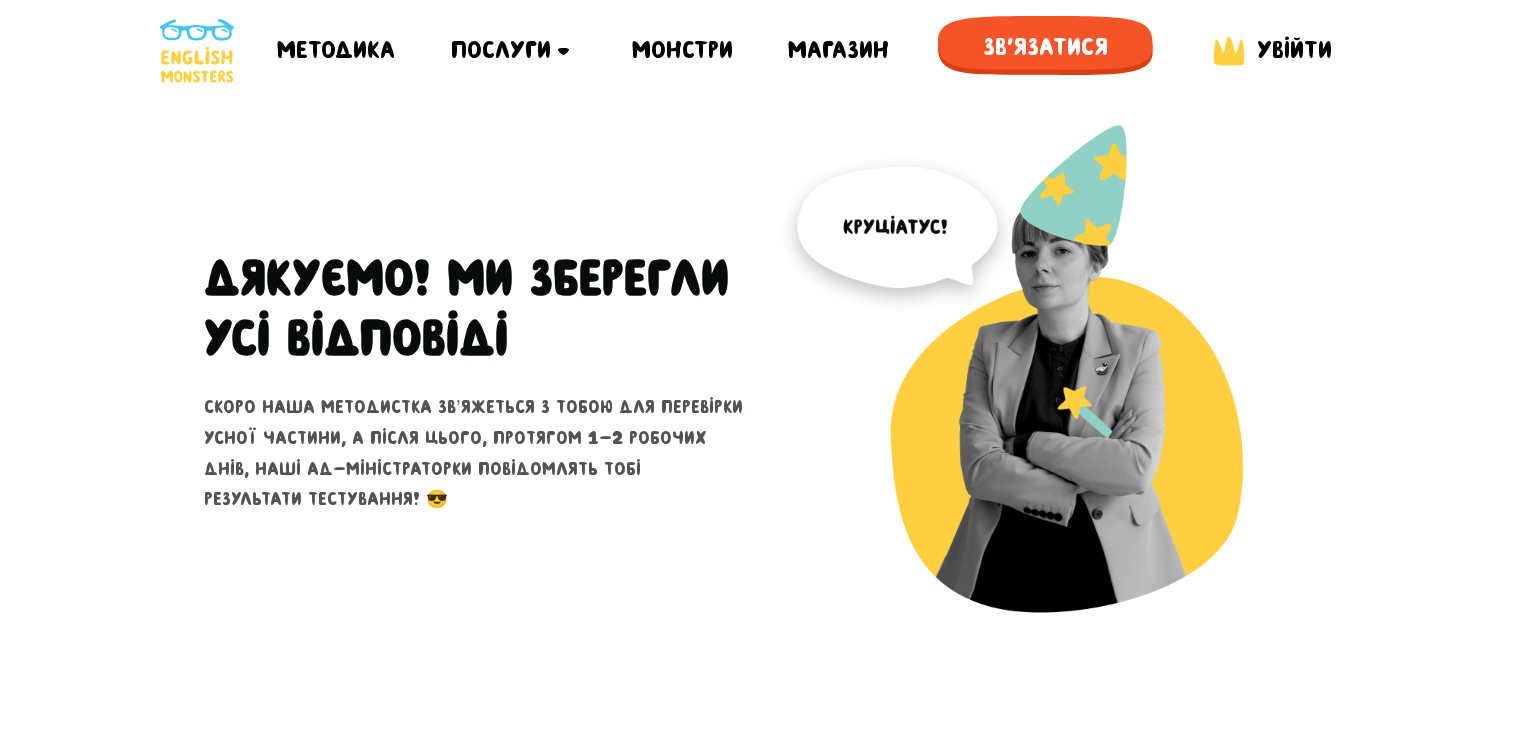 scroll, scrollTop: 0, scrollLeft: 0, axis: both 